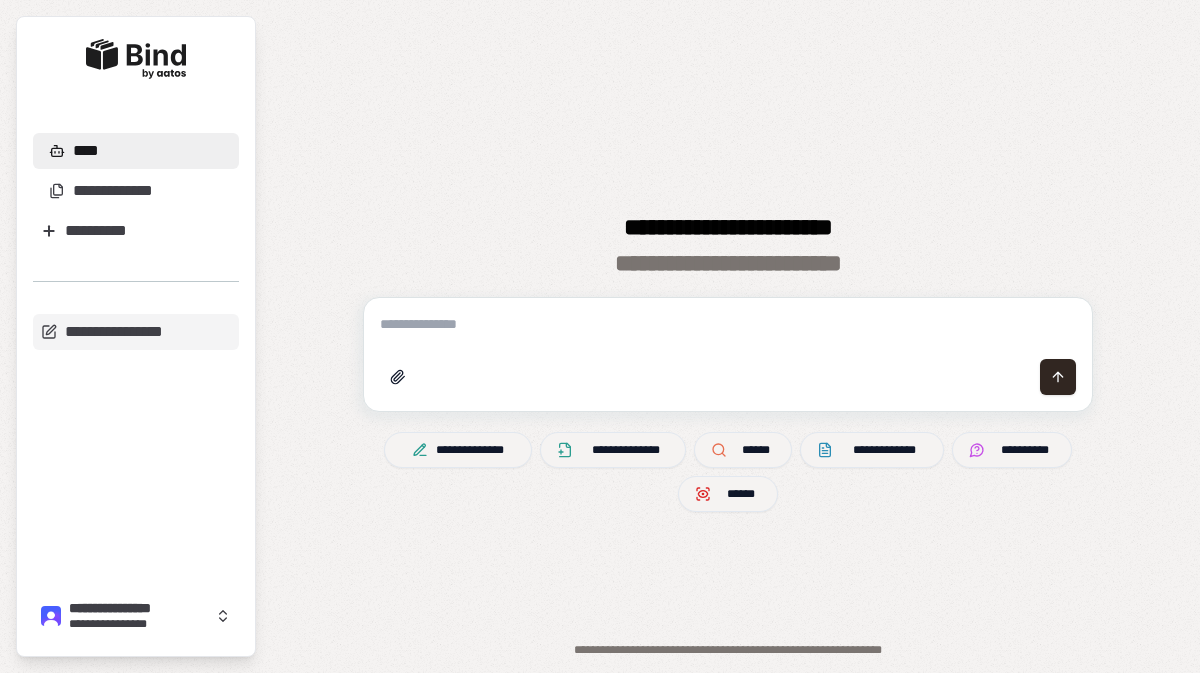 scroll, scrollTop: 0, scrollLeft: 0, axis: both 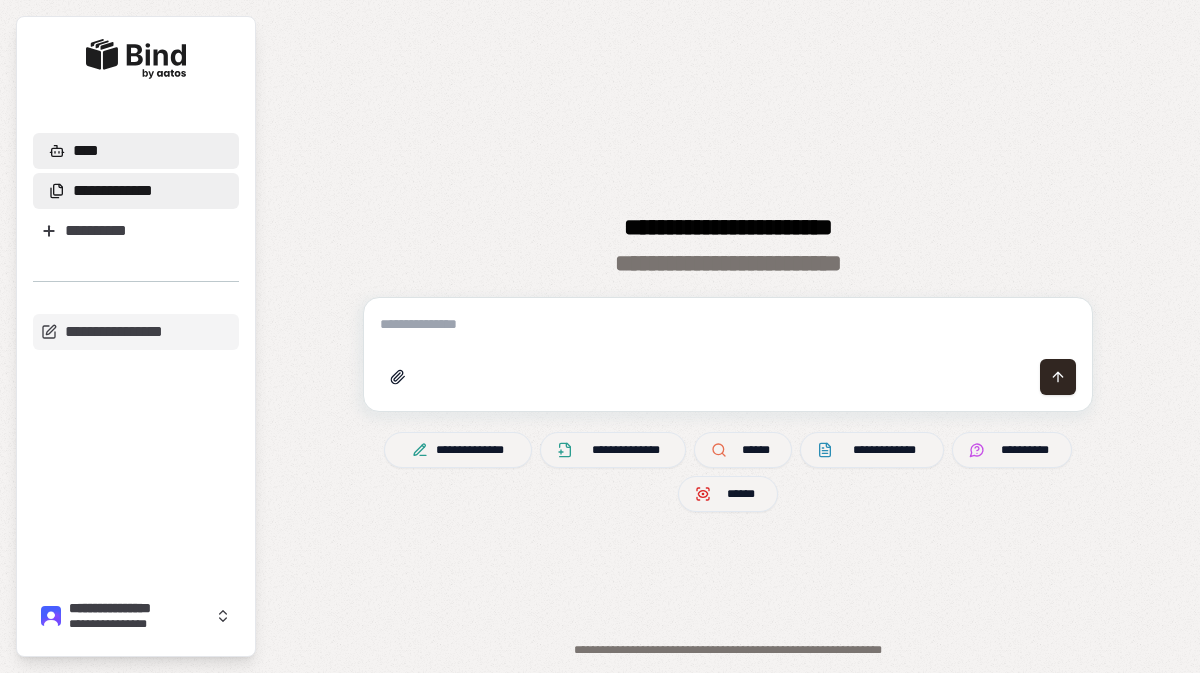 click on "**********" at bounding box center (113, 191) 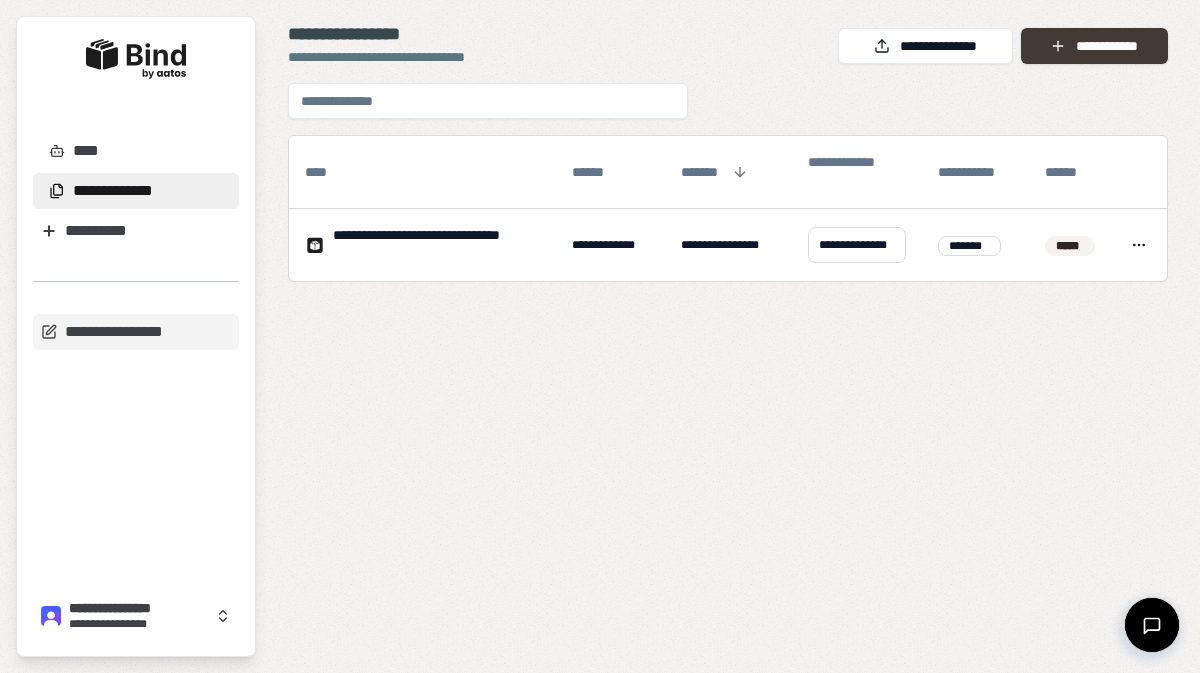click on "**********" at bounding box center (1094, 46) 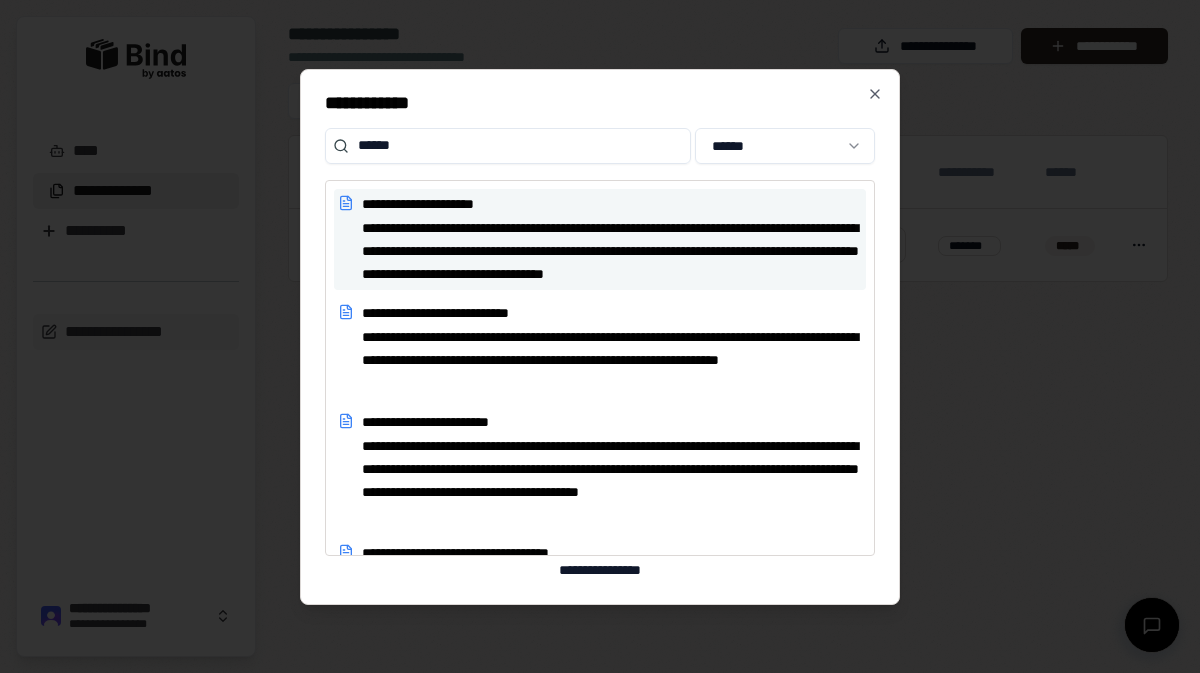 type on "******" 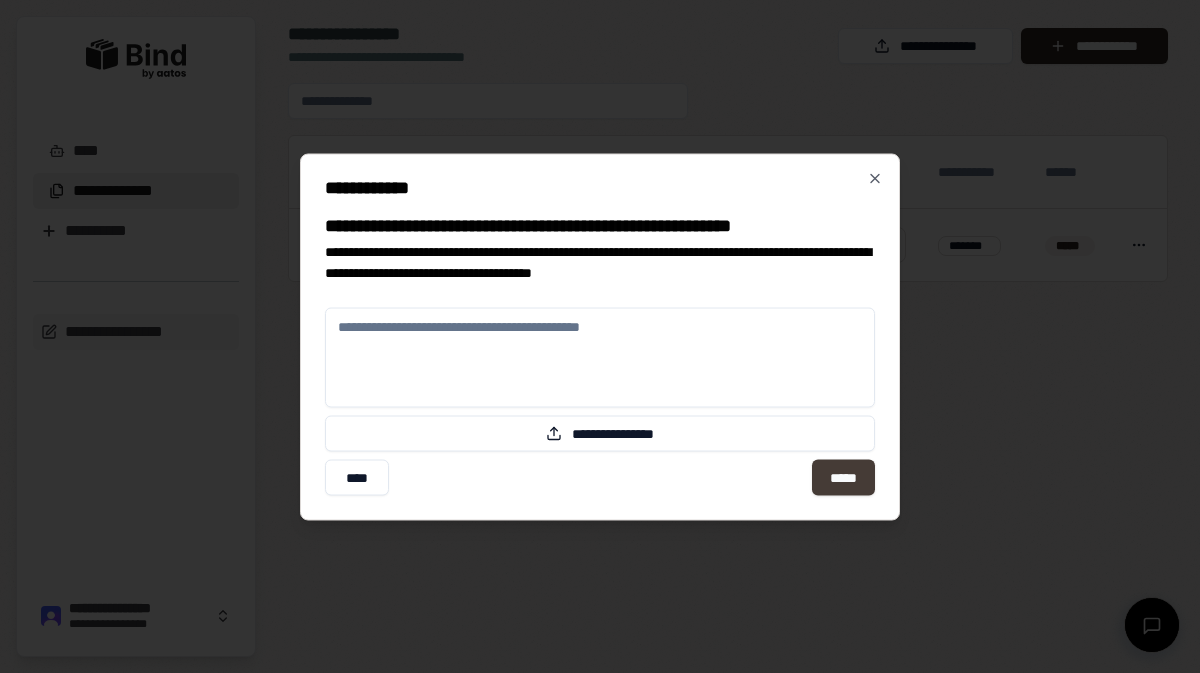 click on "*****" at bounding box center (843, 477) 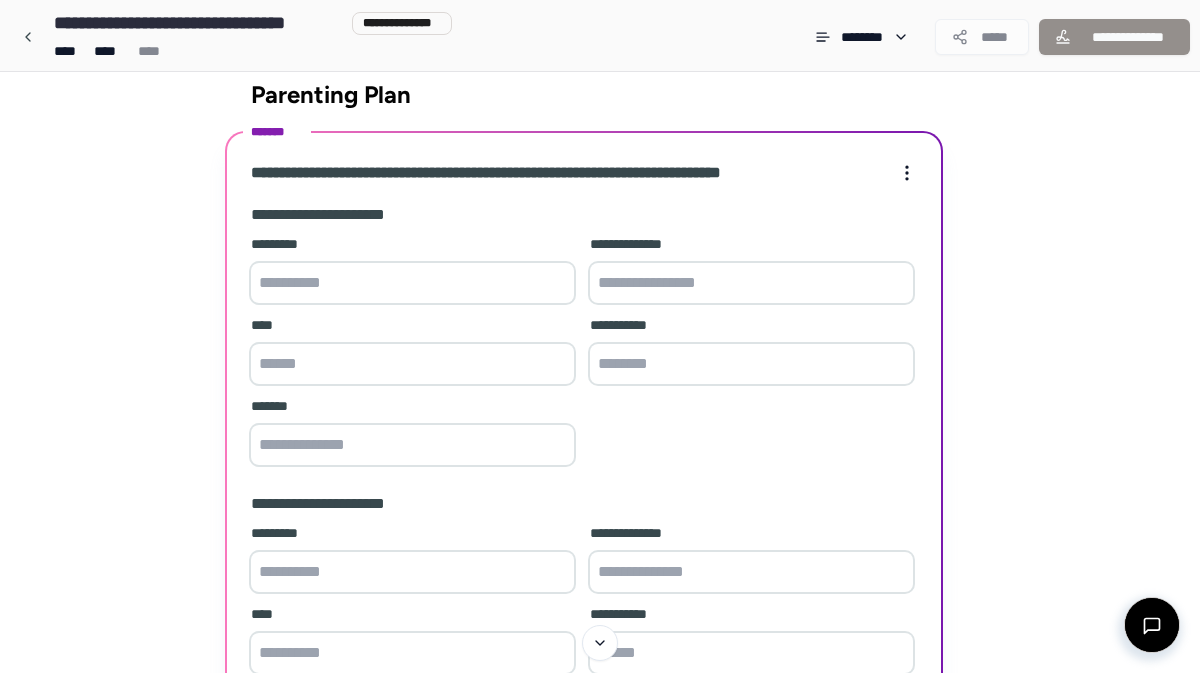 scroll, scrollTop: 25, scrollLeft: 0, axis: vertical 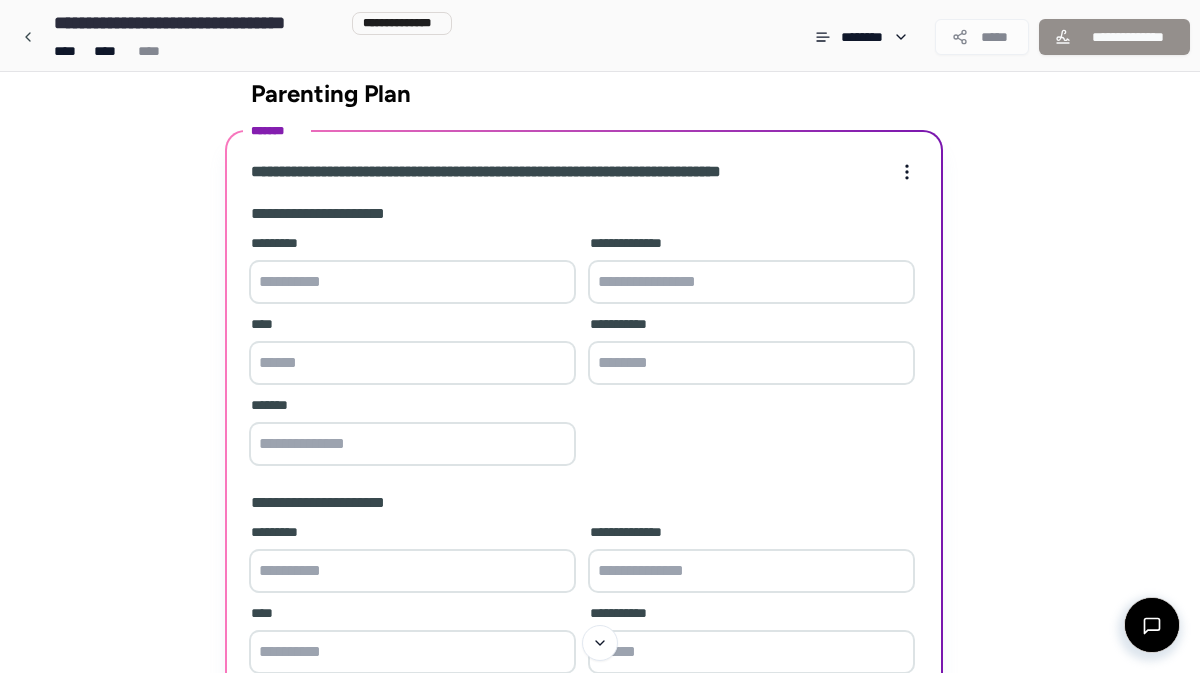 click at bounding box center (412, 282) 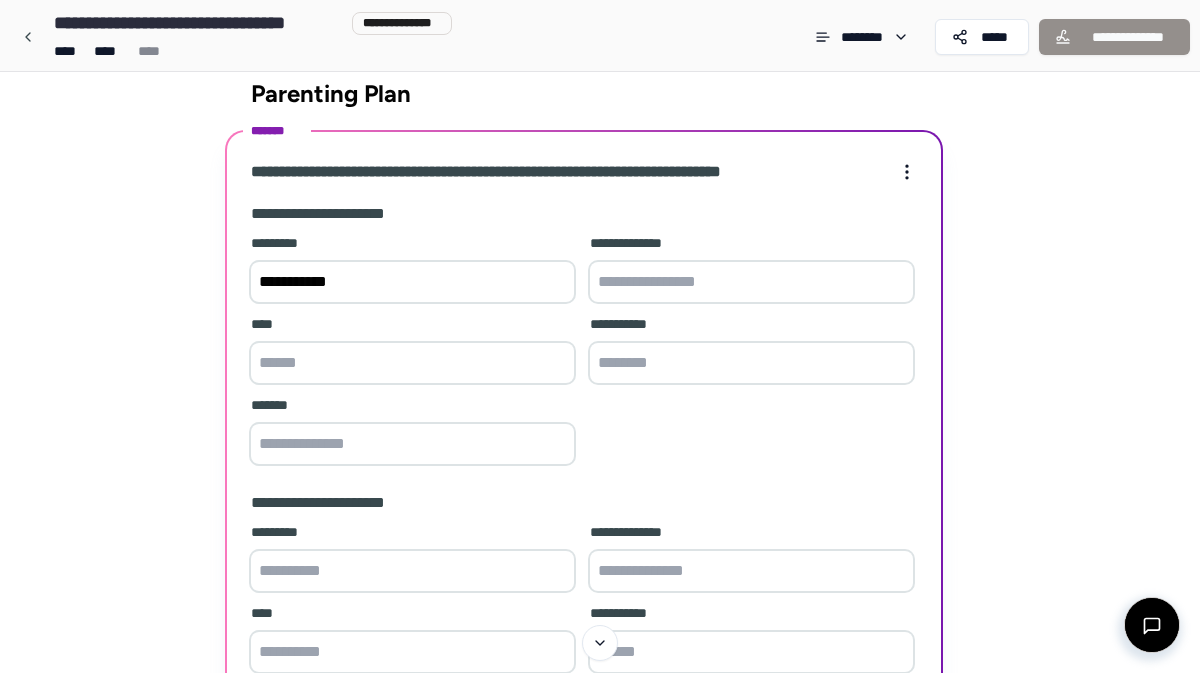 click on "**********" at bounding box center (412, 282) 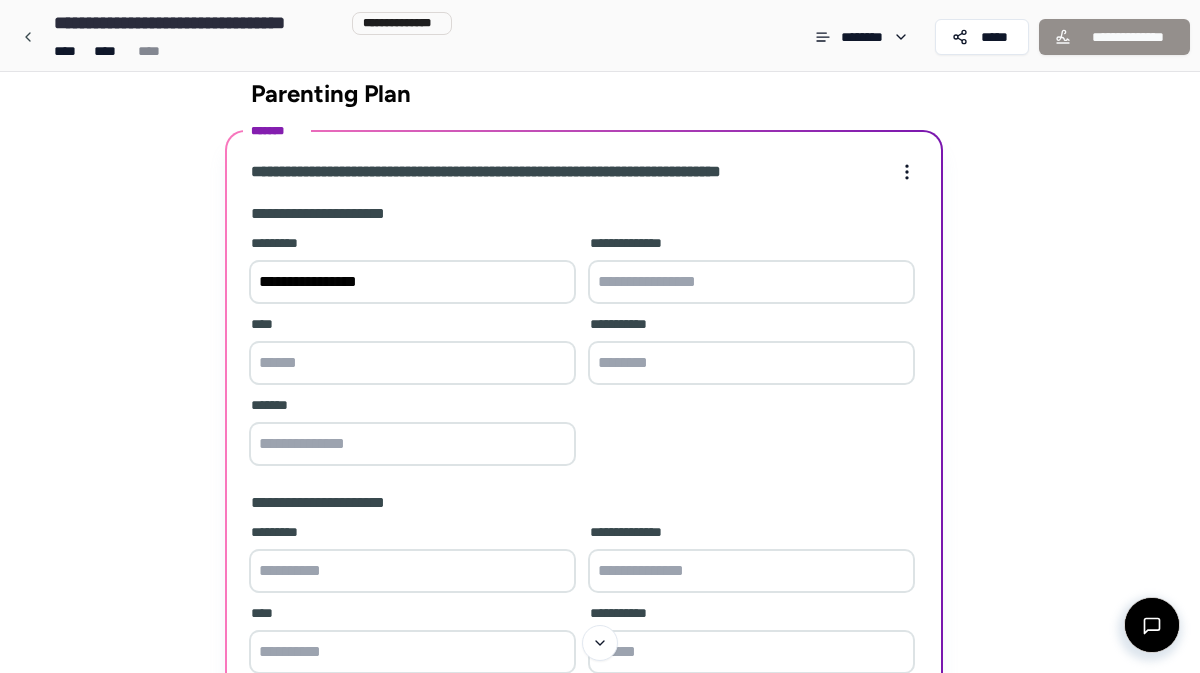 type on "**********" 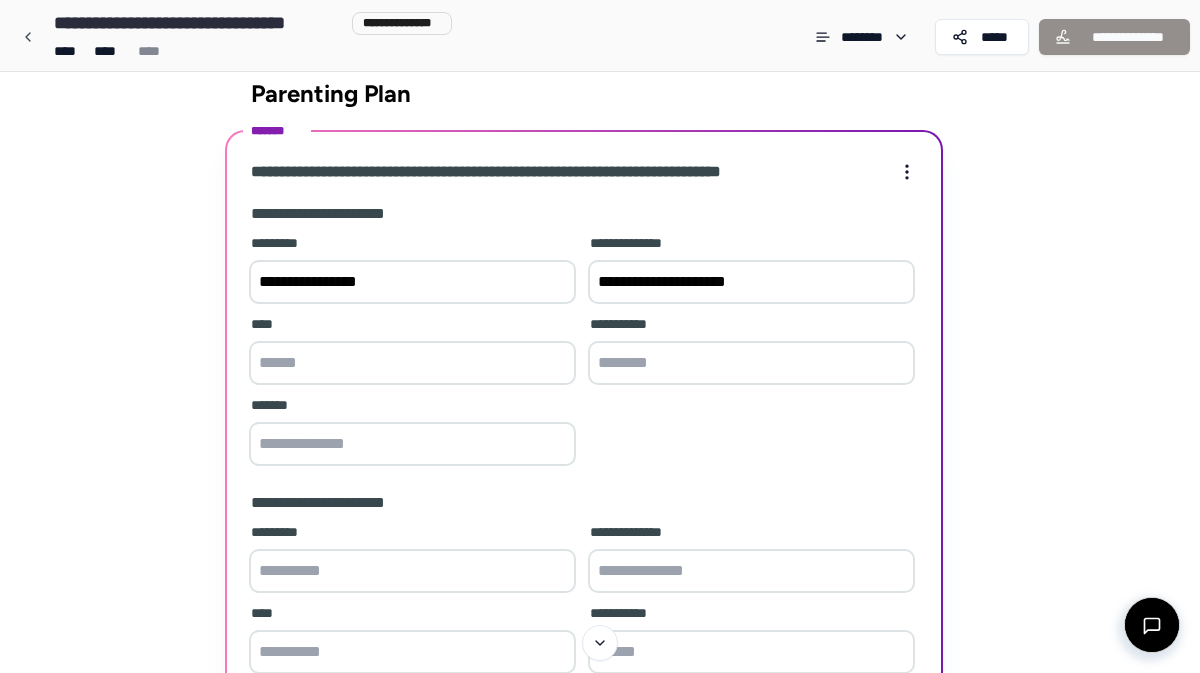 type on "**********" 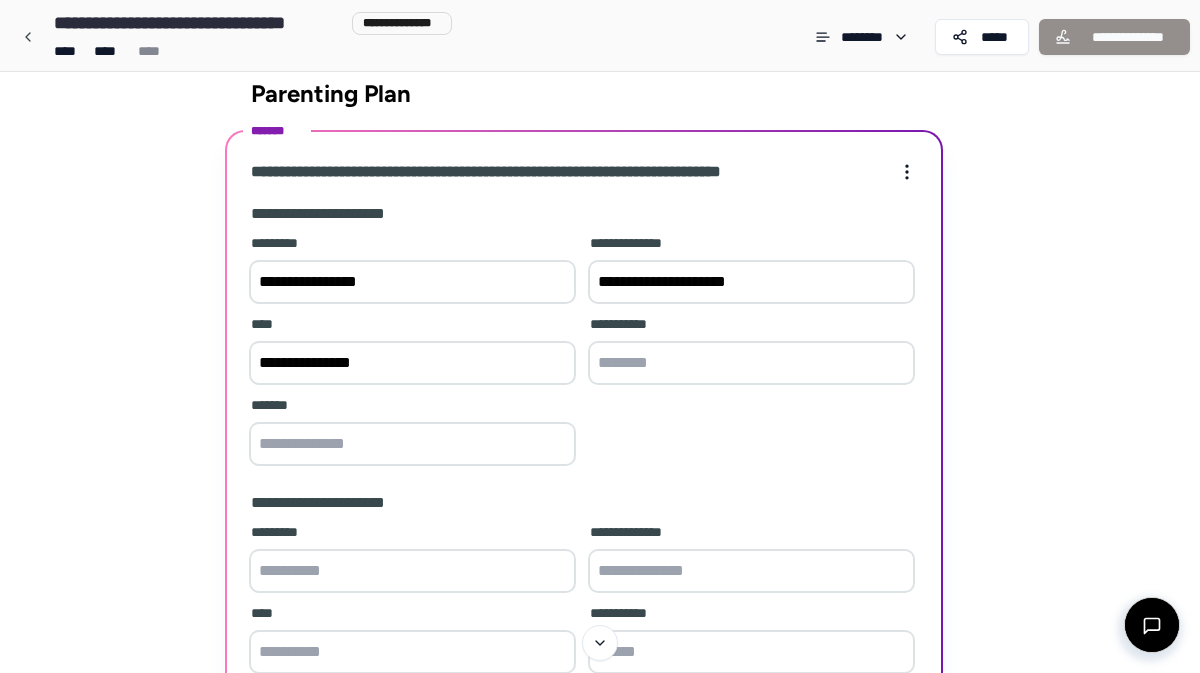 type on "**********" 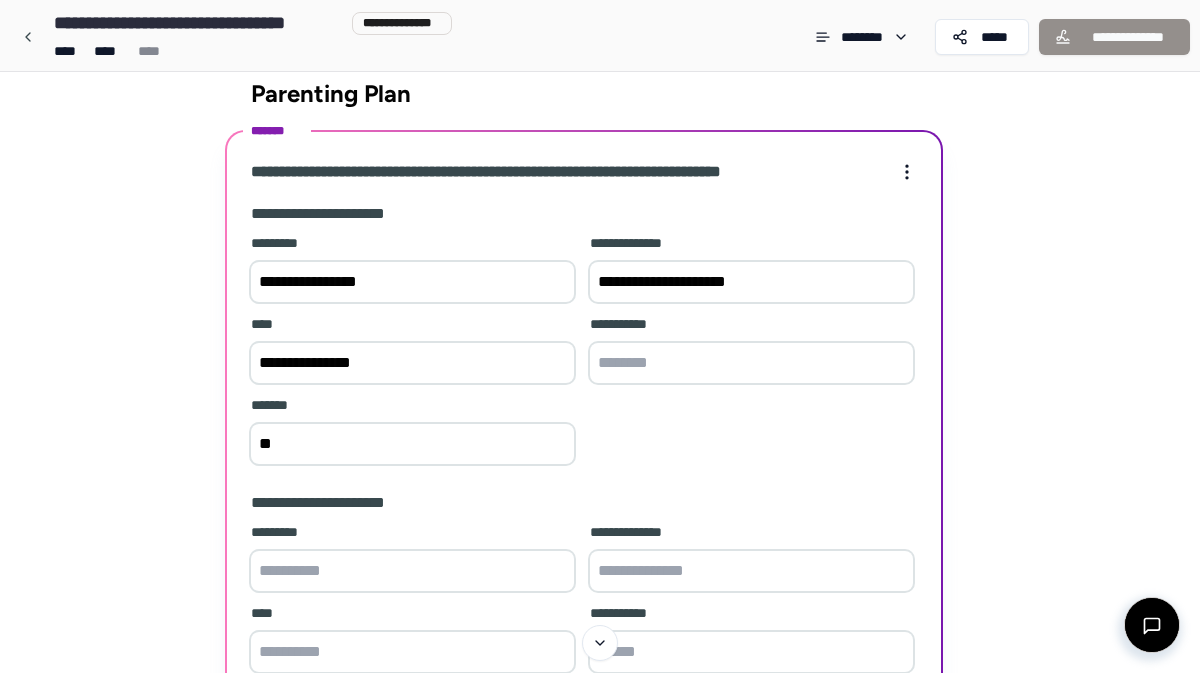 type on "*" 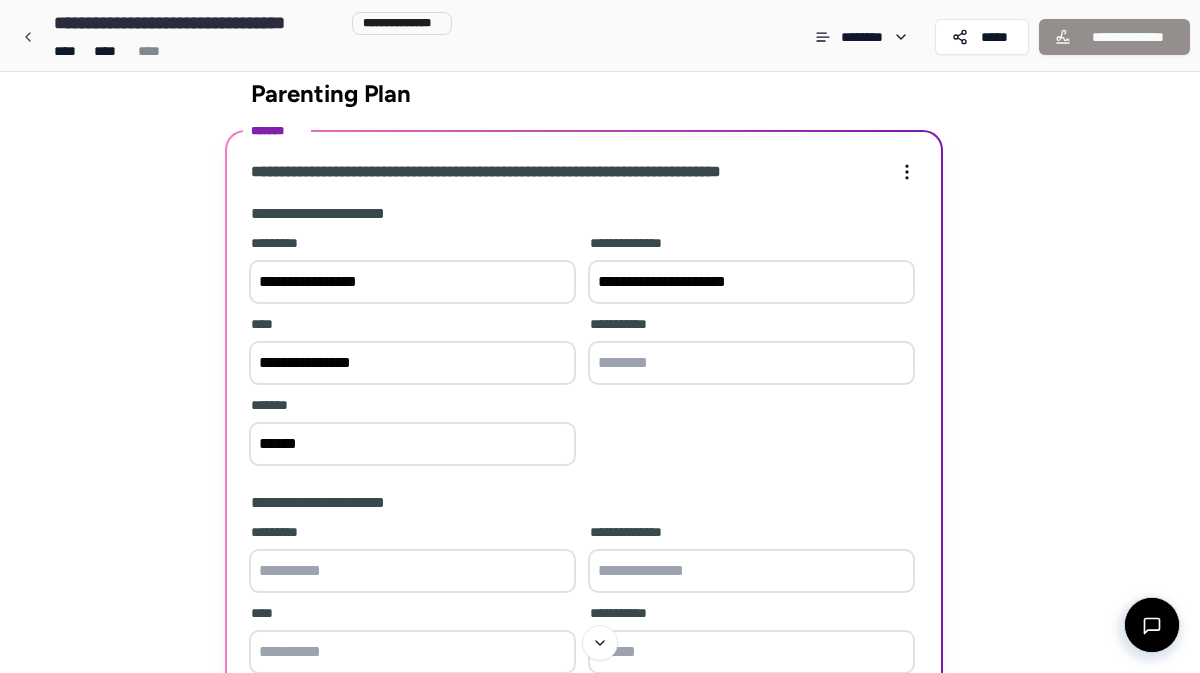type on "******" 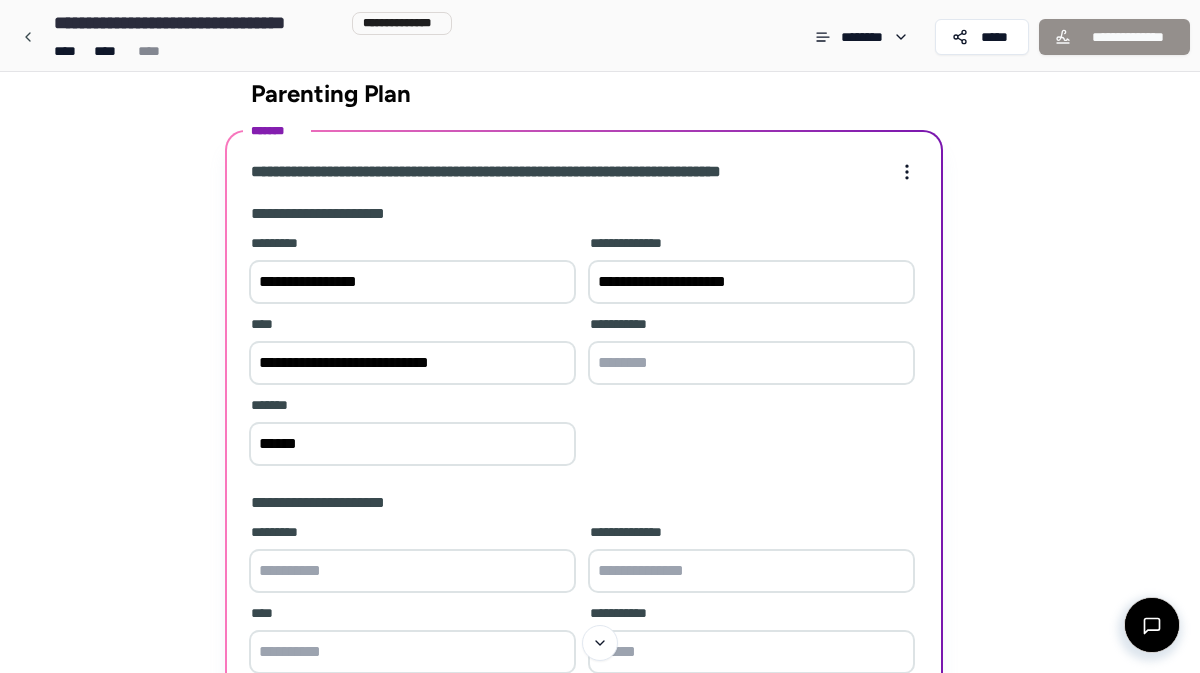 type on "**********" 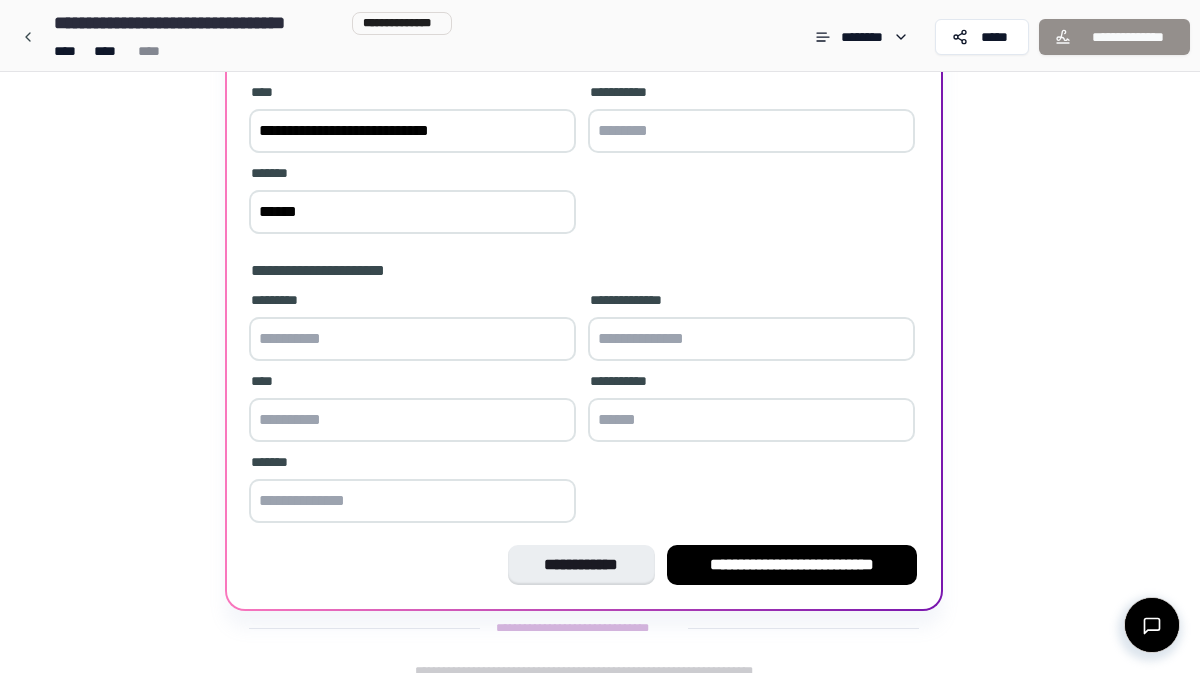 scroll, scrollTop: 273, scrollLeft: 0, axis: vertical 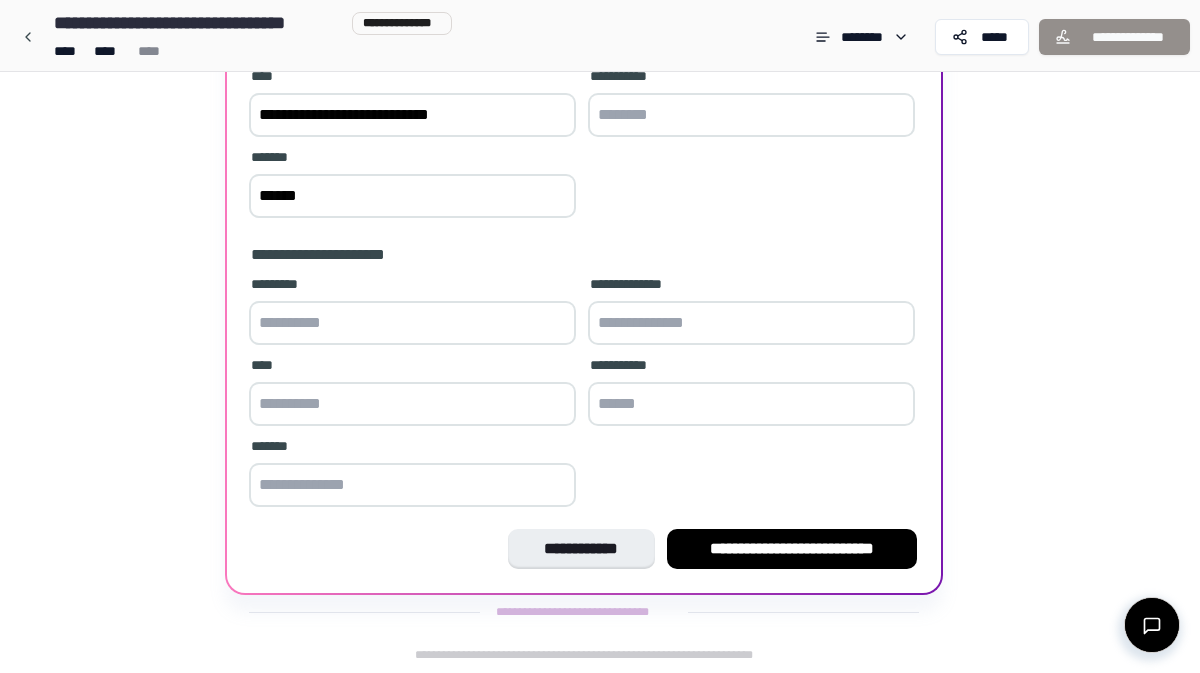 click at bounding box center [412, 323] 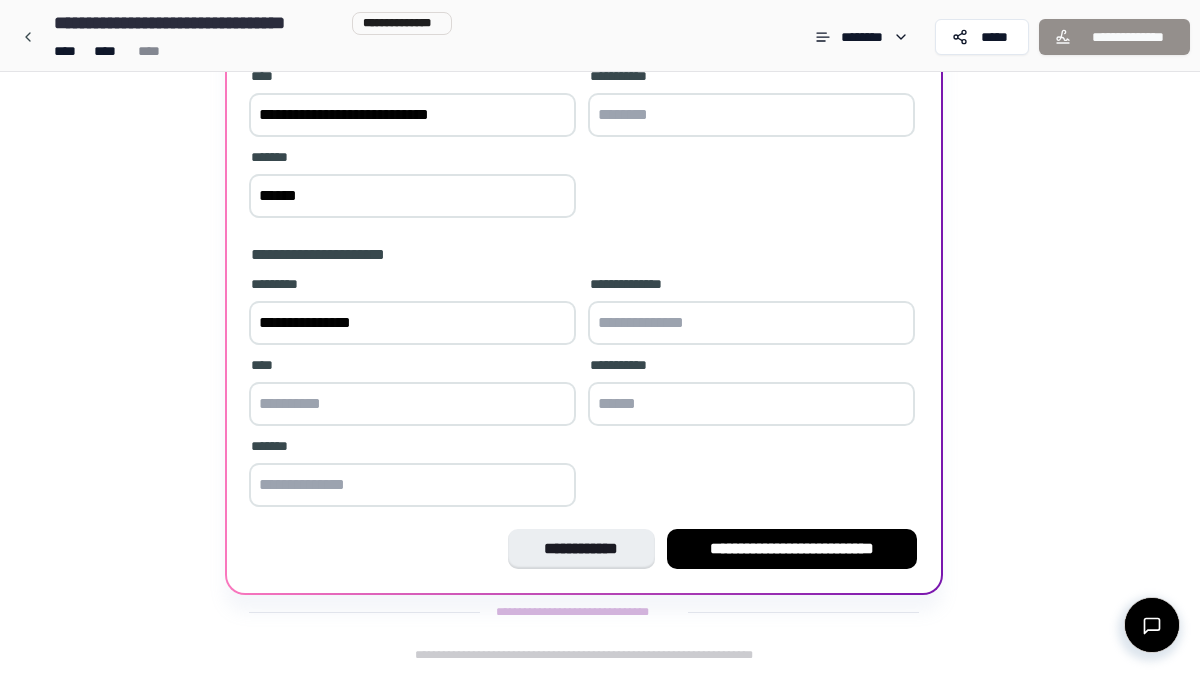 type on "**********" 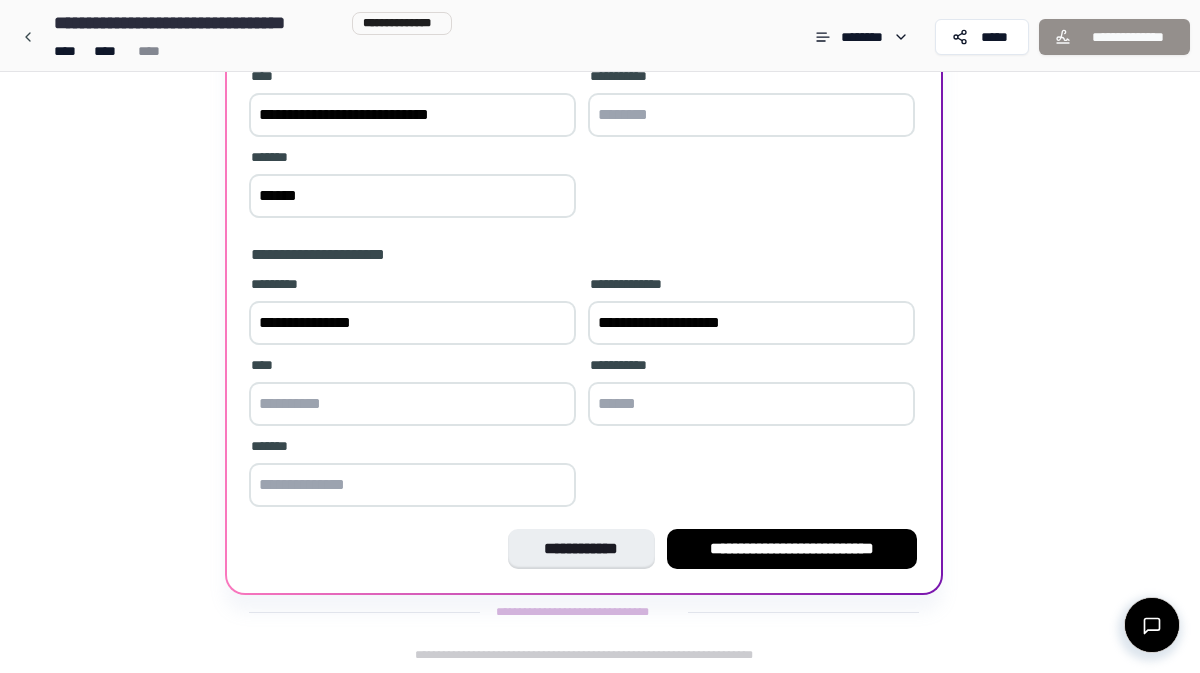 type on "**********" 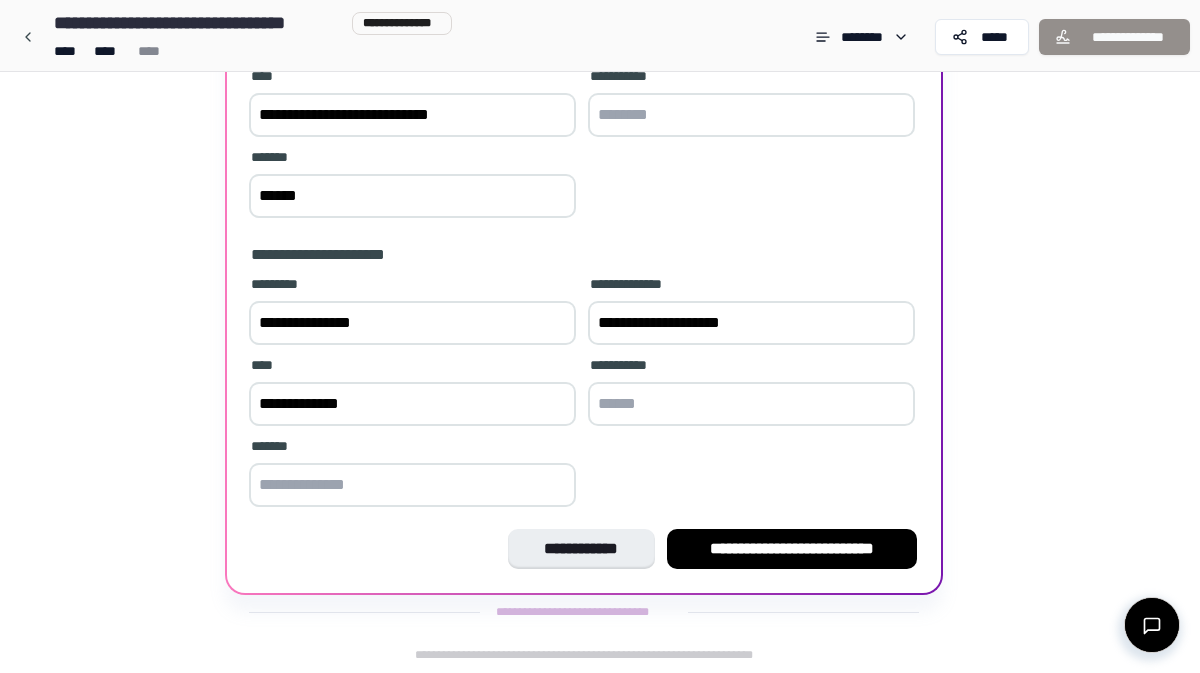 type on "**********" 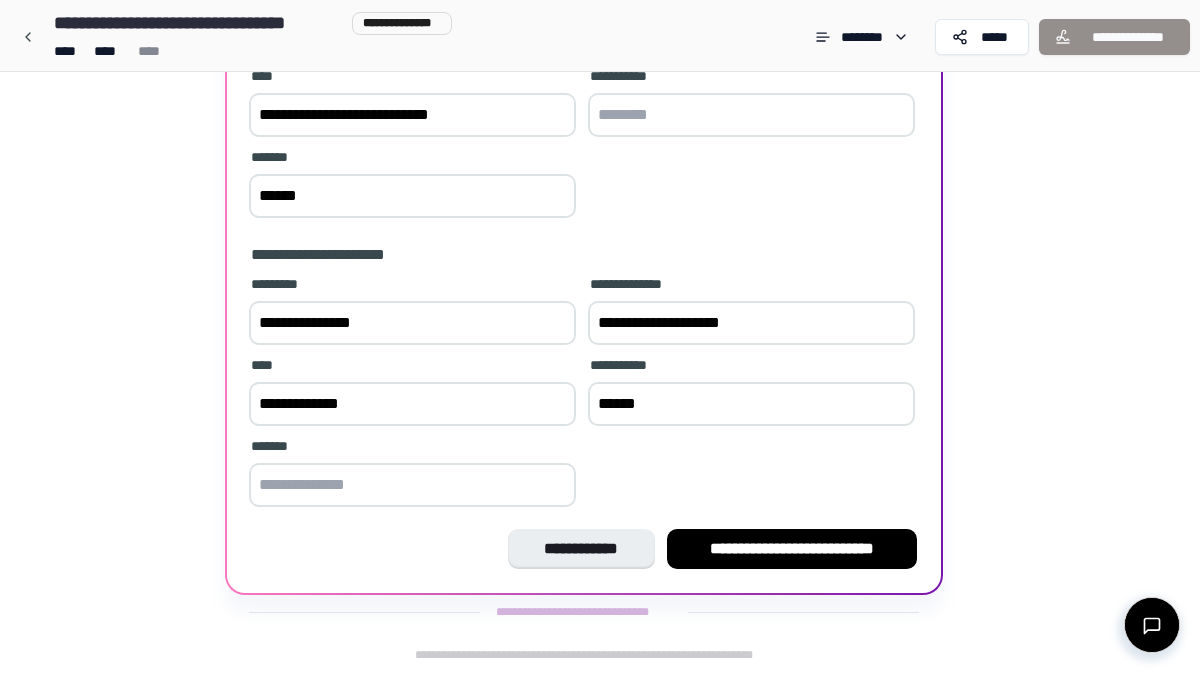 type on "******" 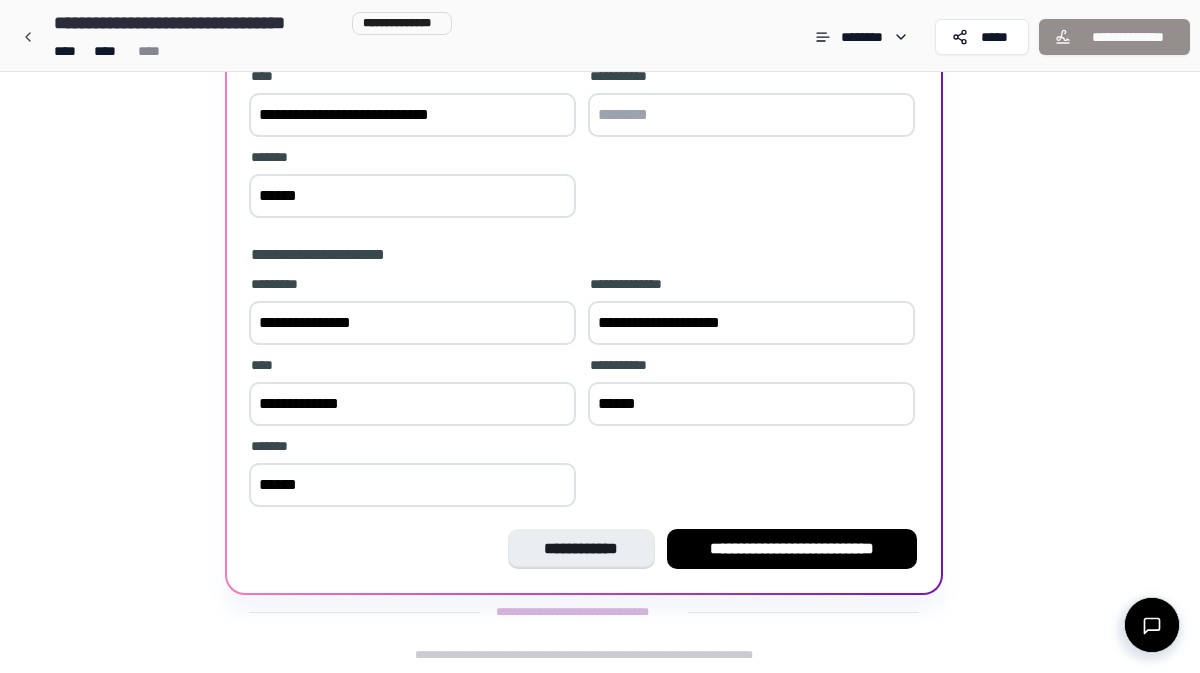 type on "******" 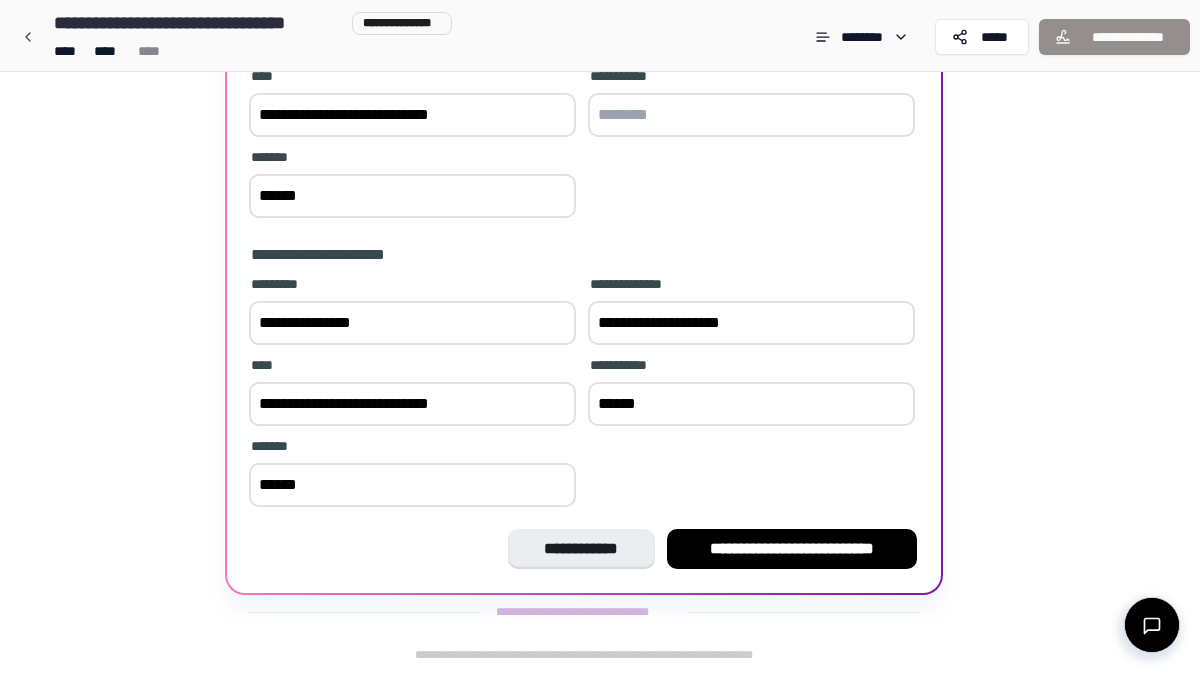 type on "**********" 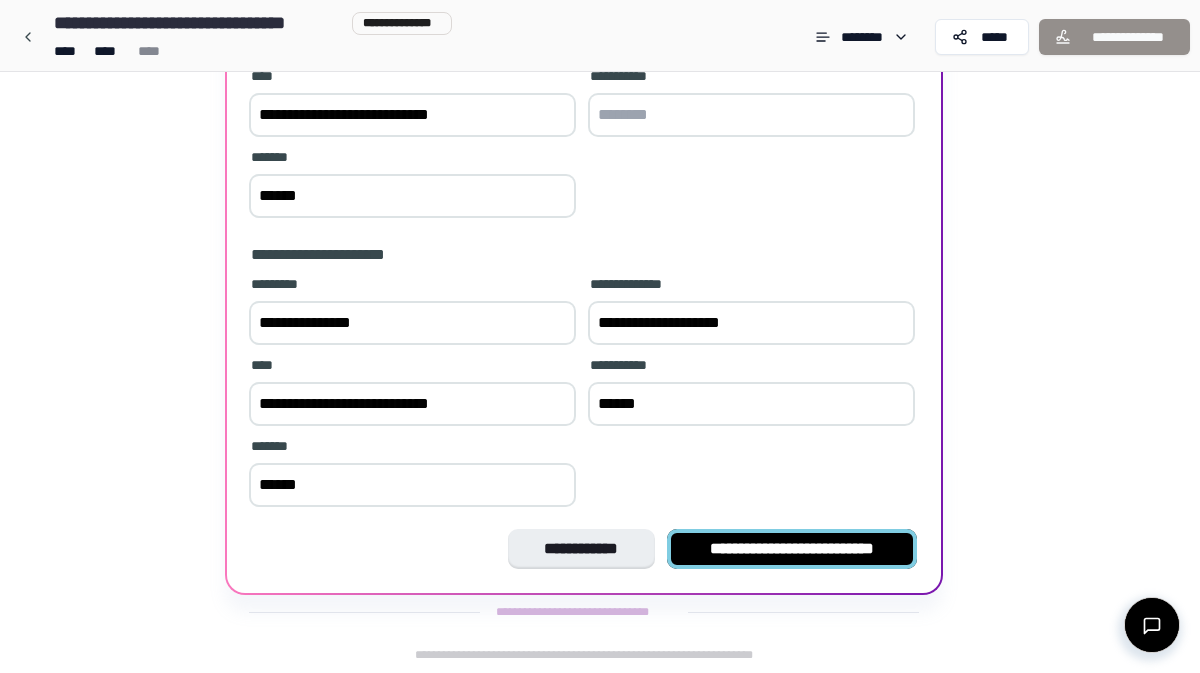 click on "**********" at bounding box center (792, 549) 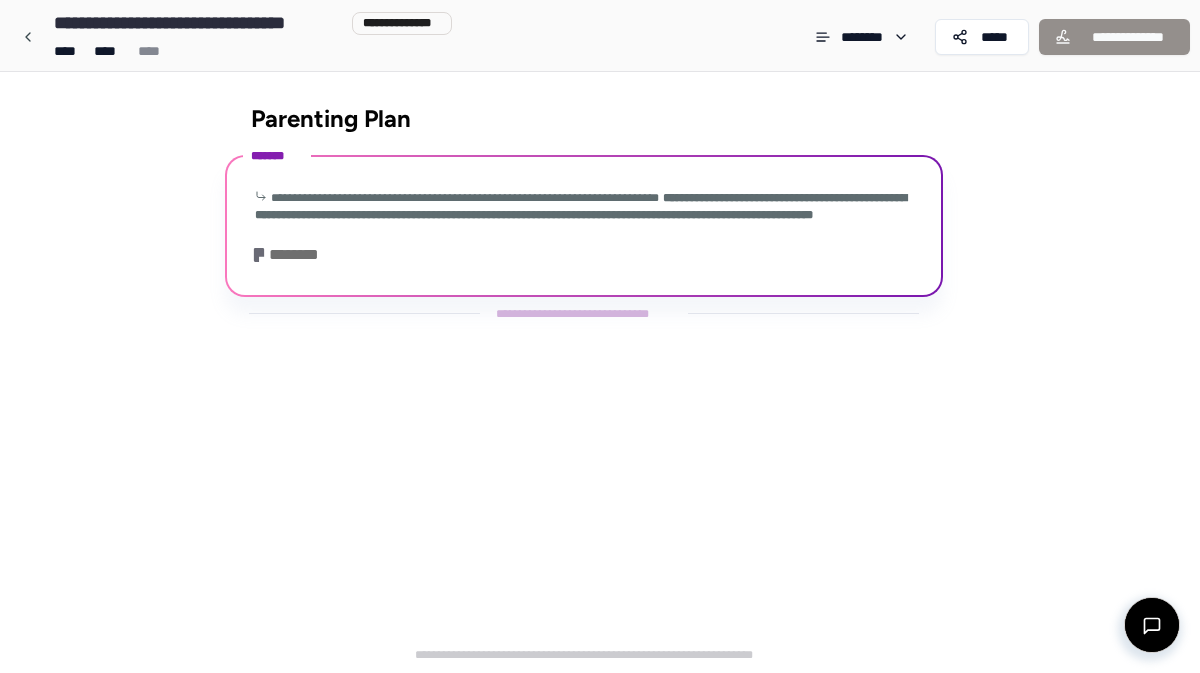 scroll, scrollTop: 0, scrollLeft: 0, axis: both 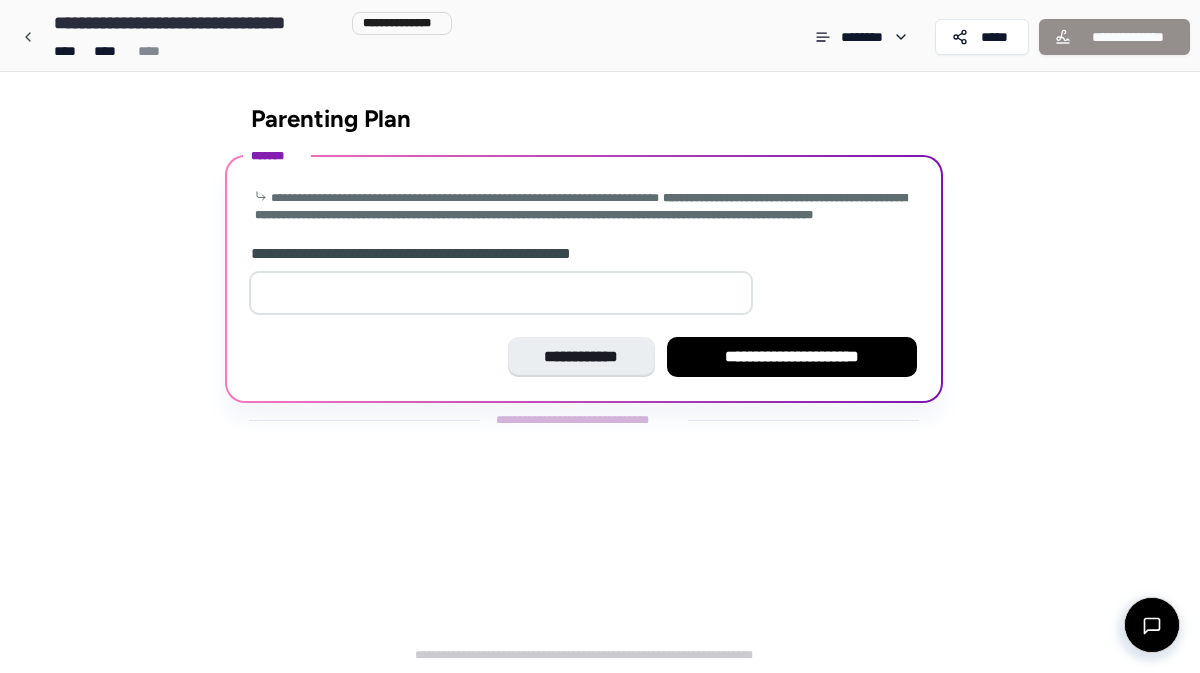 click at bounding box center [501, 293] 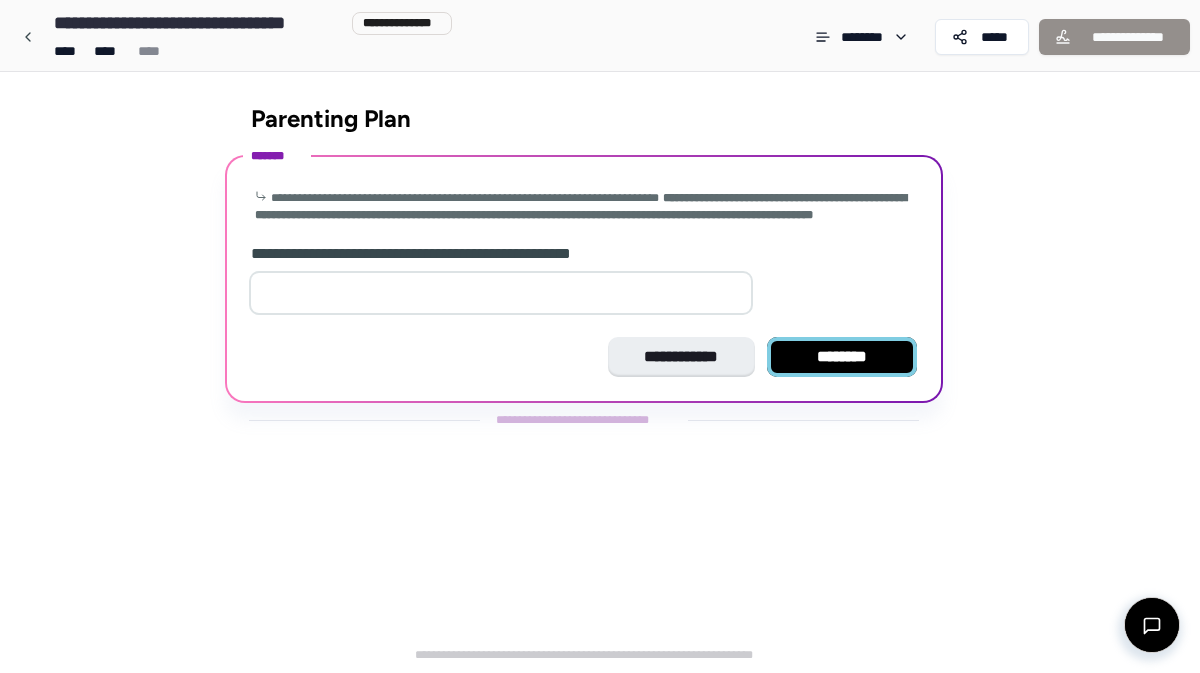 type on "*" 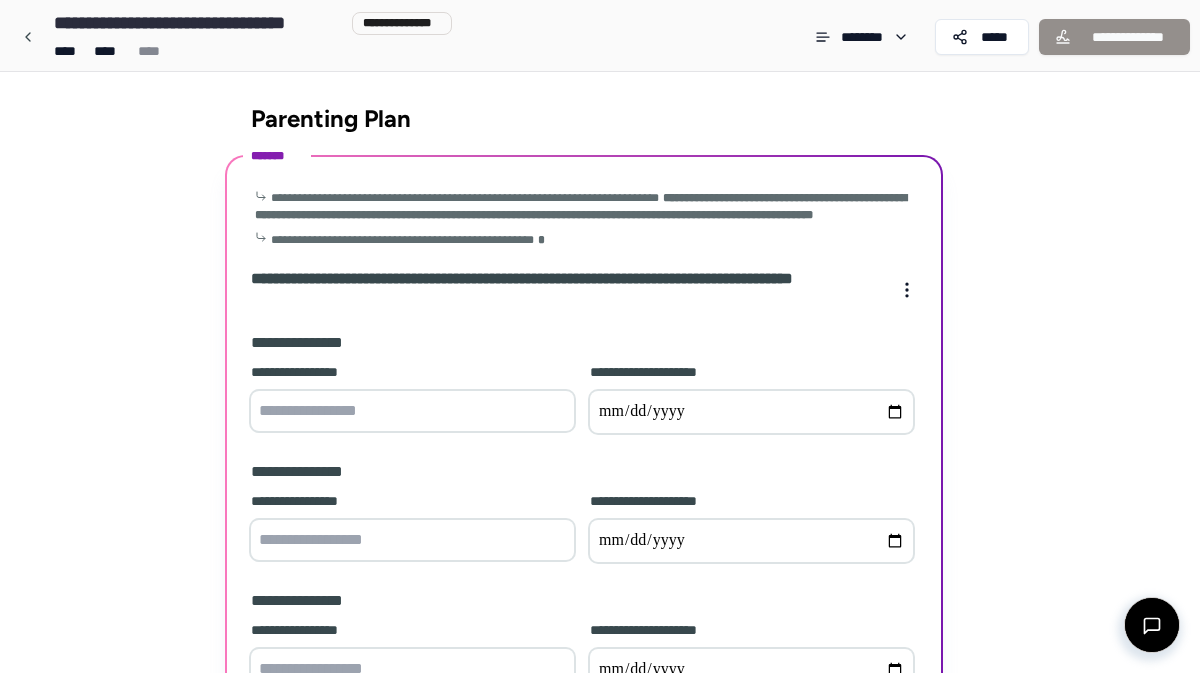 scroll, scrollTop: 203, scrollLeft: 0, axis: vertical 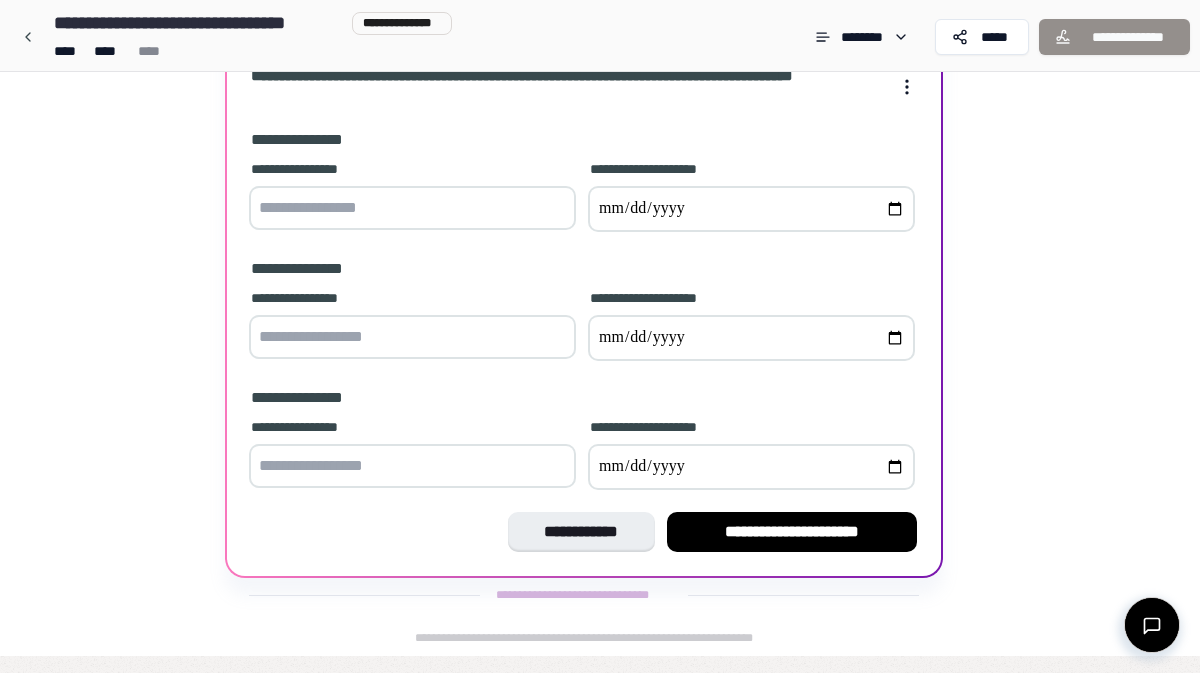 click at bounding box center (412, 208) 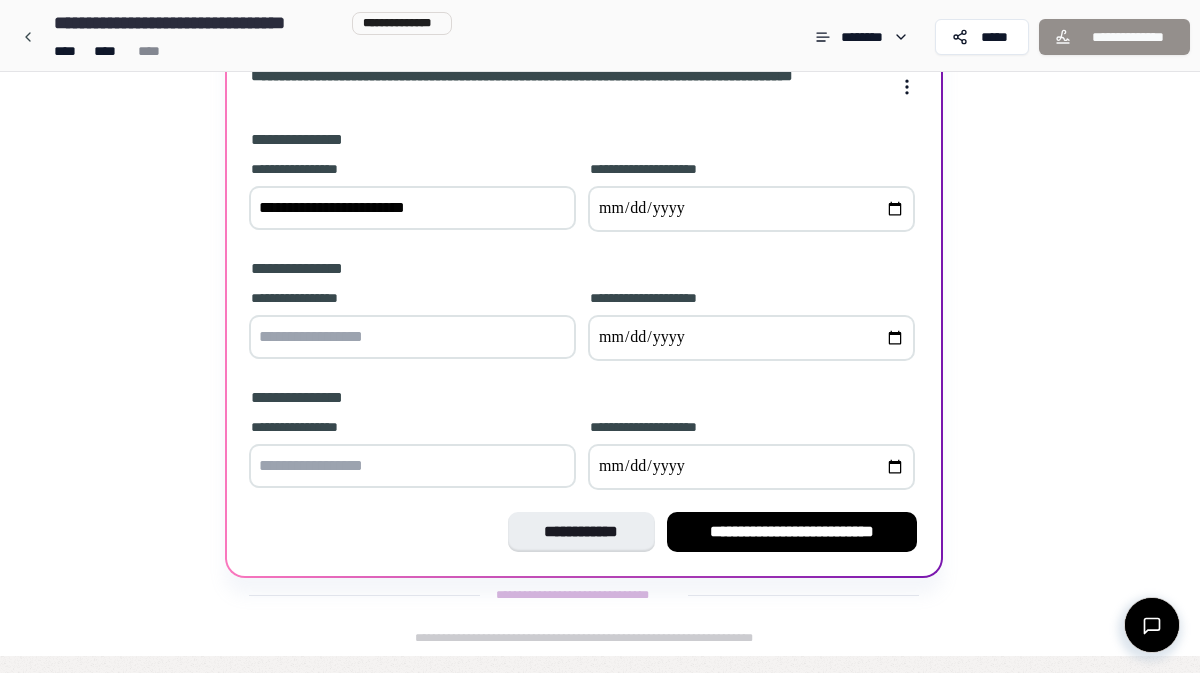 type on "**********" 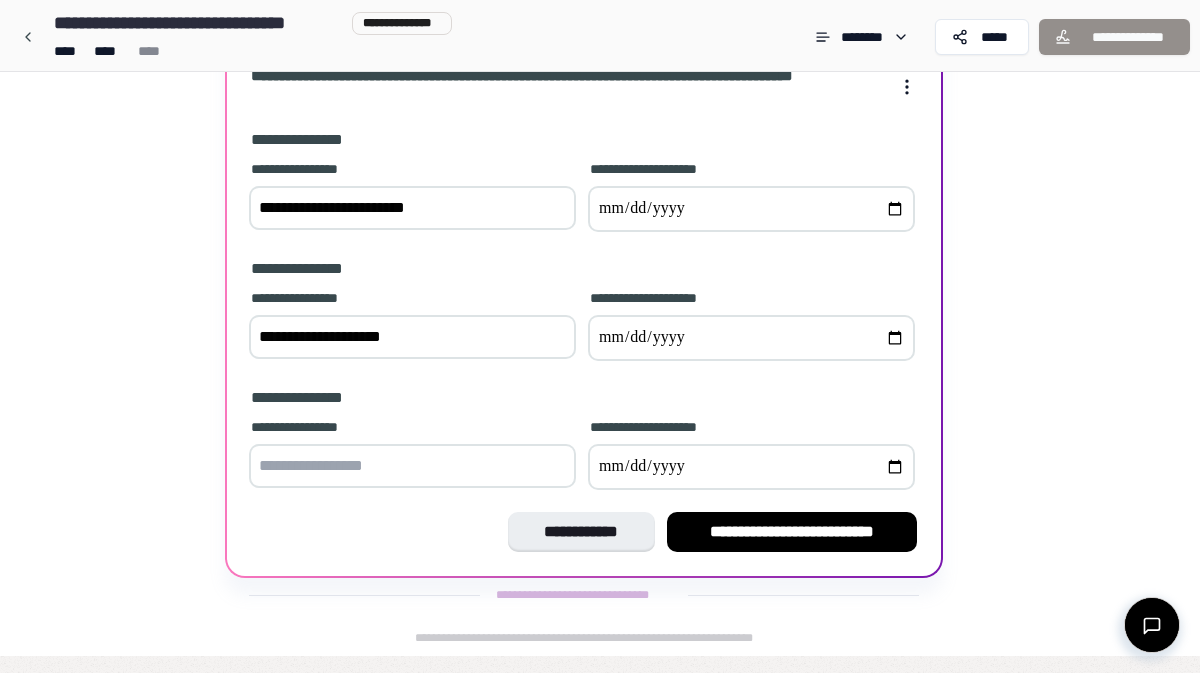 type on "**********" 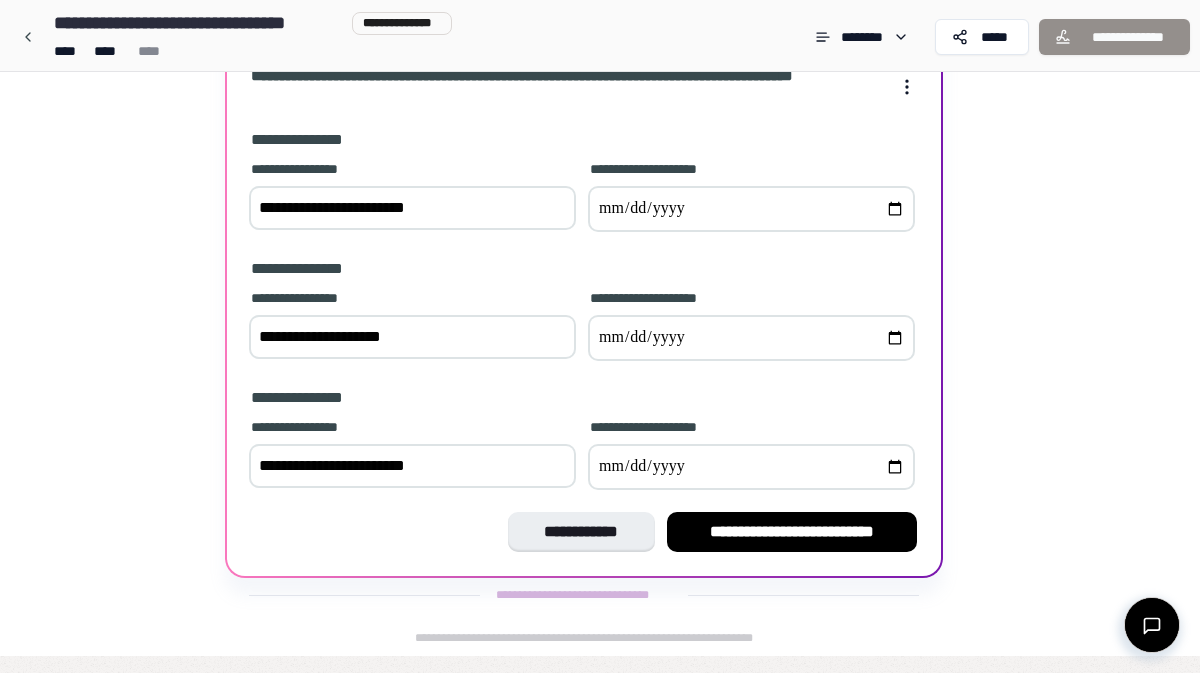 type on "**********" 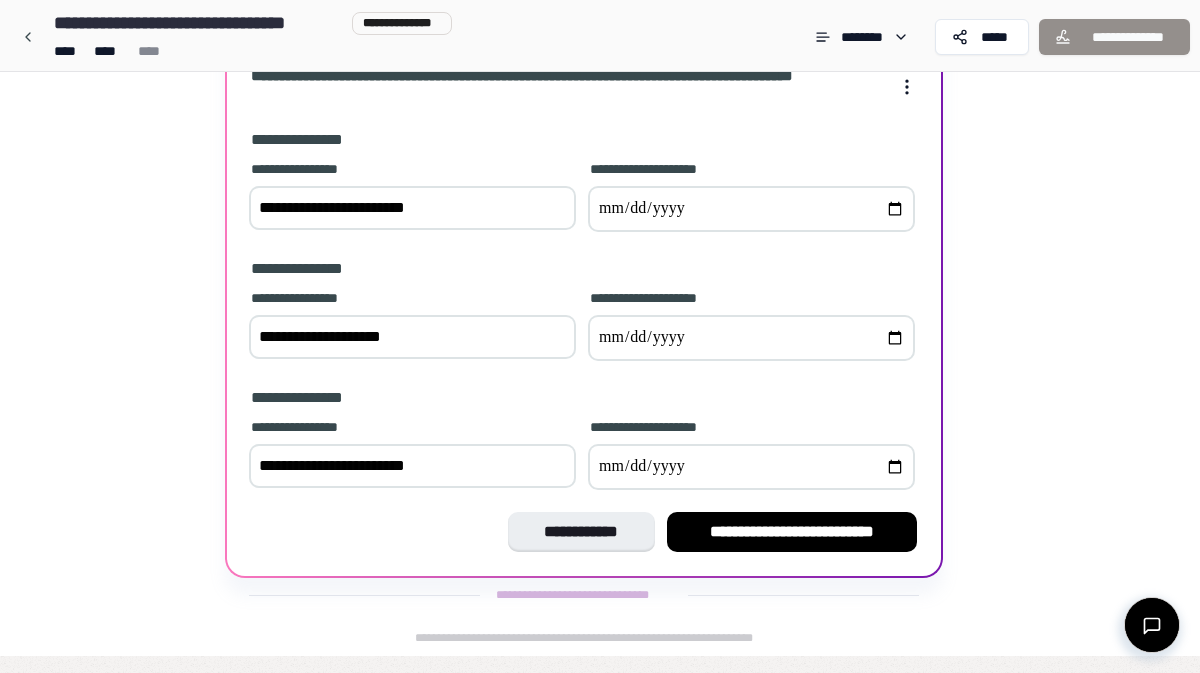 click at bounding box center [751, 338] 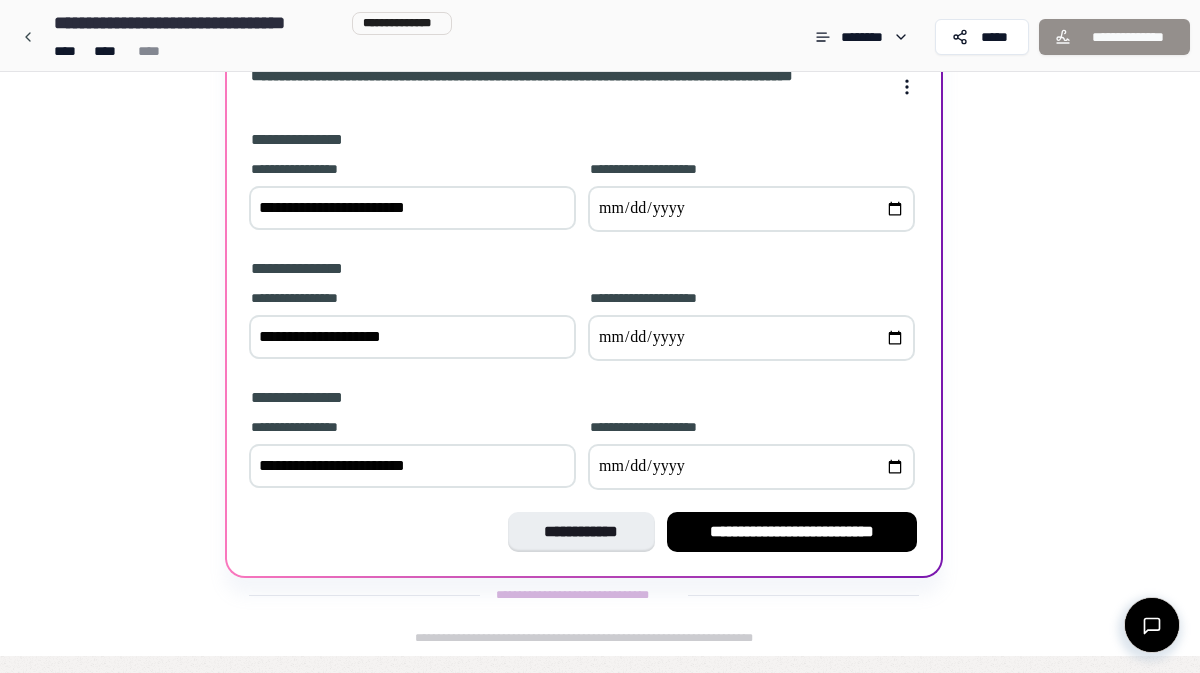 type on "**********" 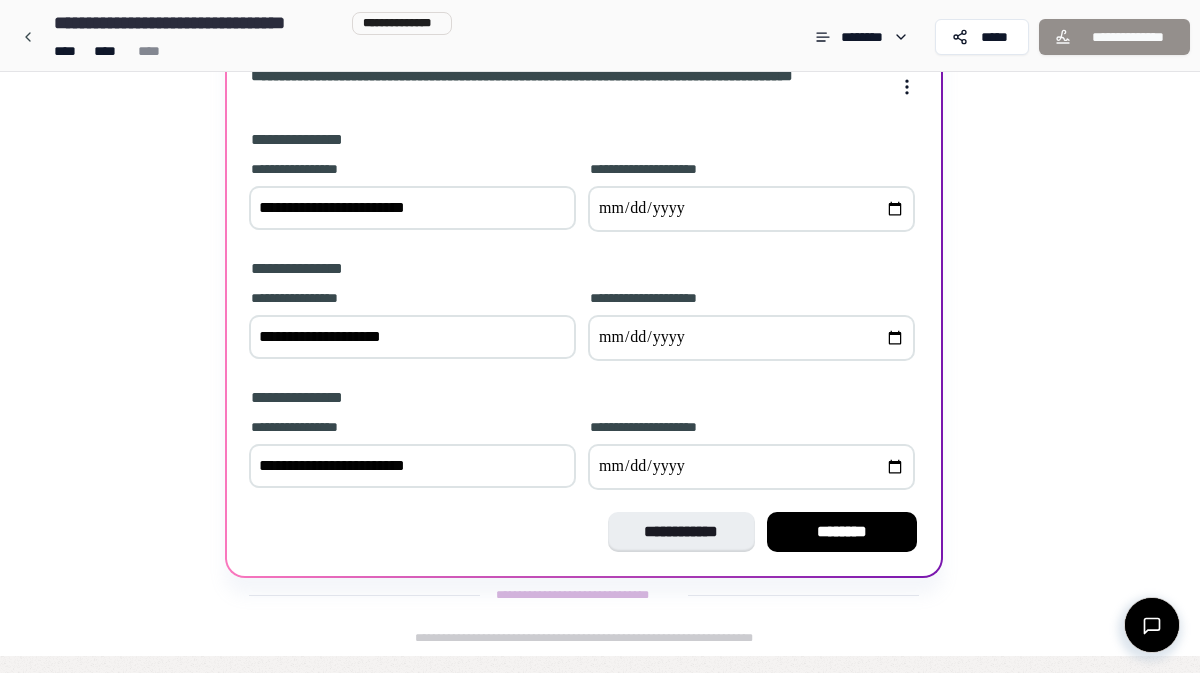type on "**********" 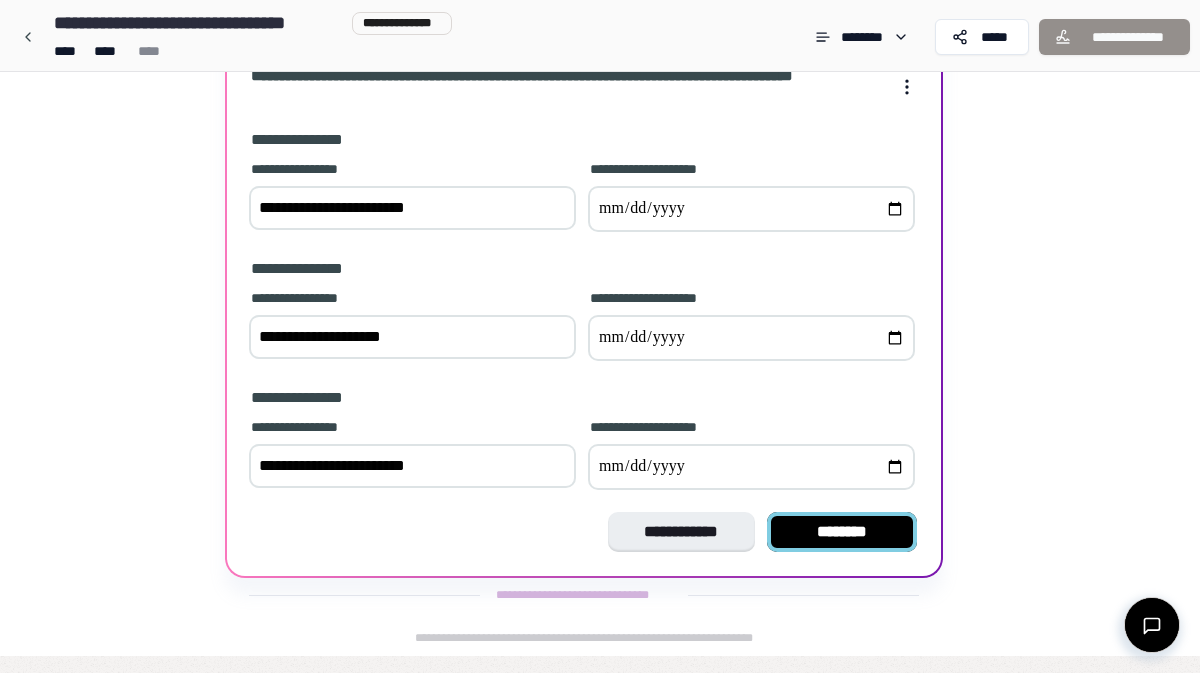 click on "********" at bounding box center (842, 532) 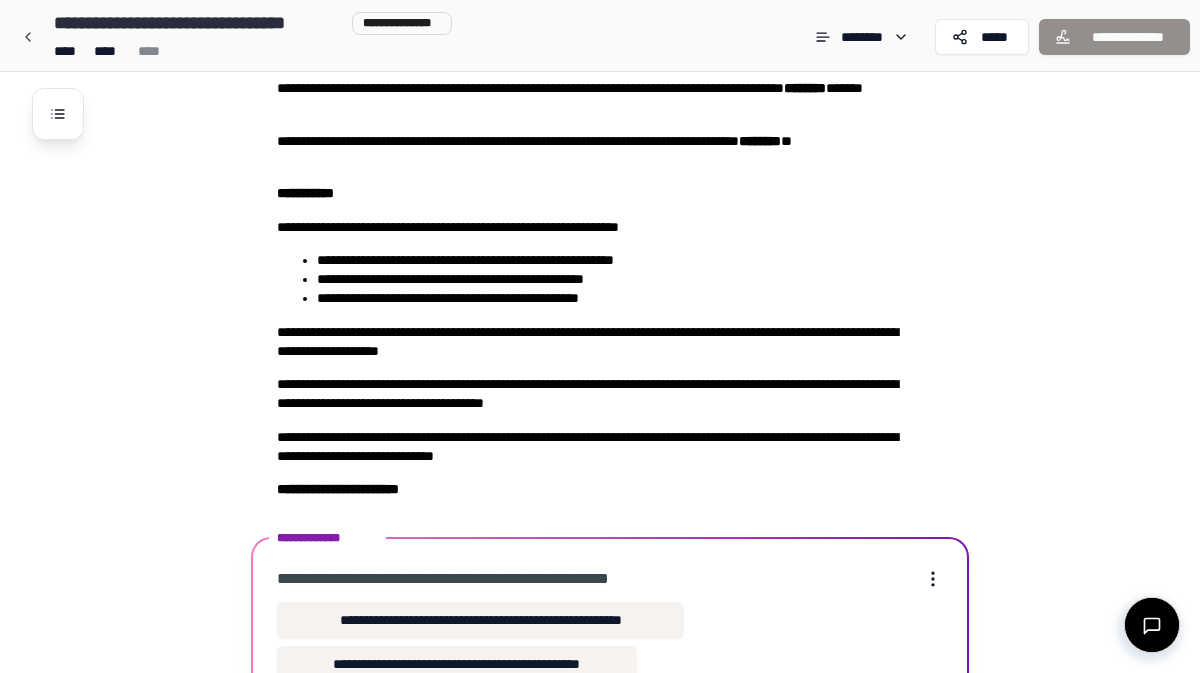 scroll, scrollTop: 264, scrollLeft: 0, axis: vertical 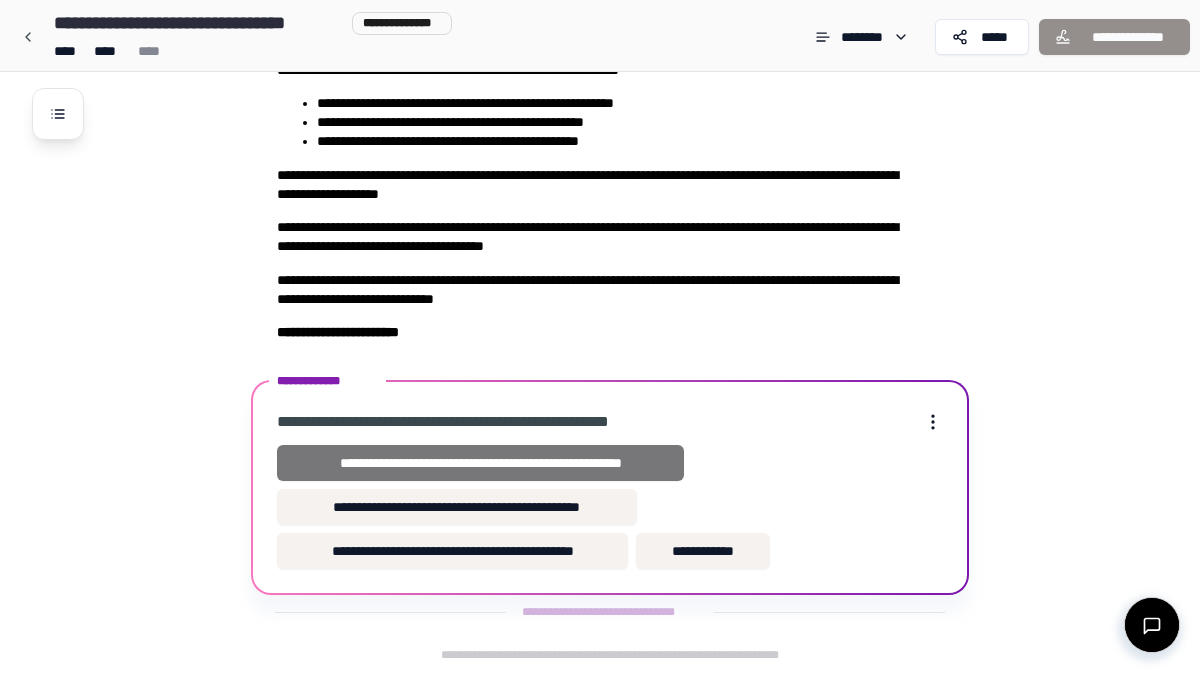 click on "**********" at bounding box center [480, 463] 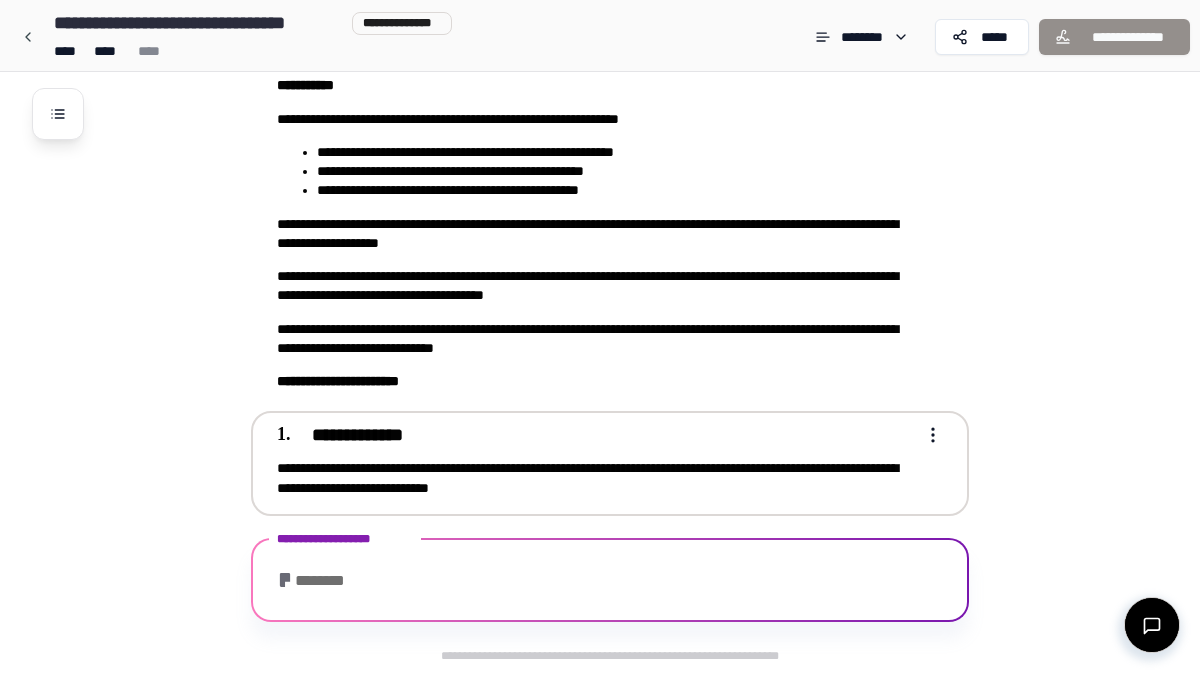 scroll, scrollTop: 373, scrollLeft: 0, axis: vertical 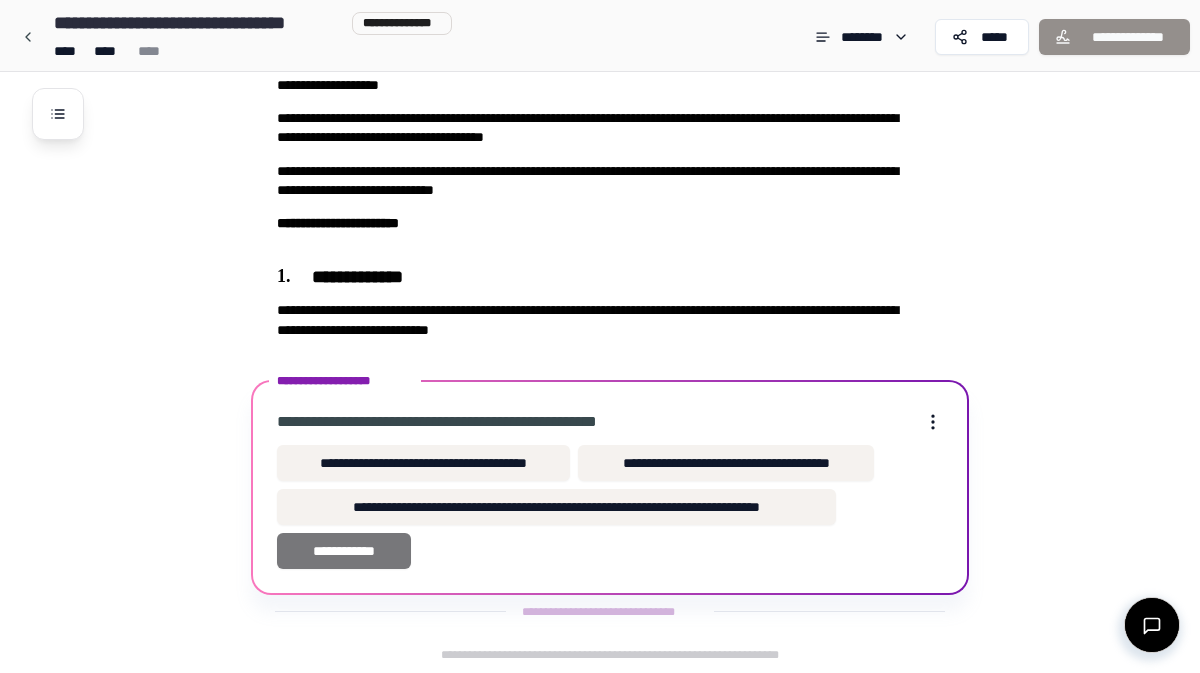 click on "**********" at bounding box center [344, 551] 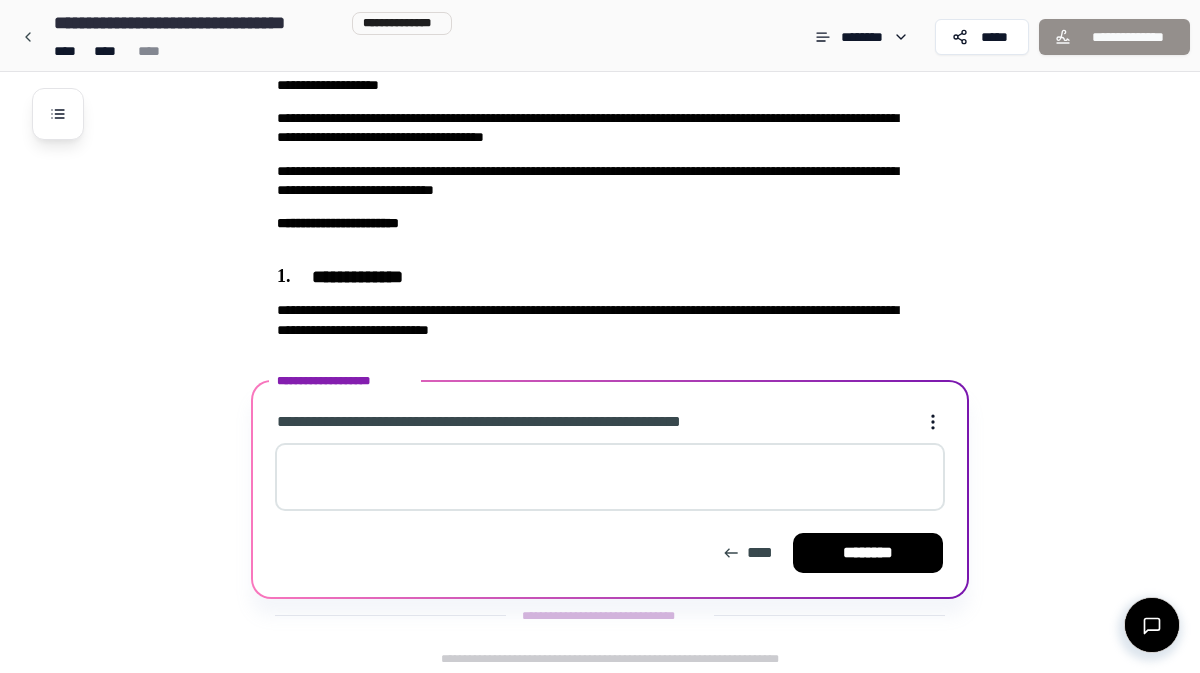 scroll, scrollTop: 377, scrollLeft: 0, axis: vertical 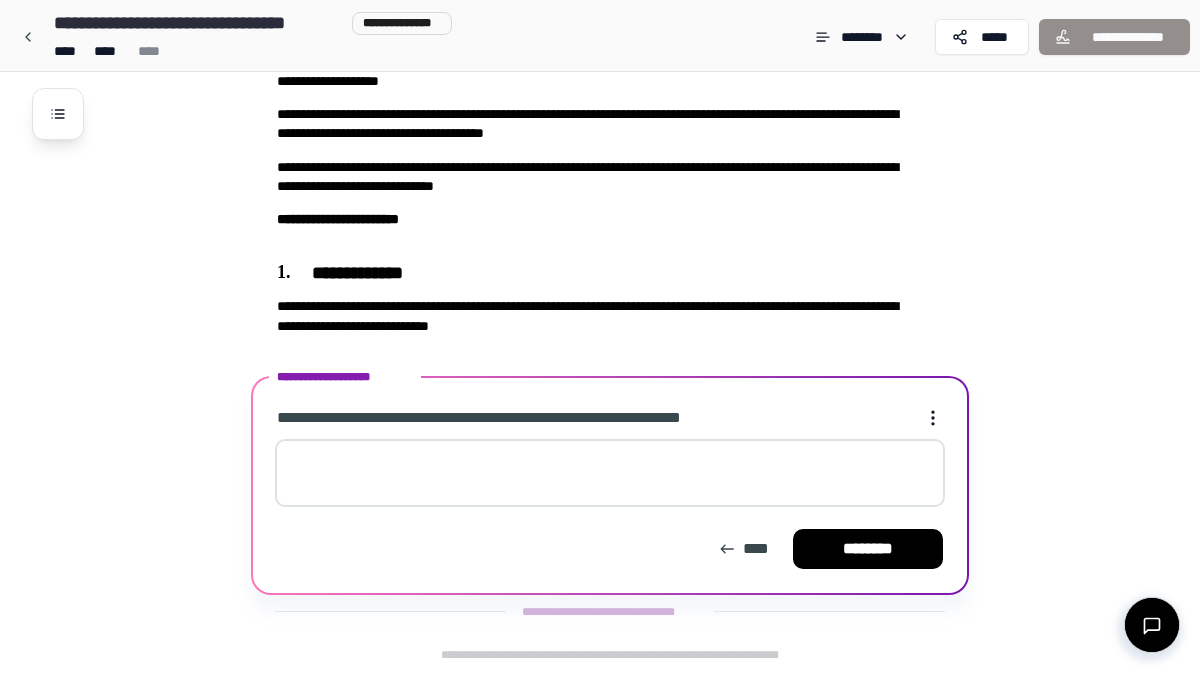 click at bounding box center [610, 473] 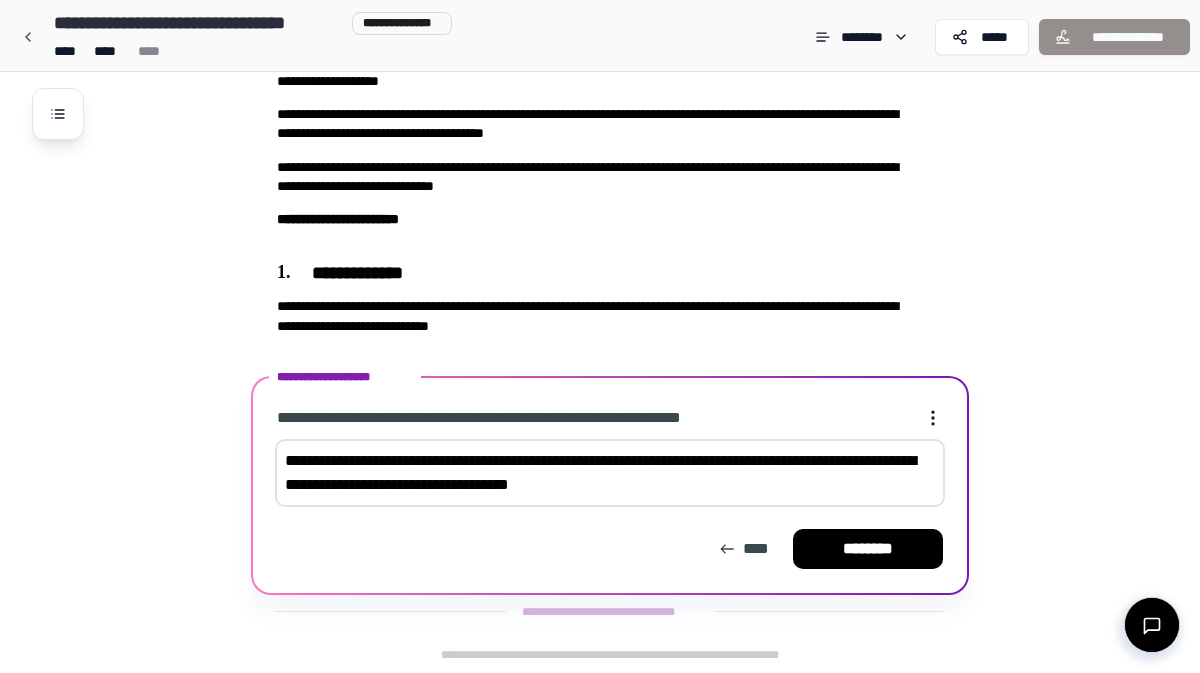click on "**********" at bounding box center [610, 473] 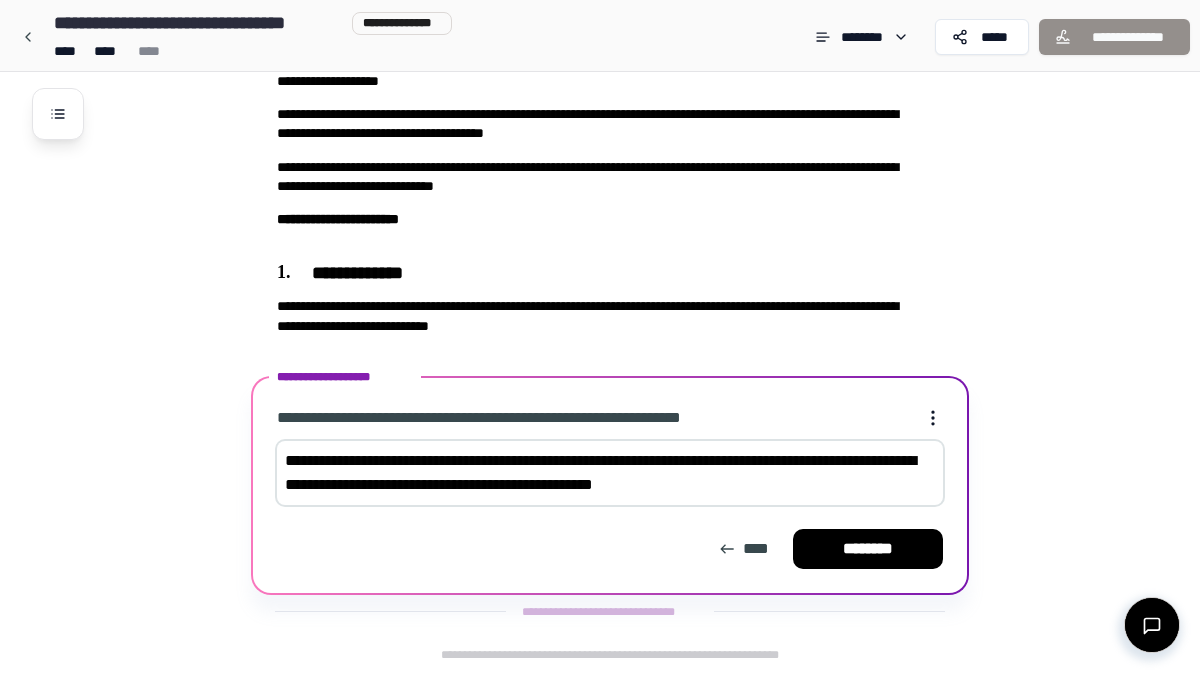 click on "**********" at bounding box center [610, 473] 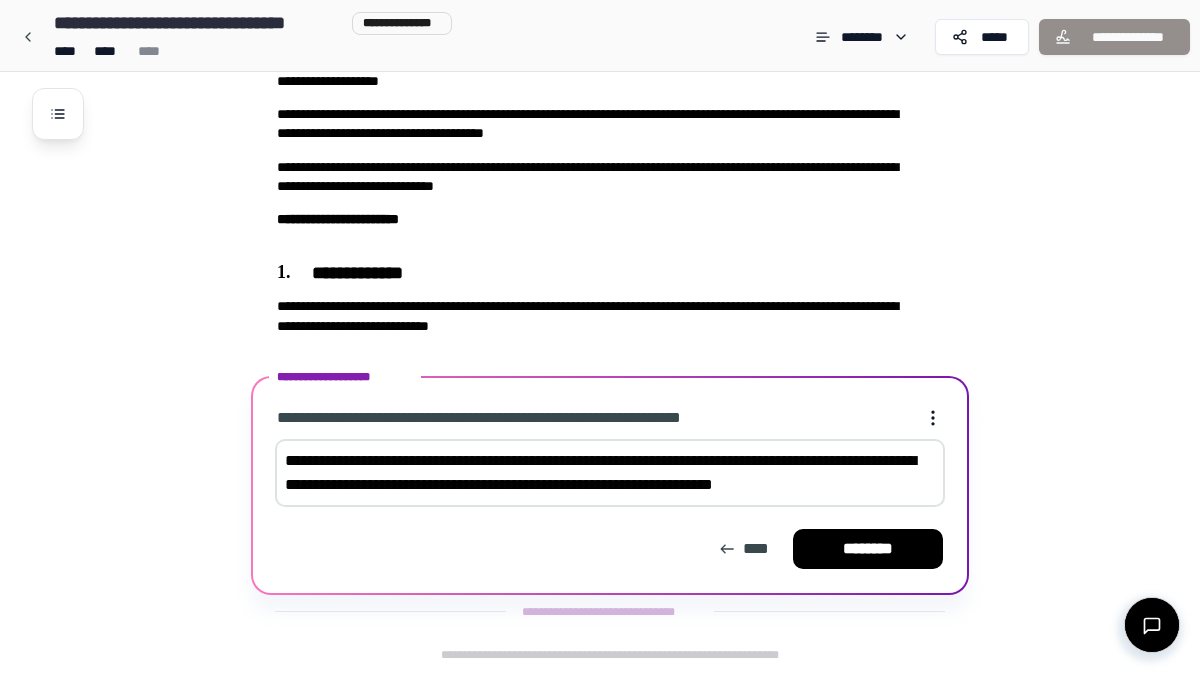 type on "**********" 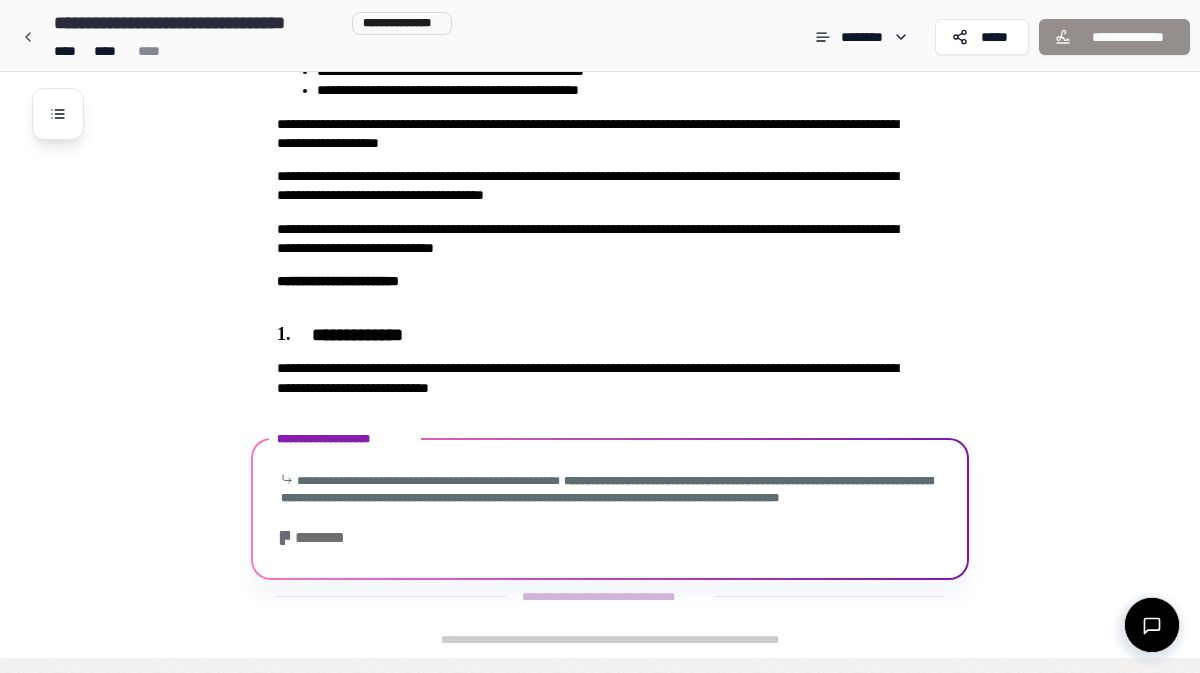 scroll, scrollTop: 425, scrollLeft: 0, axis: vertical 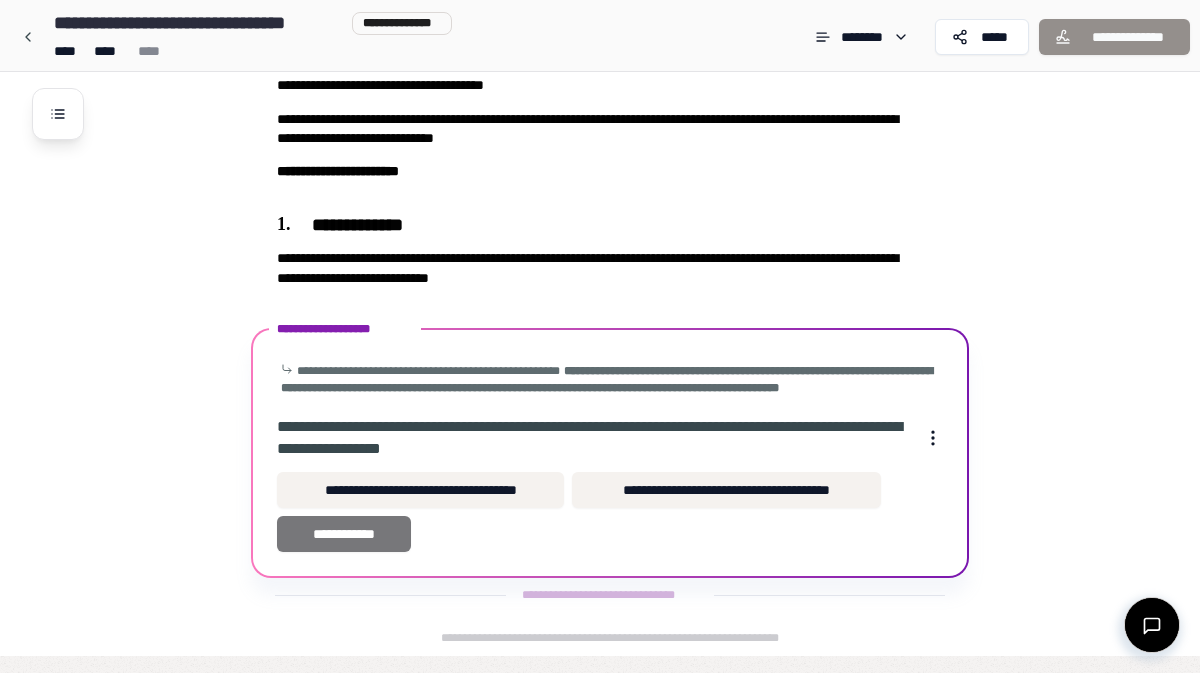 click on "**********" at bounding box center [344, 534] 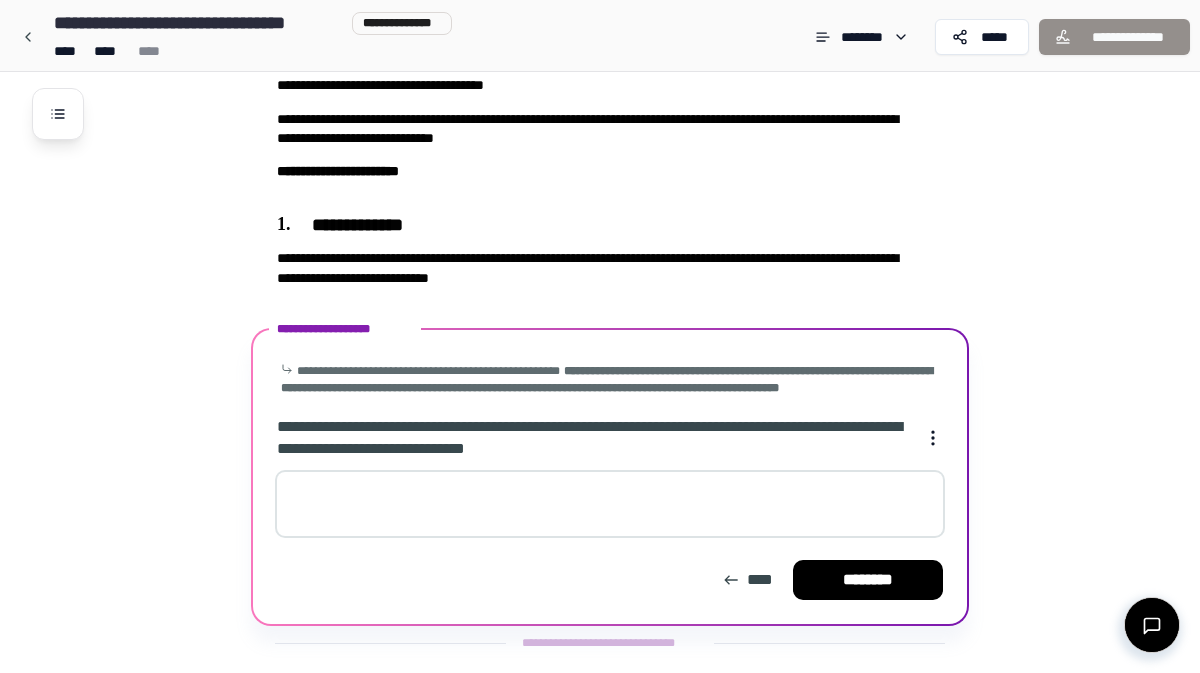 scroll, scrollTop: 473, scrollLeft: 0, axis: vertical 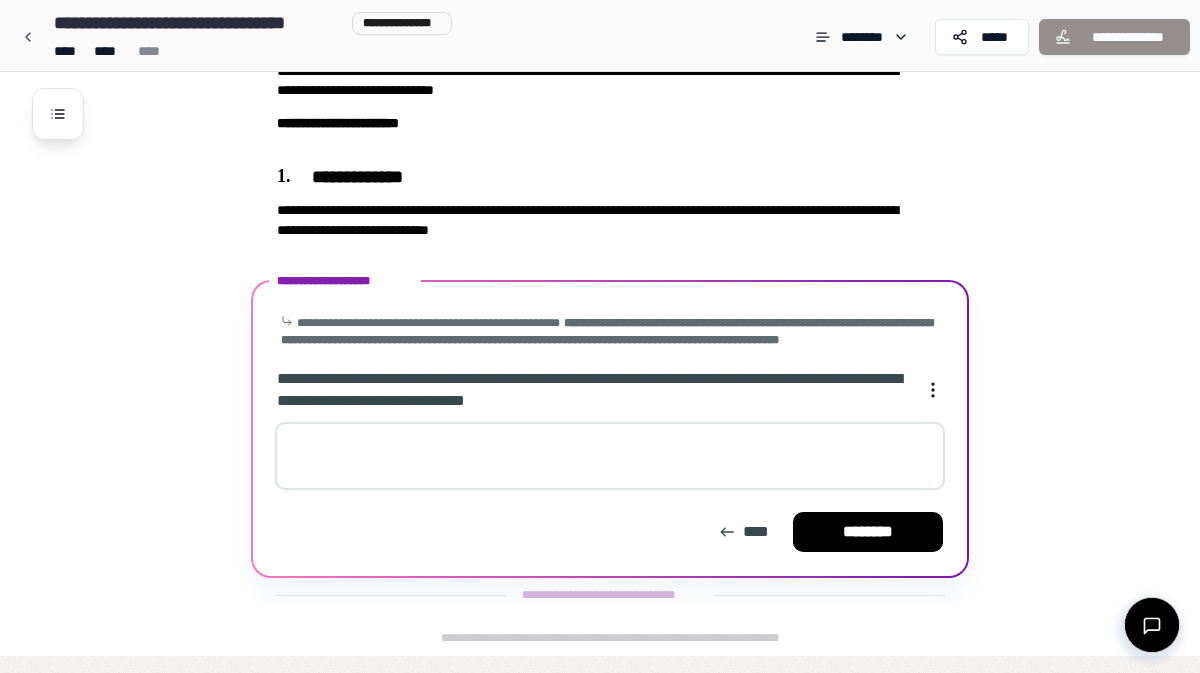 click at bounding box center (610, 456) 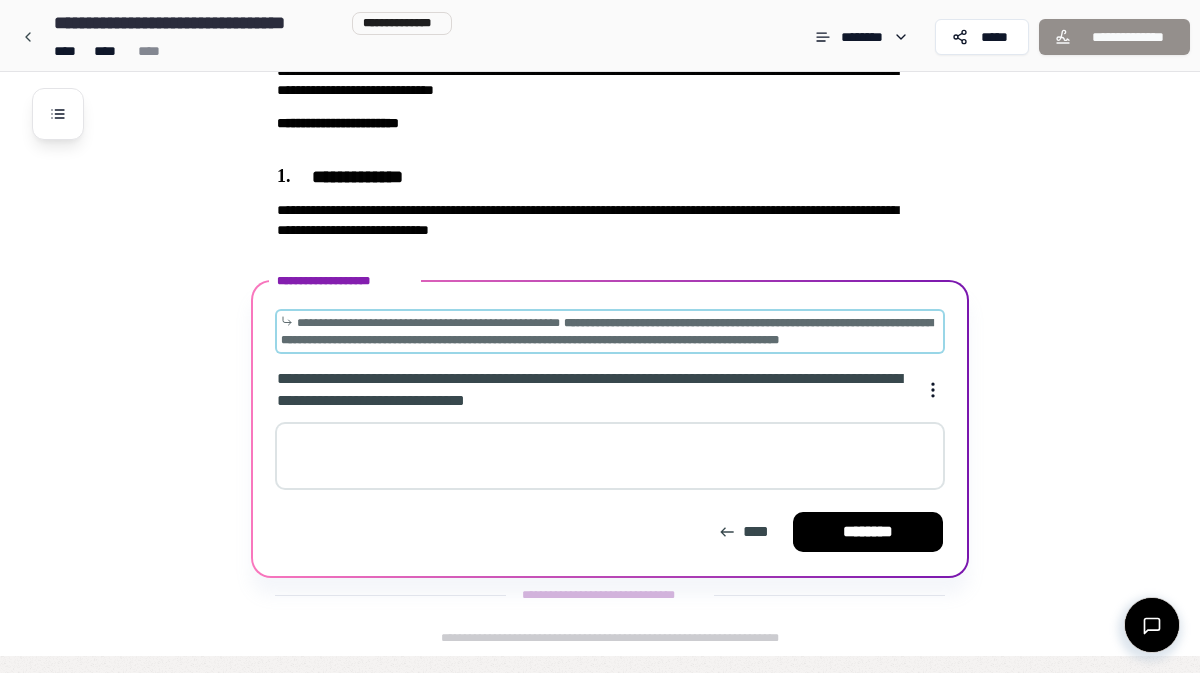 click on "**********" at bounding box center [610, 331] 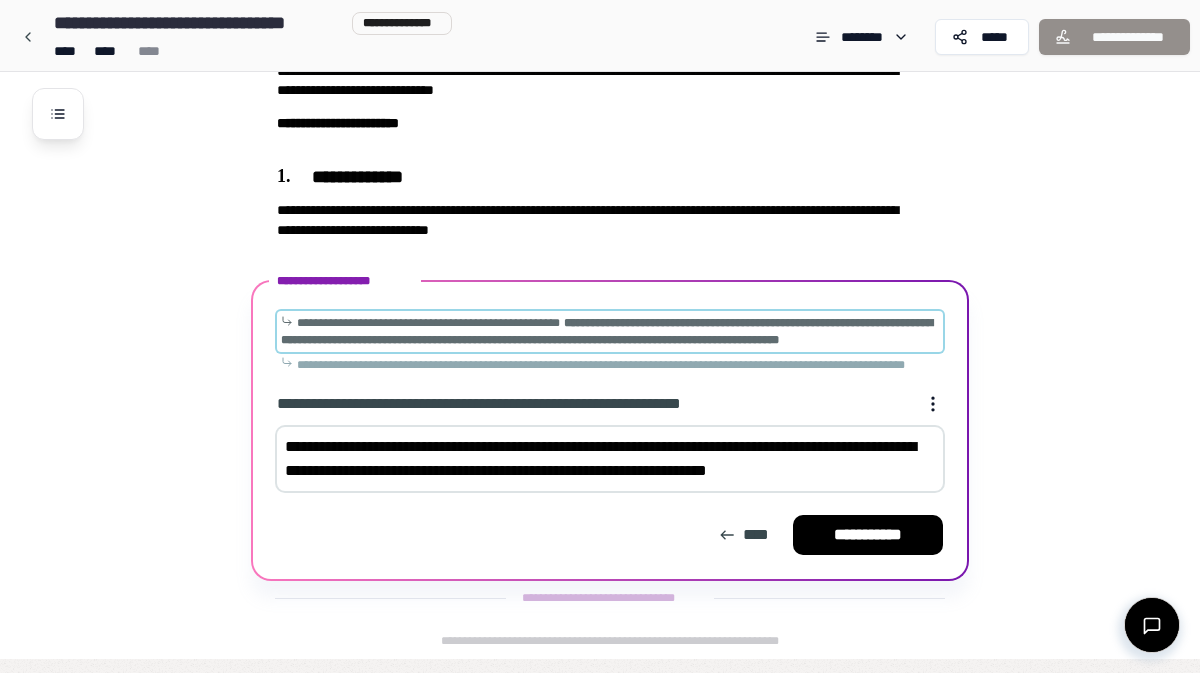 scroll, scrollTop: 492, scrollLeft: 0, axis: vertical 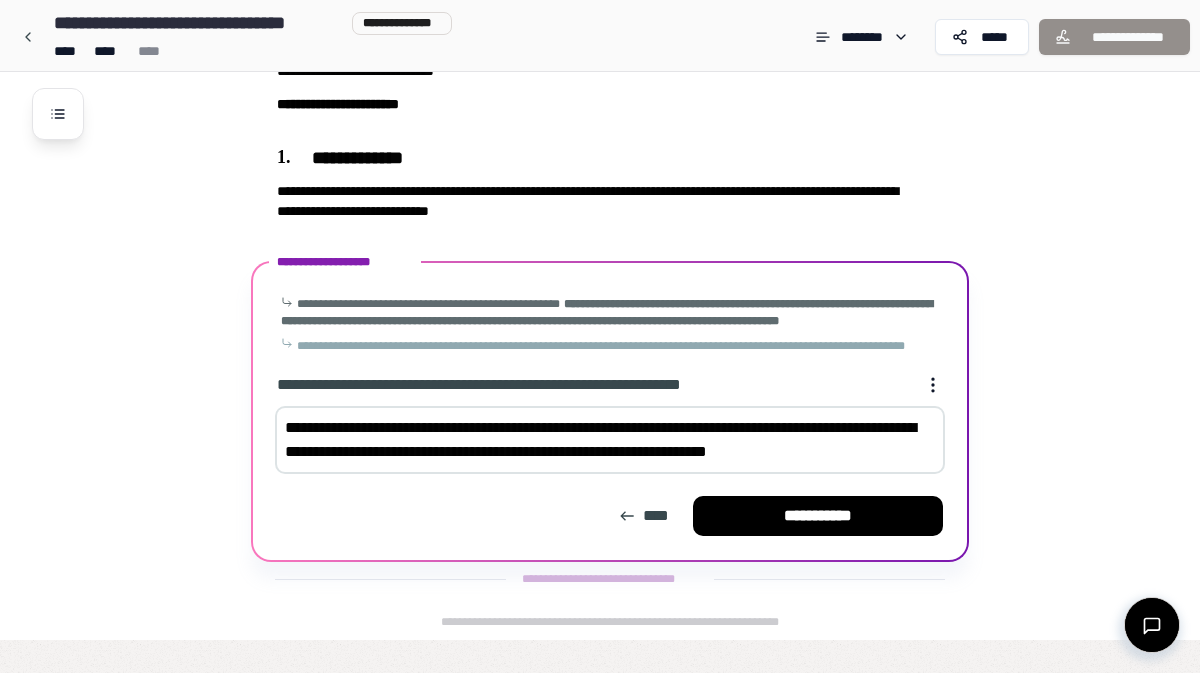 click on "**********" at bounding box center [610, 440] 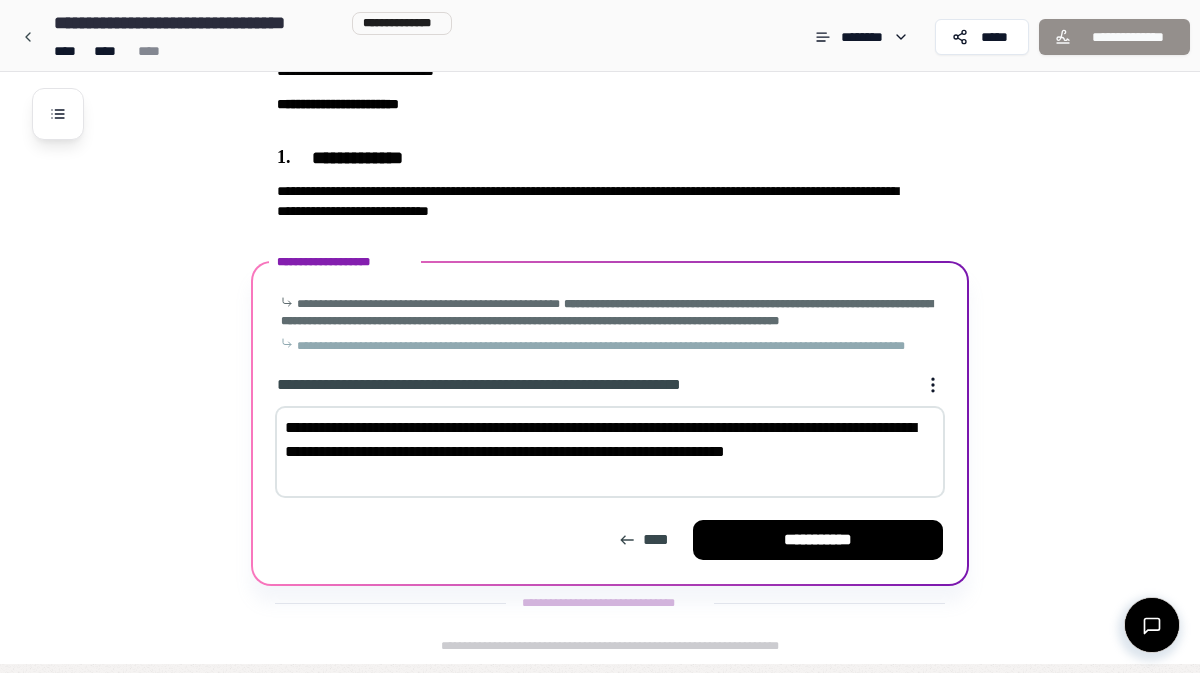 scroll, scrollTop: 516, scrollLeft: 0, axis: vertical 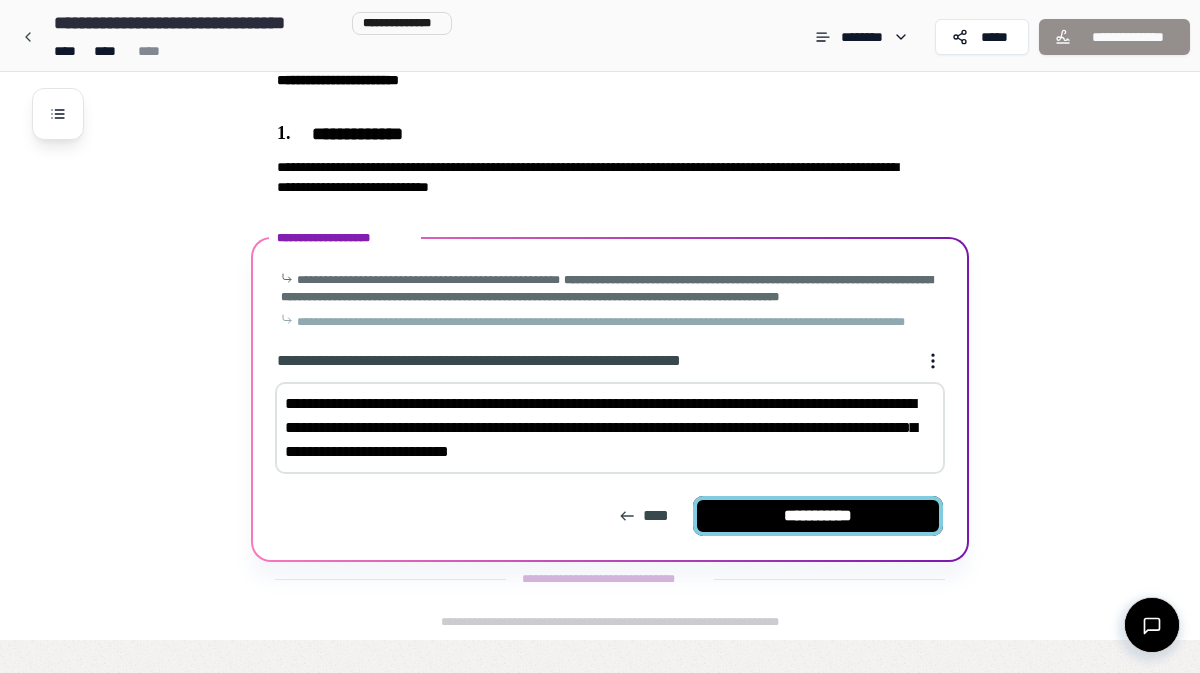 type on "**********" 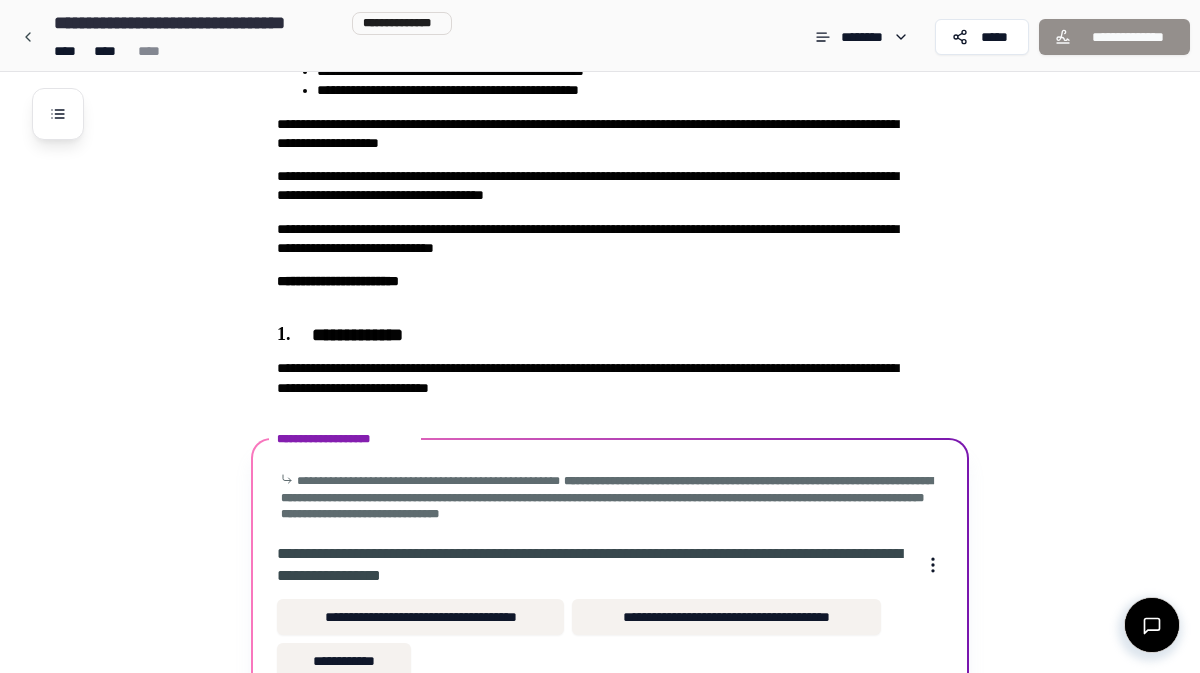 scroll, scrollTop: 425, scrollLeft: 0, axis: vertical 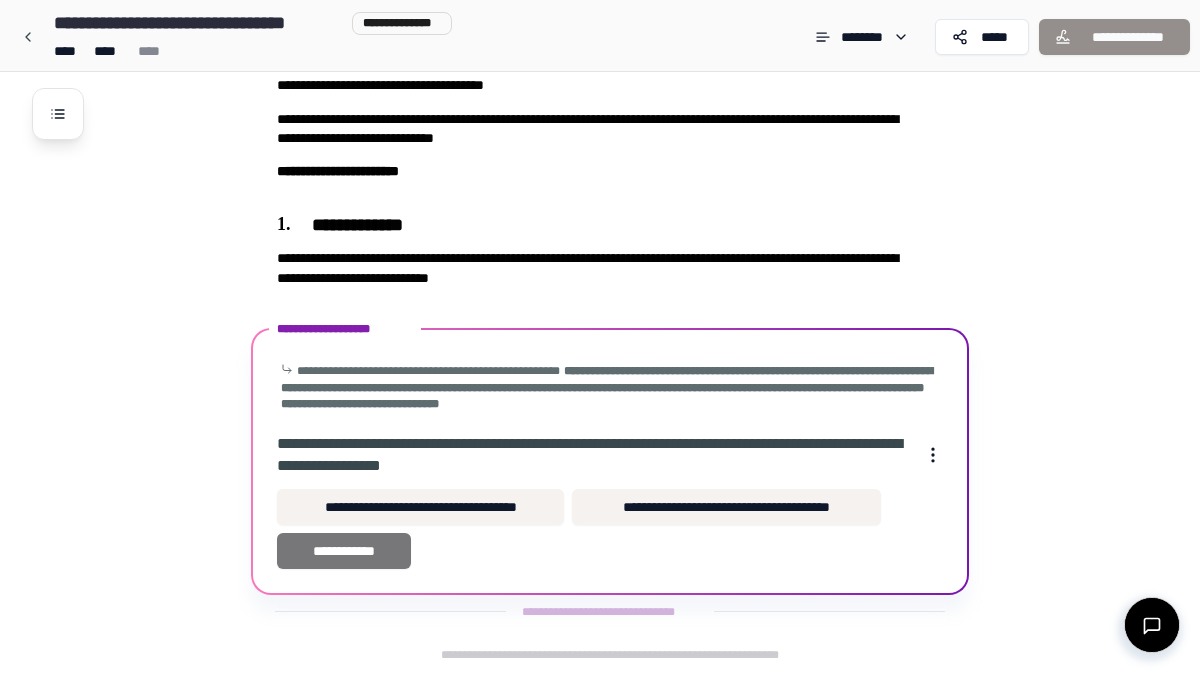 click on "**********" at bounding box center (344, 551) 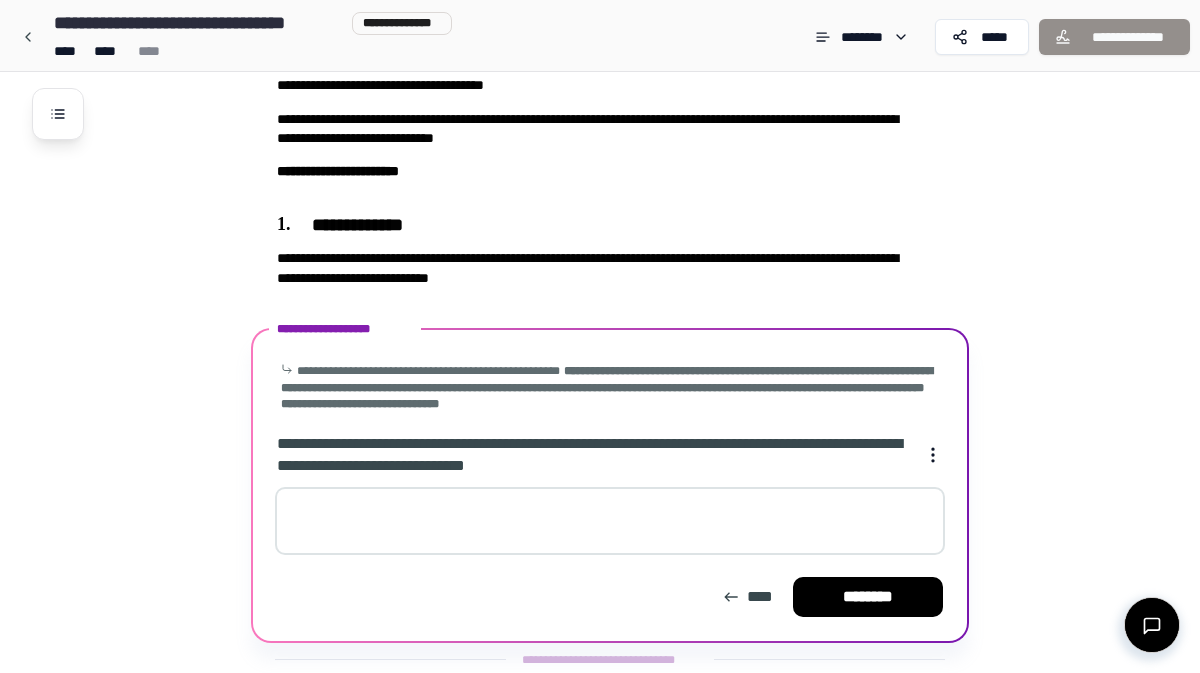 scroll, scrollTop: 473, scrollLeft: 0, axis: vertical 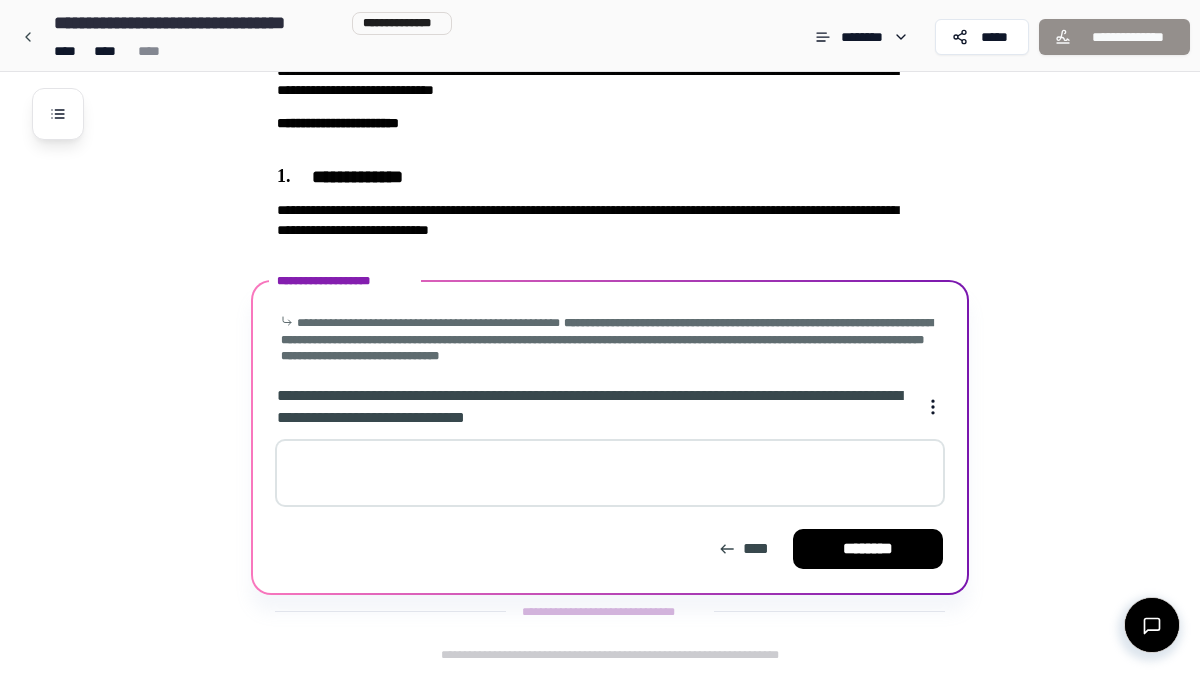 click at bounding box center [610, 473] 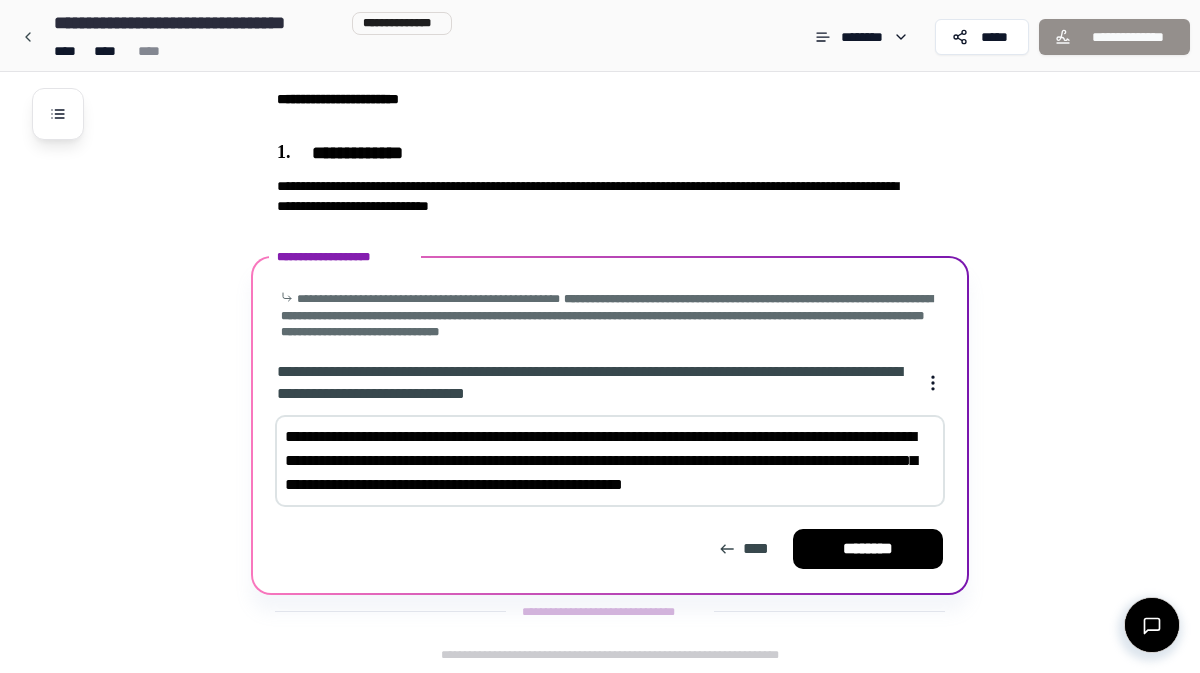scroll, scrollTop: 521, scrollLeft: 0, axis: vertical 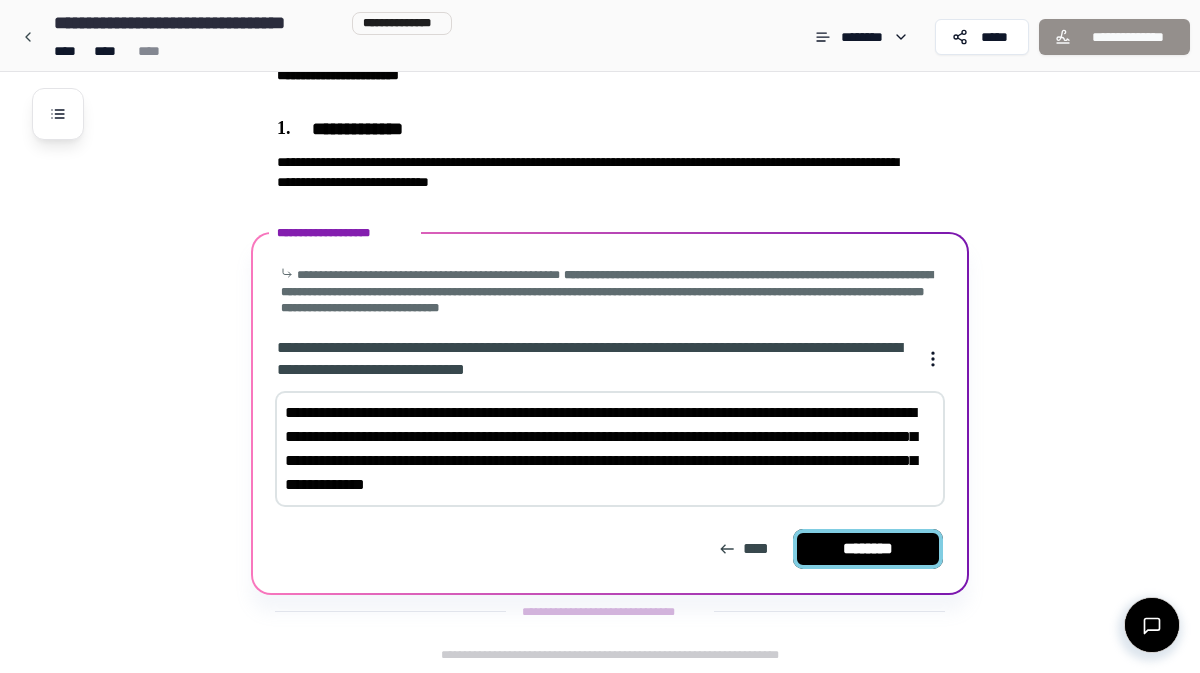type on "**********" 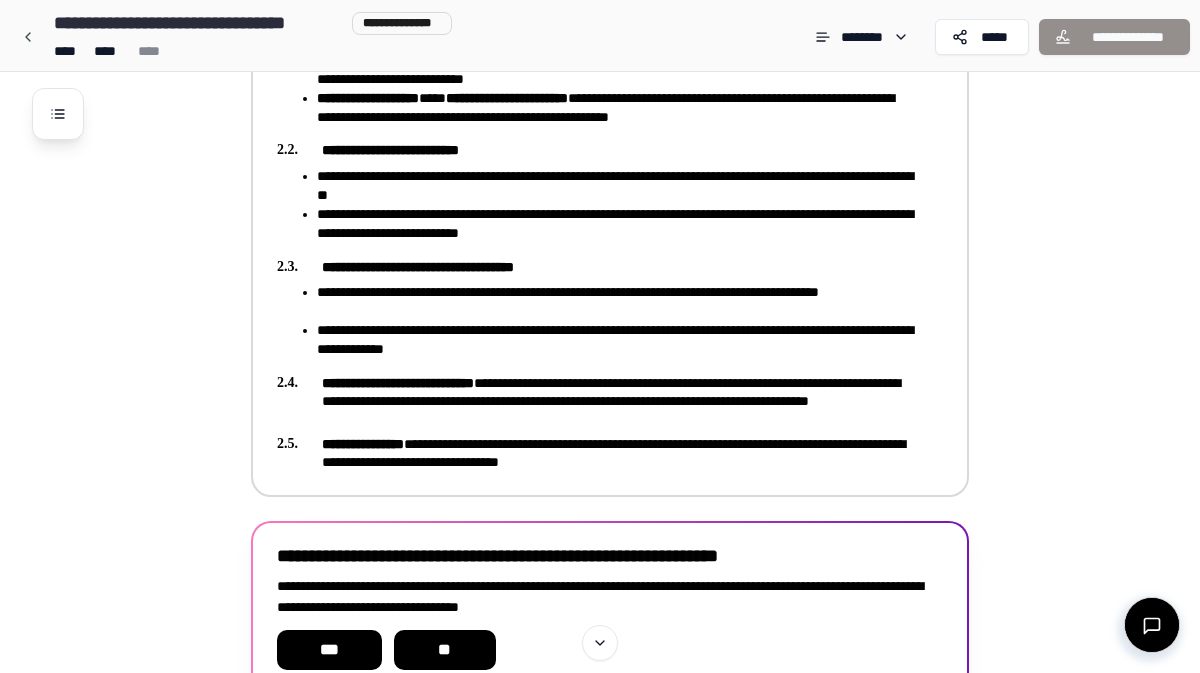 scroll, scrollTop: 857, scrollLeft: 0, axis: vertical 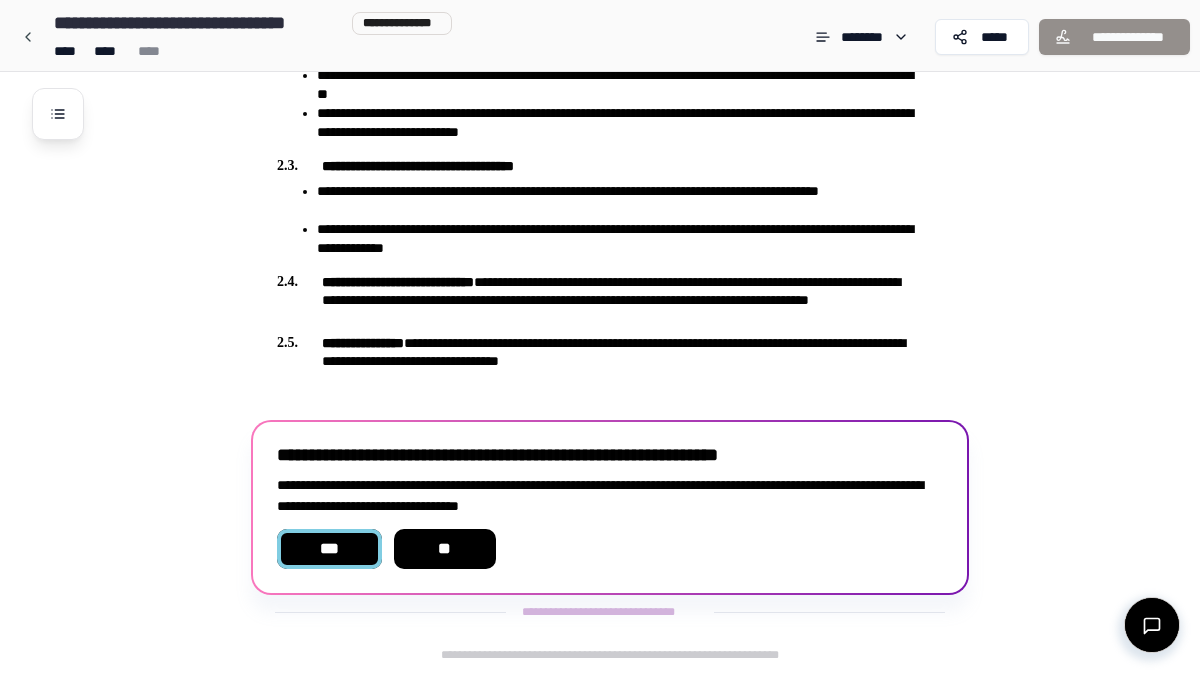 click on "***" at bounding box center [329, 549] 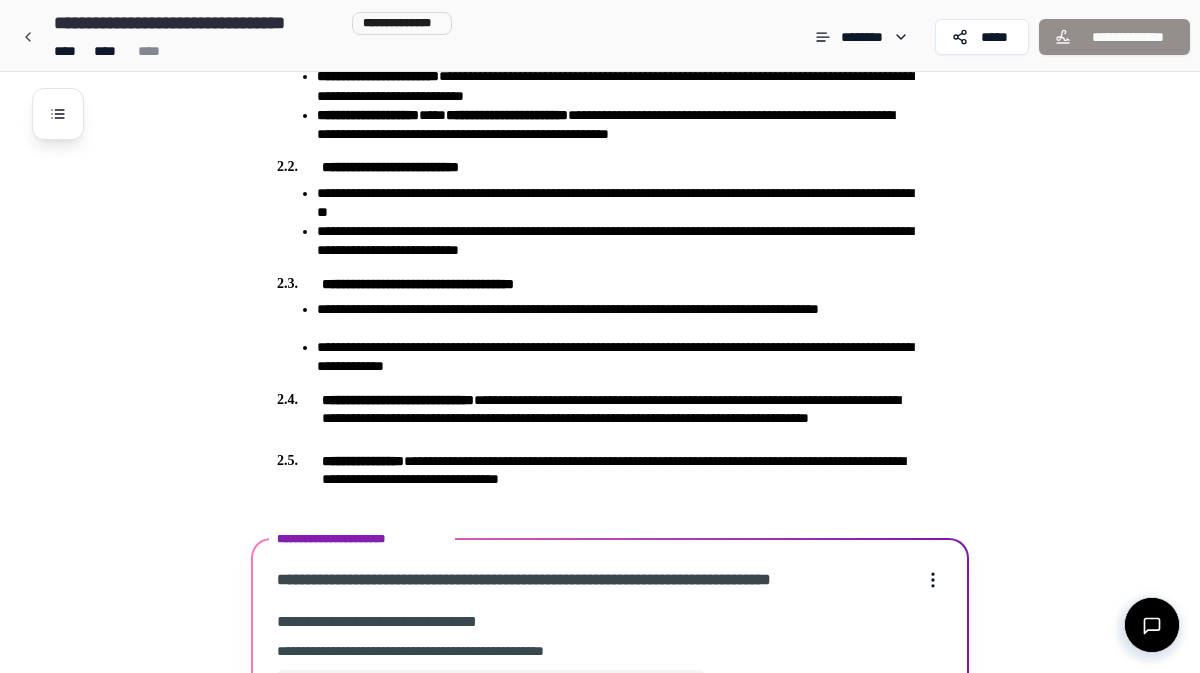 scroll, scrollTop: 1277, scrollLeft: 0, axis: vertical 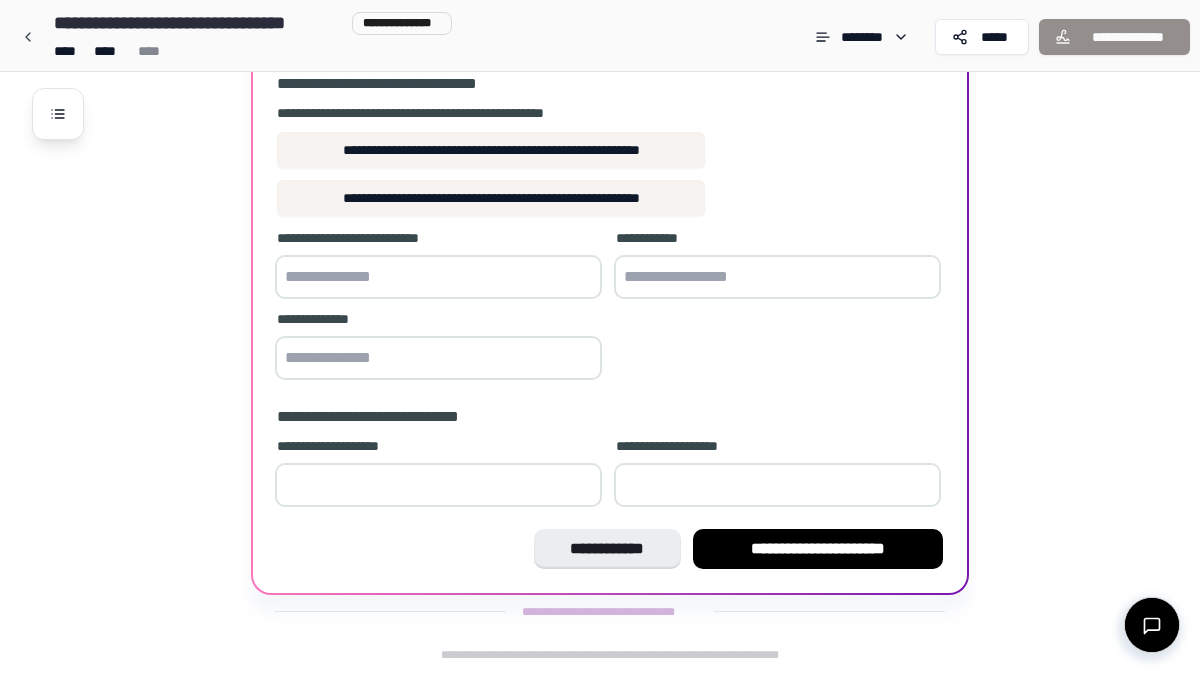 click at bounding box center (438, 485) 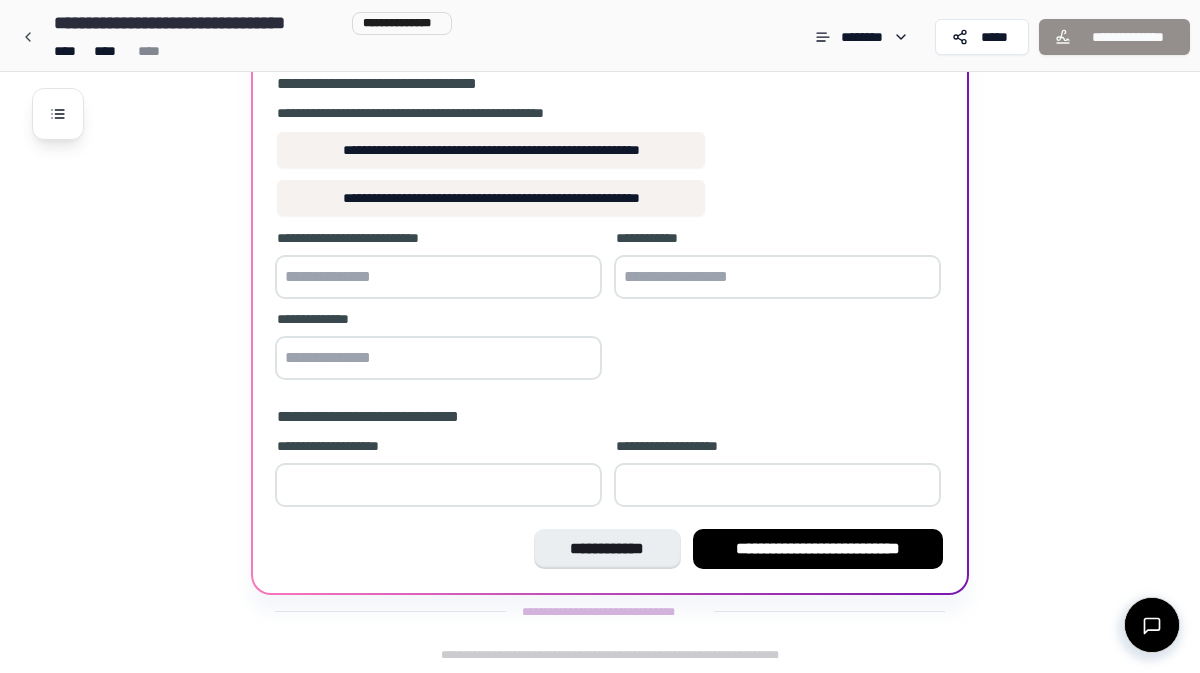 click on "*" at bounding box center (438, 485) 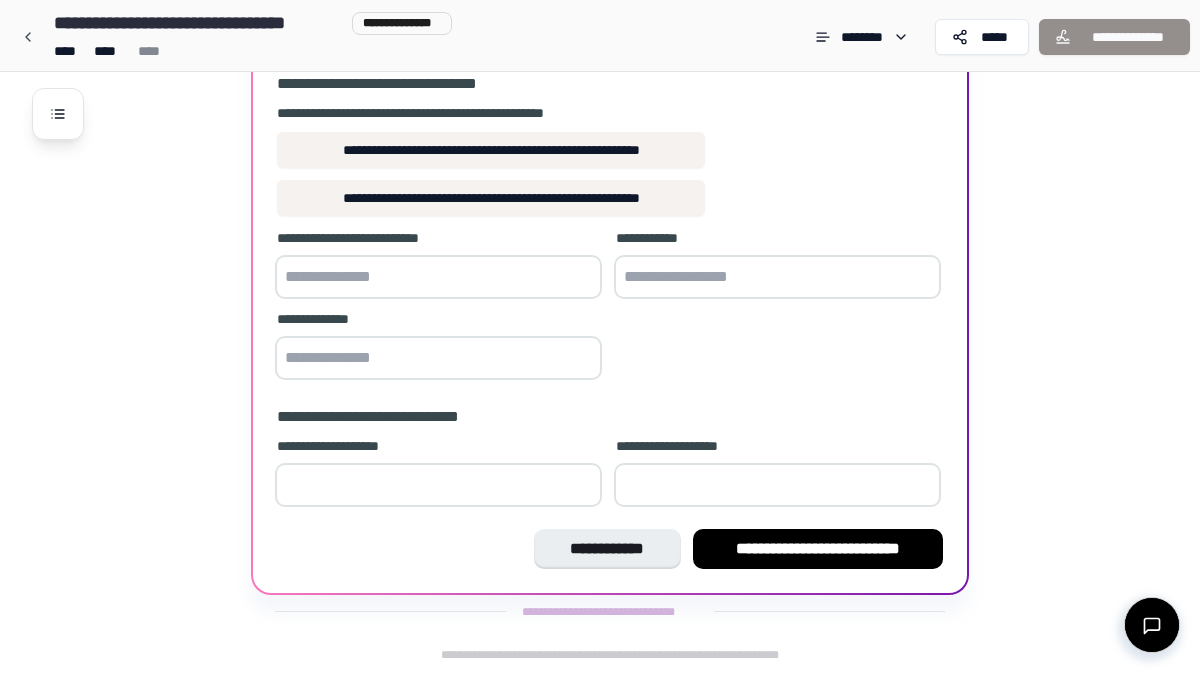 type on "**" 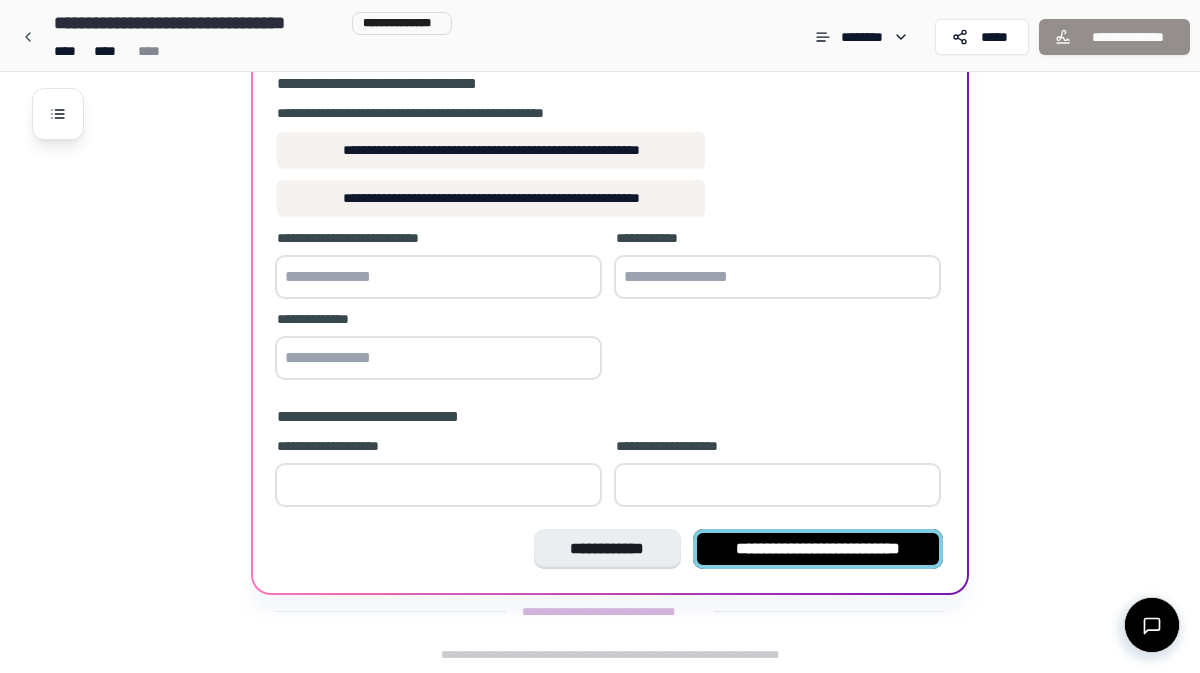 click on "**********" at bounding box center (818, 549) 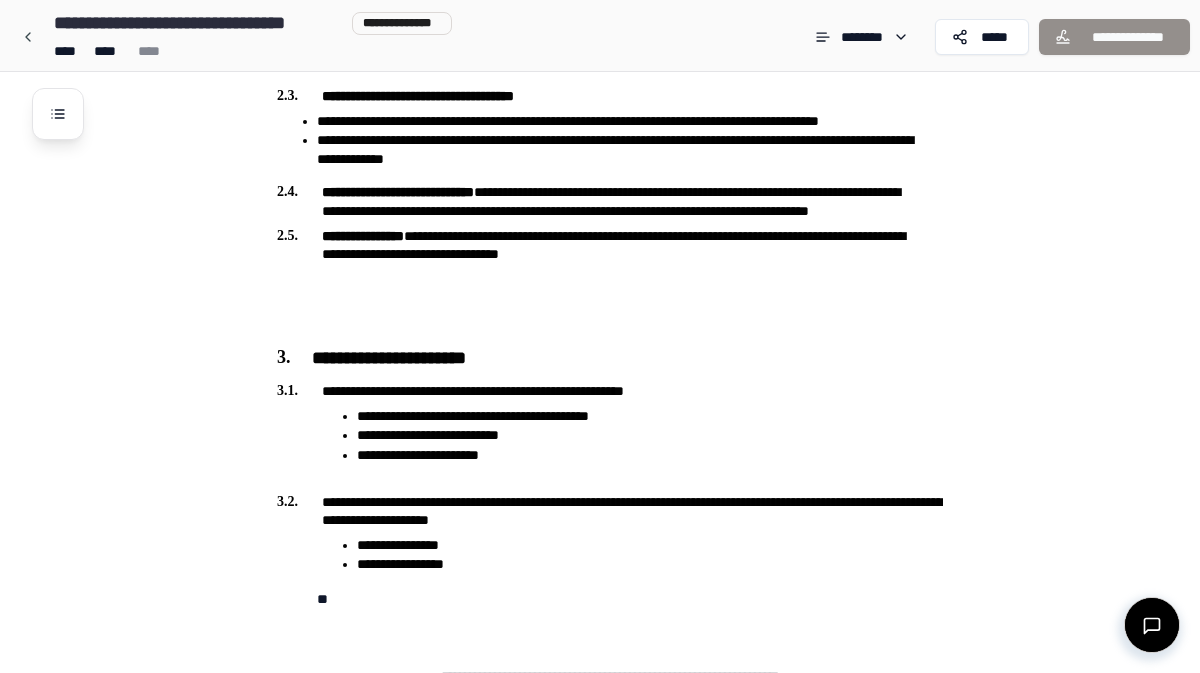 scroll, scrollTop: 1030, scrollLeft: 0, axis: vertical 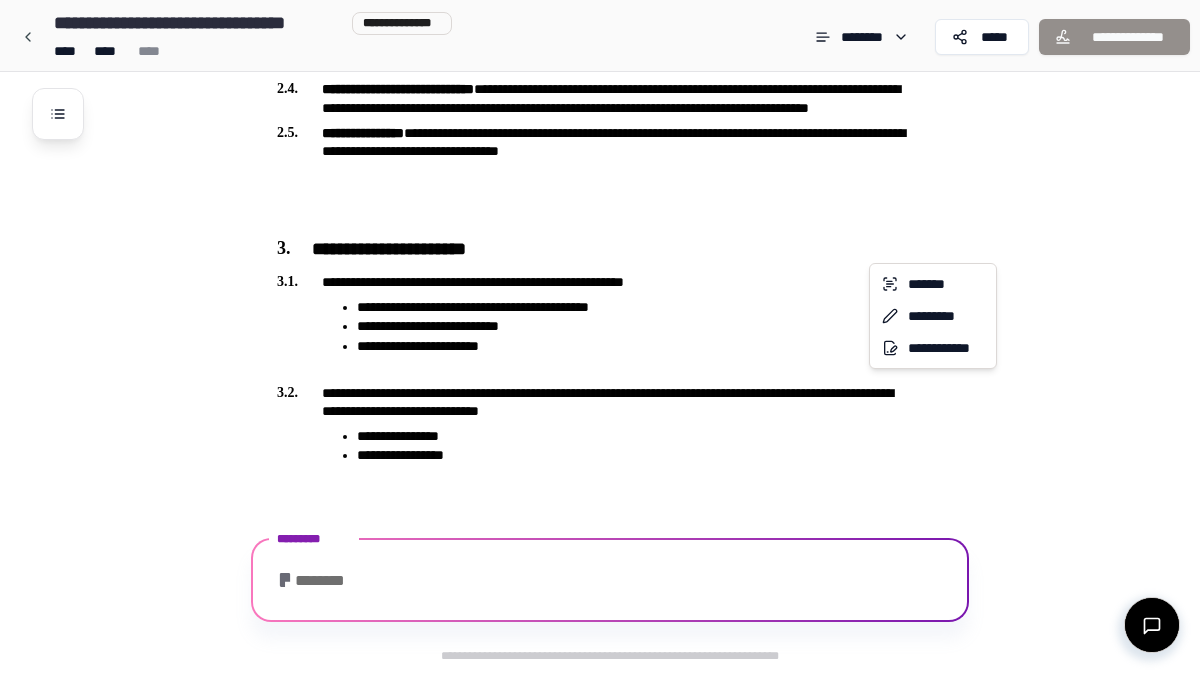 click on "**********" at bounding box center [600, -179] 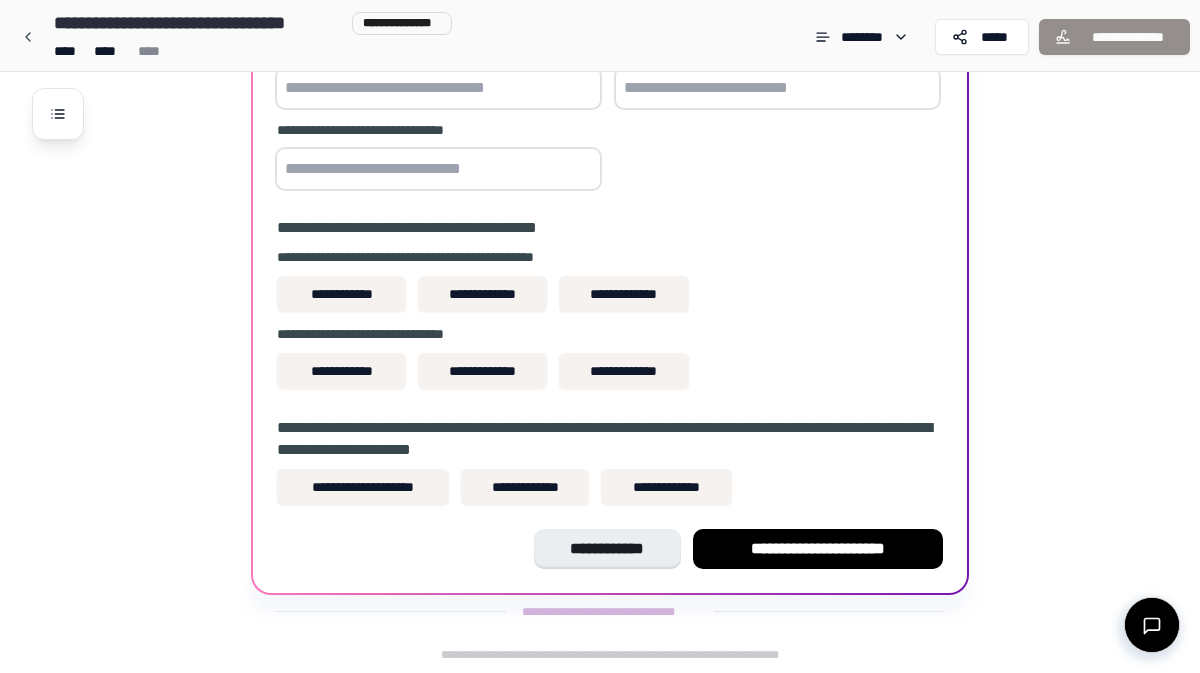 click on "**********" at bounding box center (600, -491) 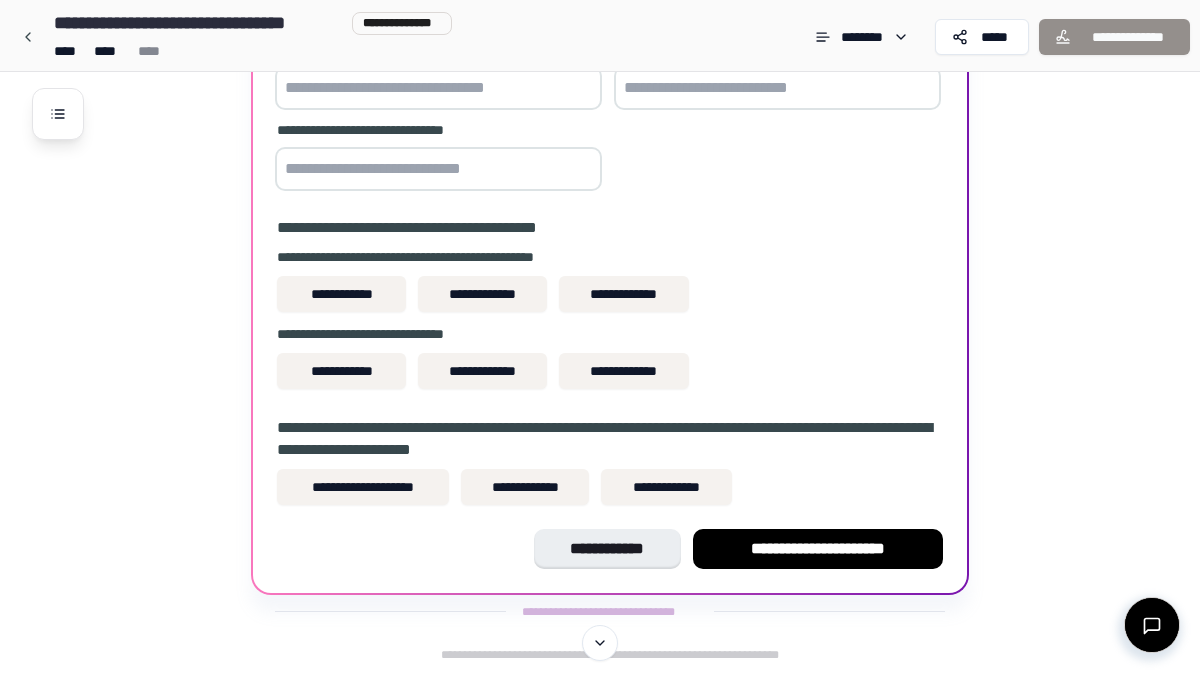 scroll, scrollTop: 942, scrollLeft: 0, axis: vertical 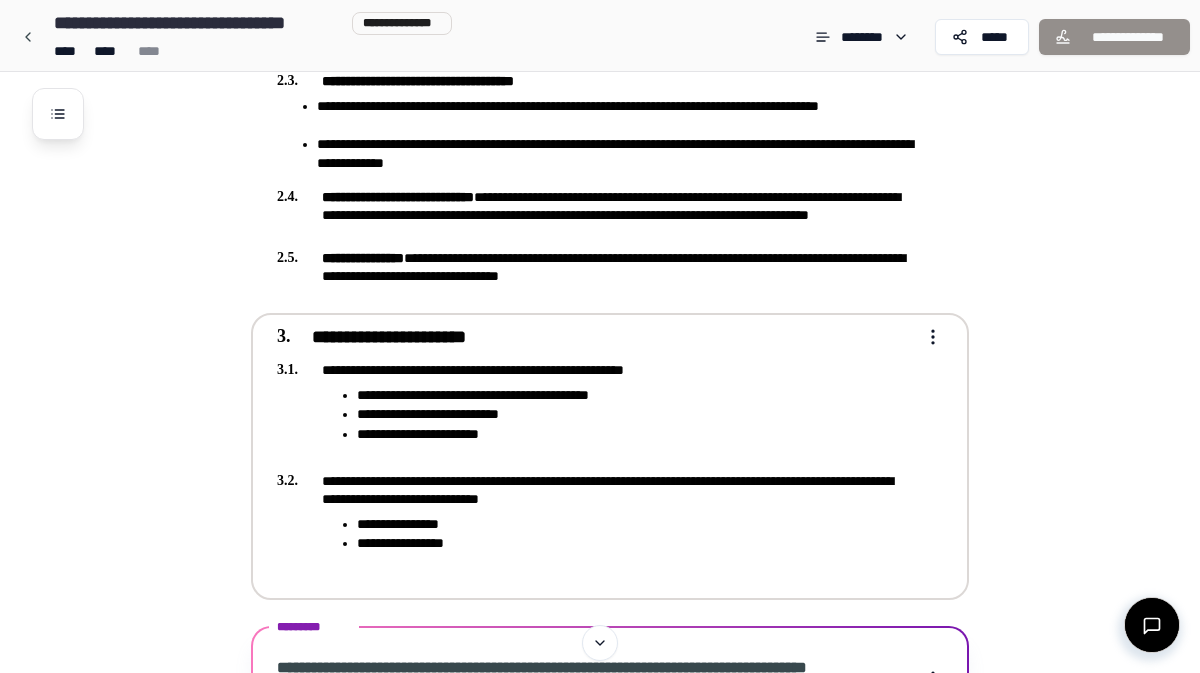 click on "**********" at bounding box center [600, 221] 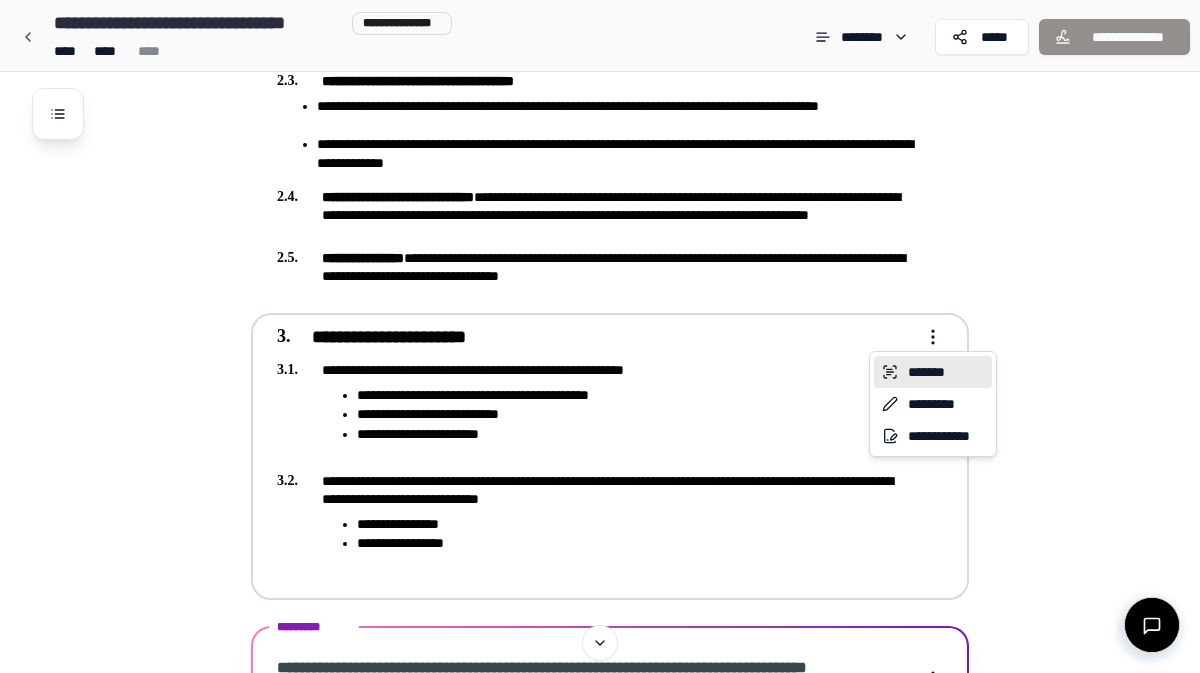 click on "*******" at bounding box center [933, 372] 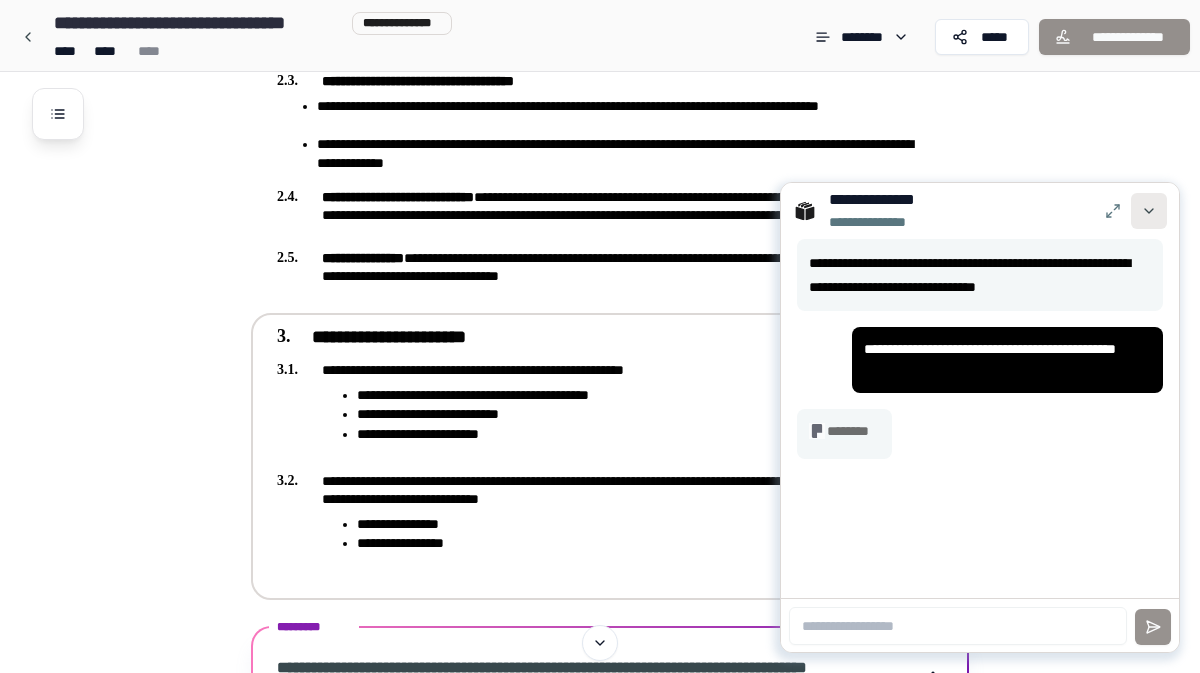 click at bounding box center [1149, 211] 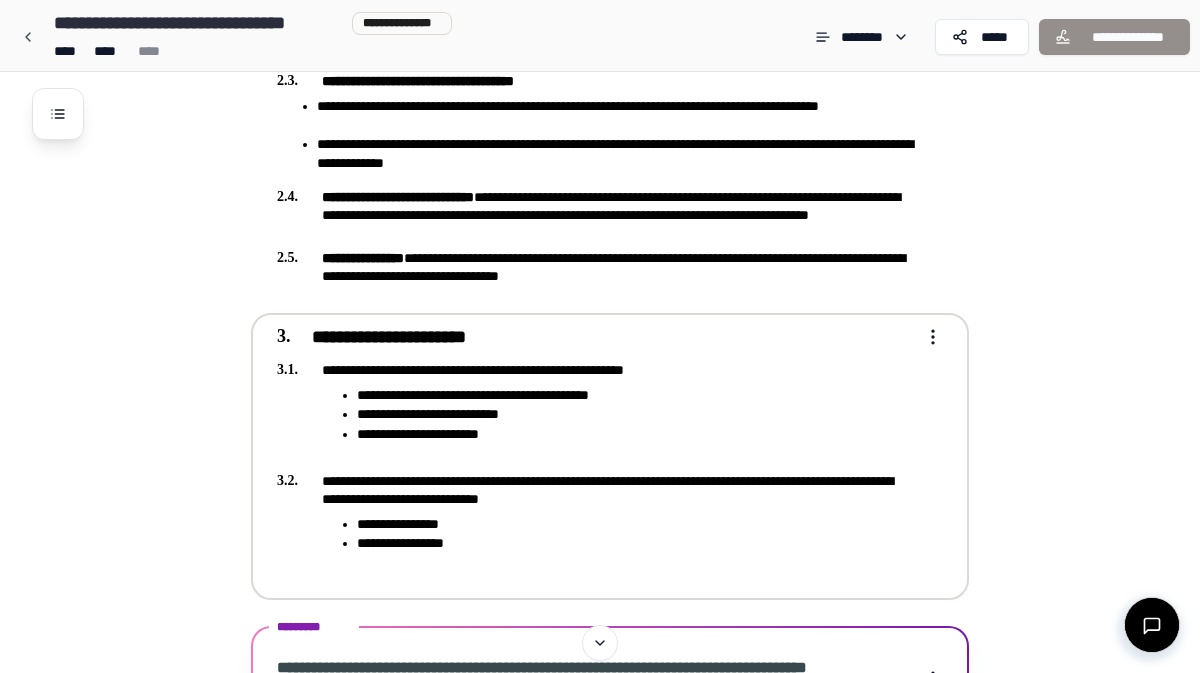 click on "**********" at bounding box center (636, 395) 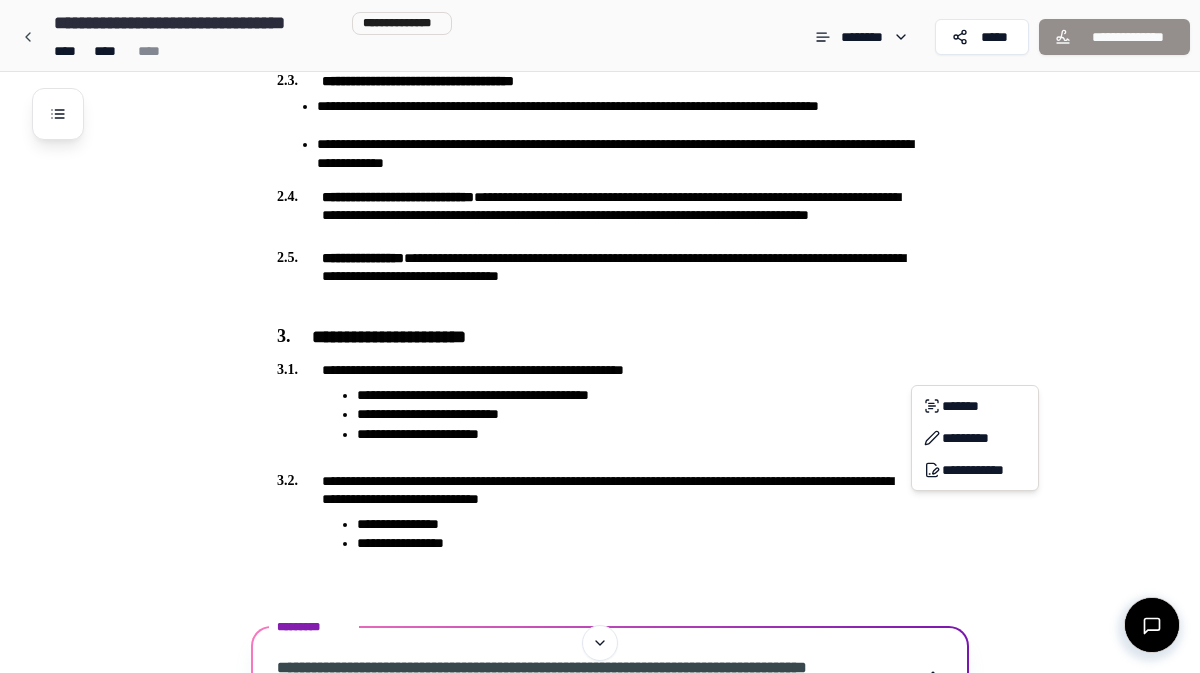 click on "**********" at bounding box center [600, 221] 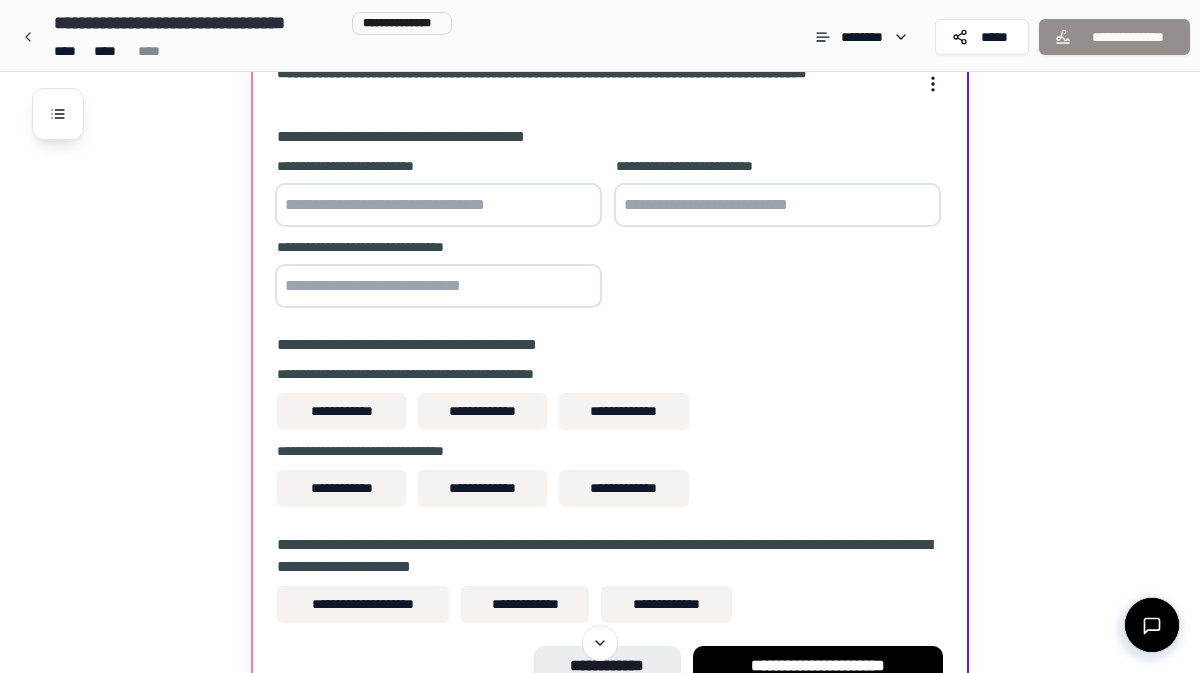 scroll, scrollTop: 1535, scrollLeft: 0, axis: vertical 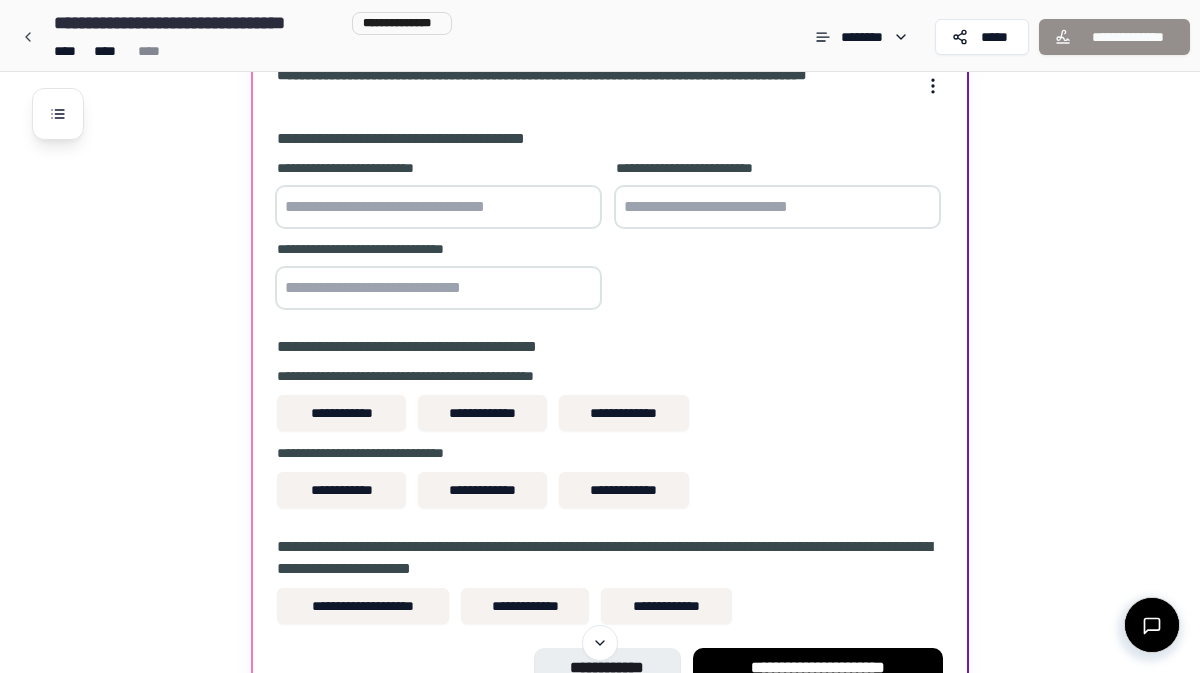 click at bounding box center [777, 207] 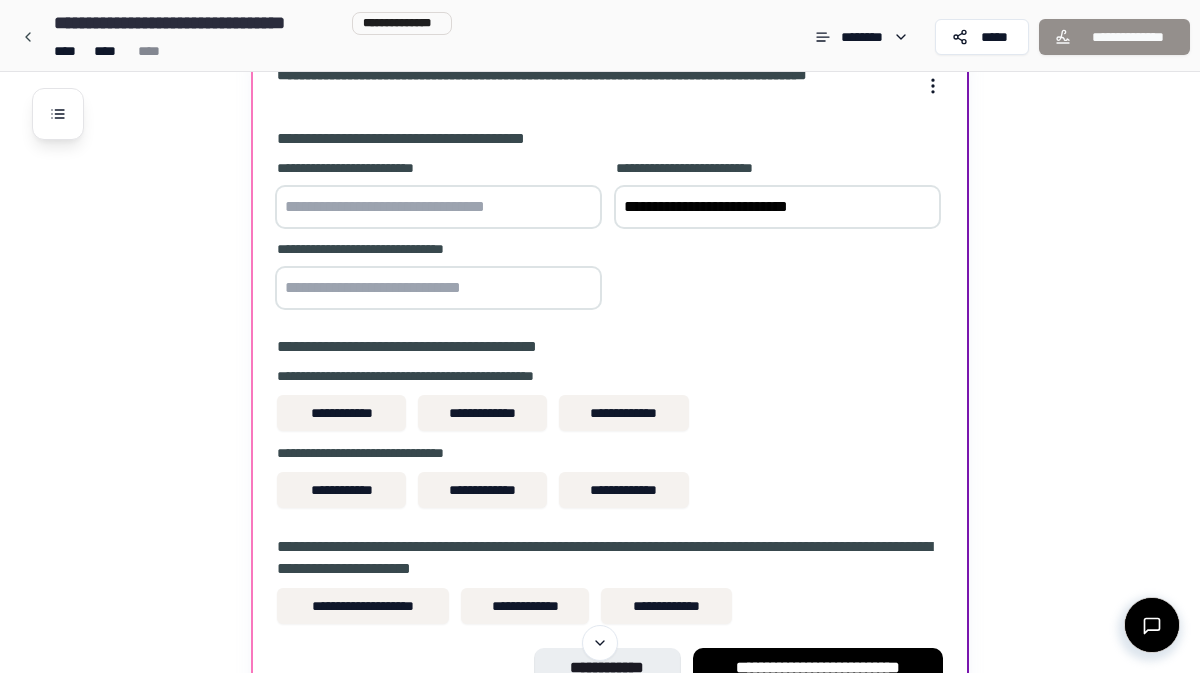 click on "**********" at bounding box center [777, 207] 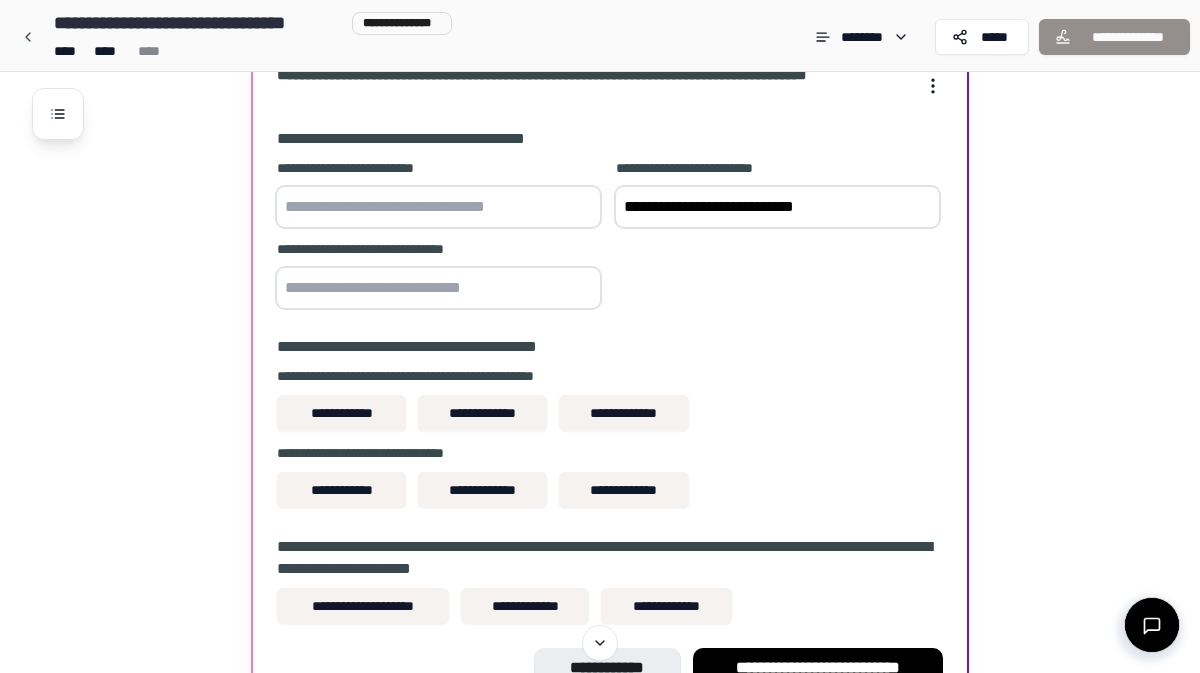 click on "**********" at bounding box center (777, 207) 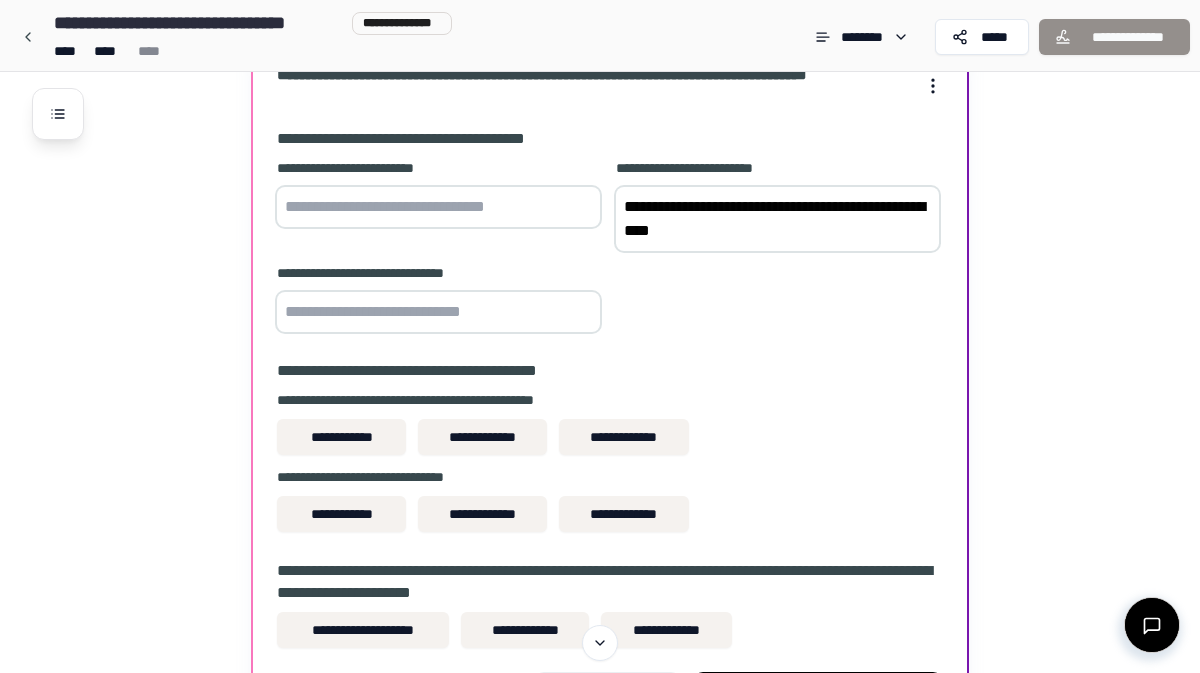 type on "**********" 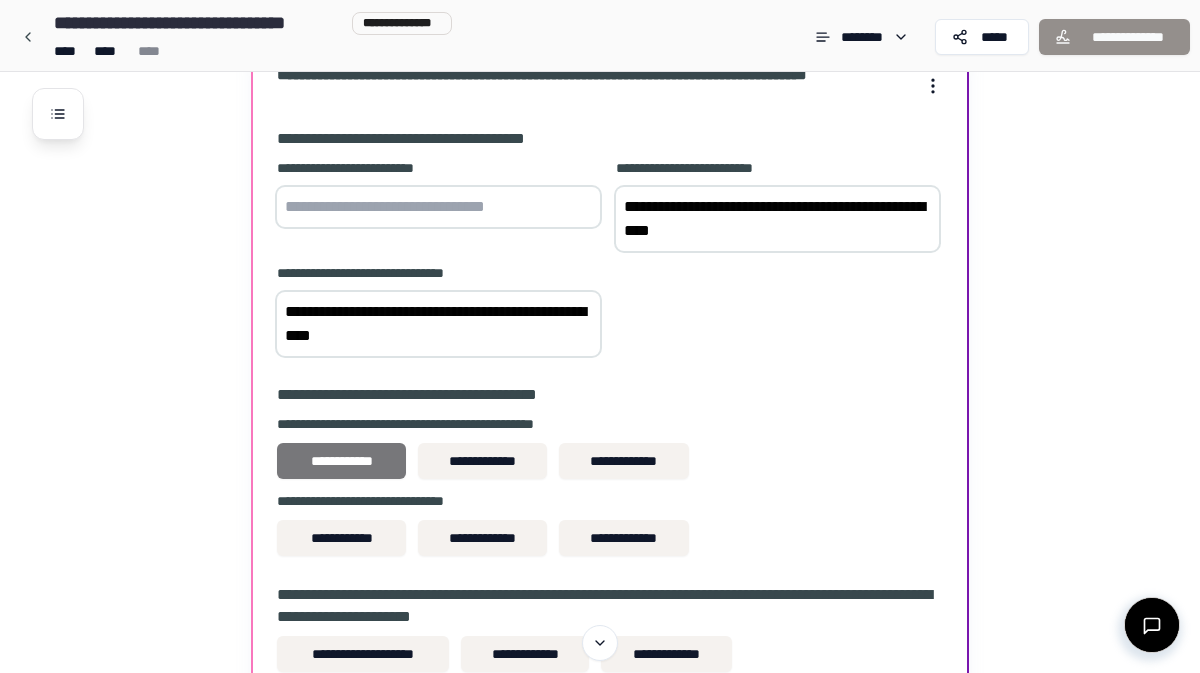 type on "**********" 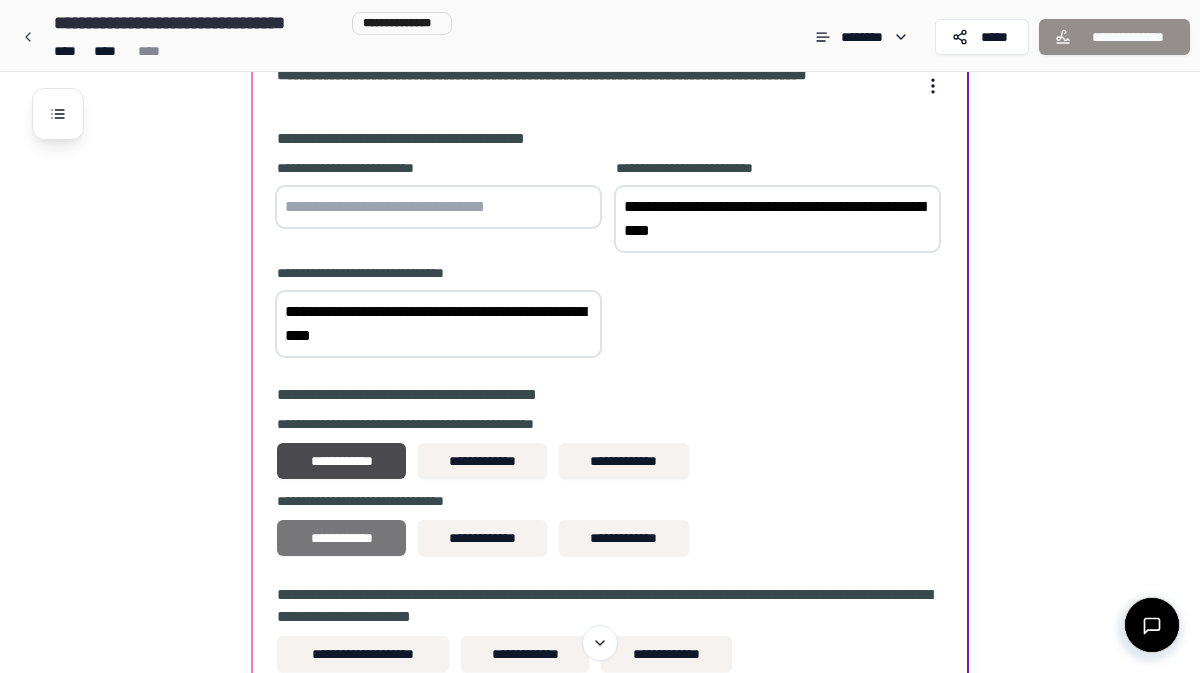 click on "**********" at bounding box center [341, 538] 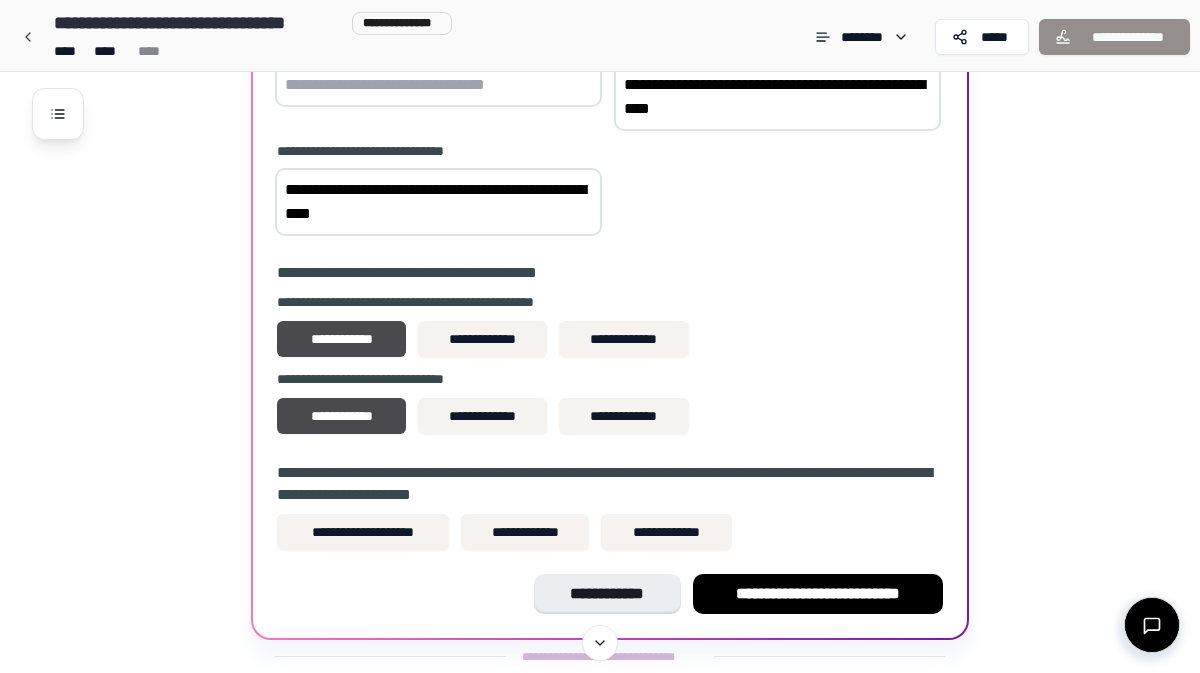 scroll, scrollTop: 1664, scrollLeft: 0, axis: vertical 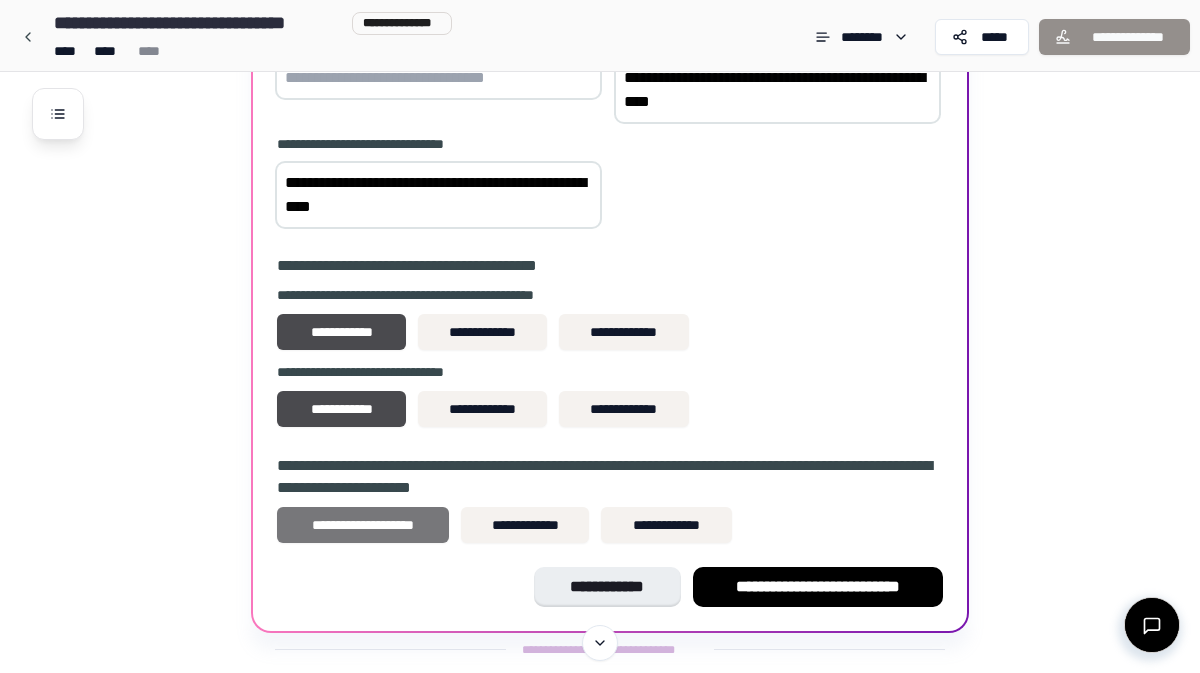 click on "**********" at bounding box center [363, 525] 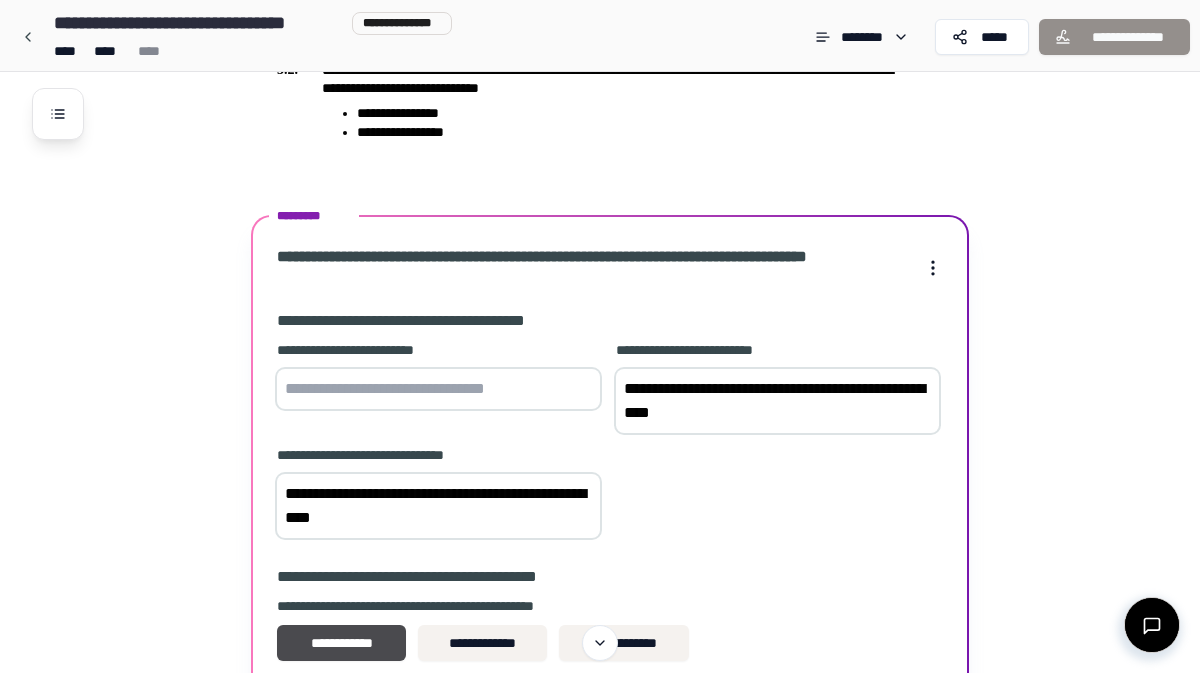 scroll, scrollTop: 1349, scrollLeft: 0, axis: vertical 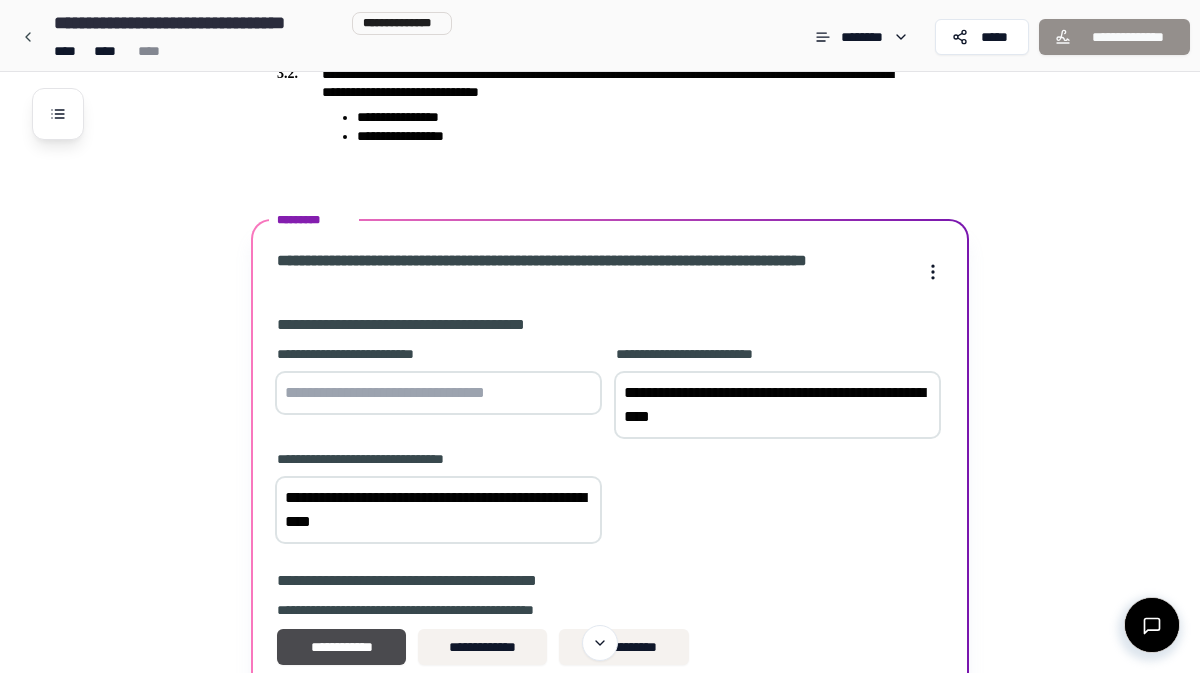 click at bounding box center [438, 393] 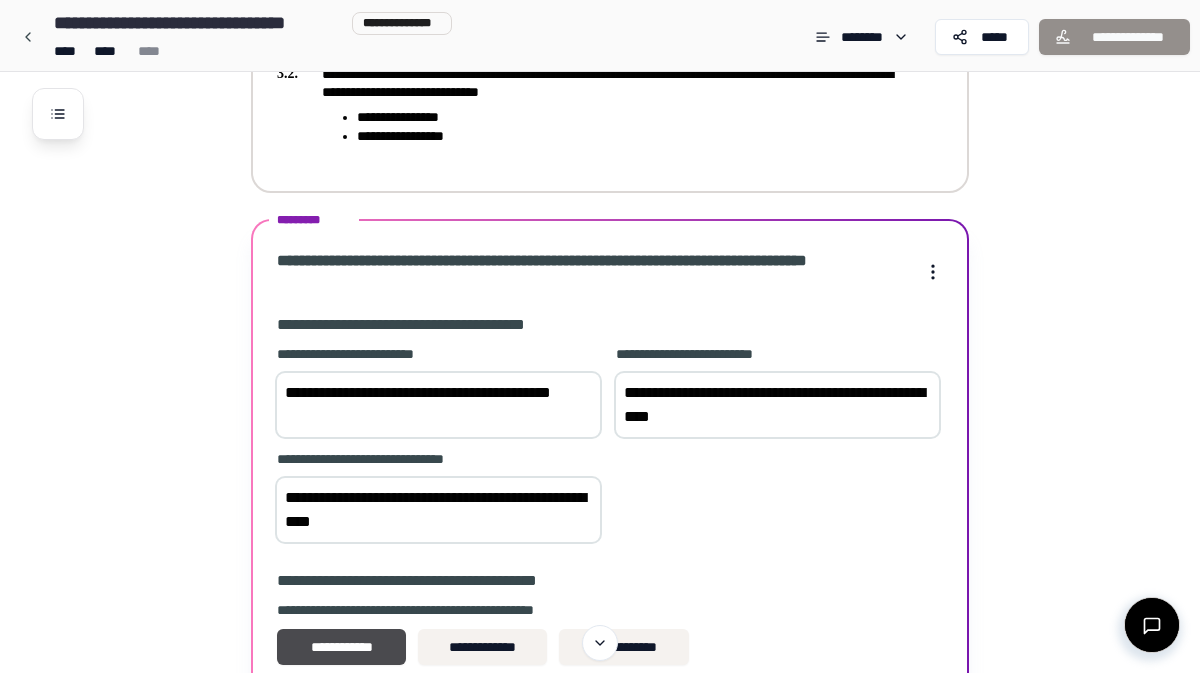 type on "**********" 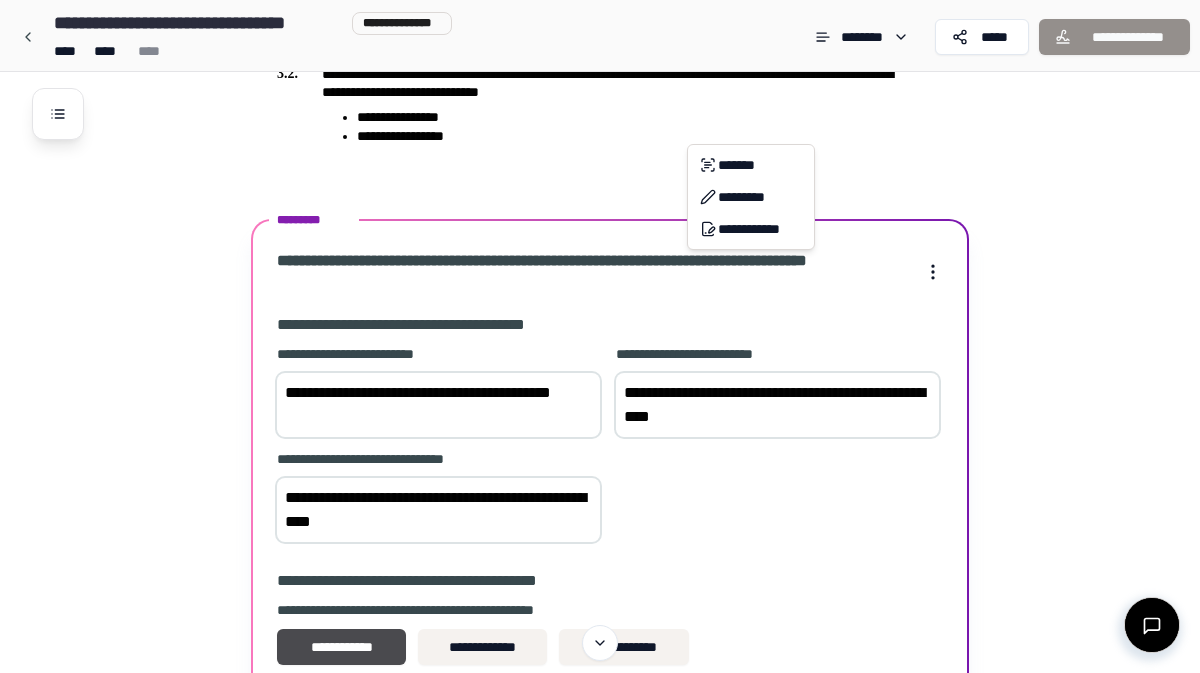 click on "**********" at bounding box center (600, -162) 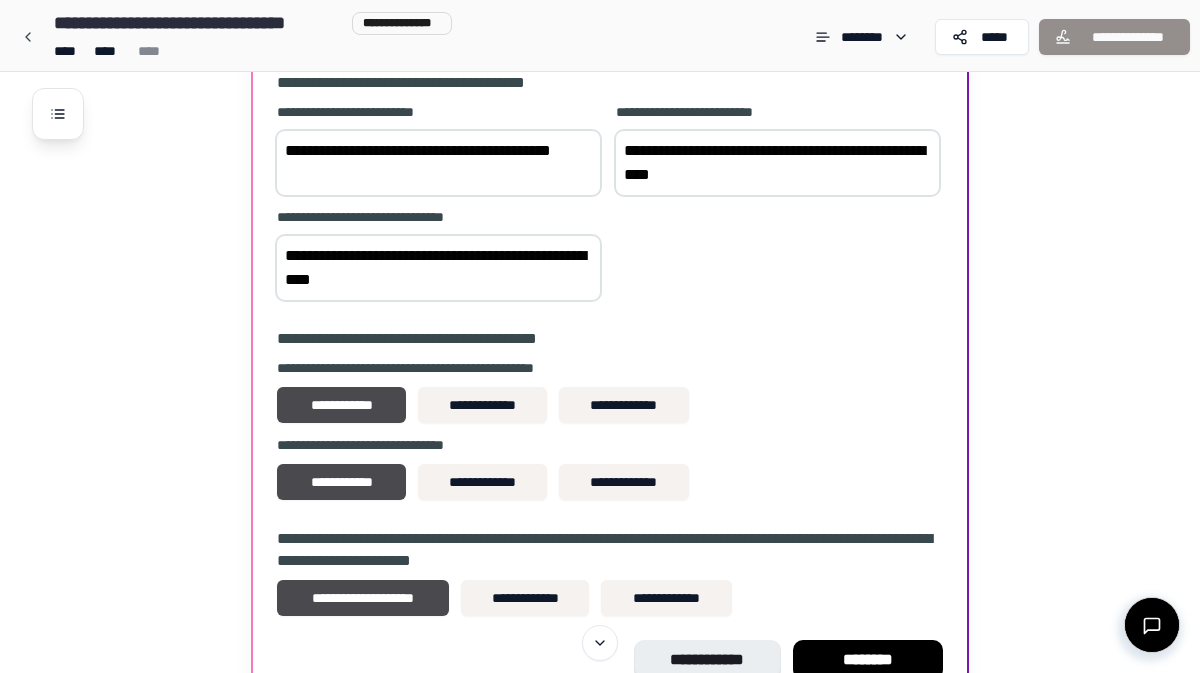 scroll, scrollTop: 1702, scrollLeft: 0, axis: vertical 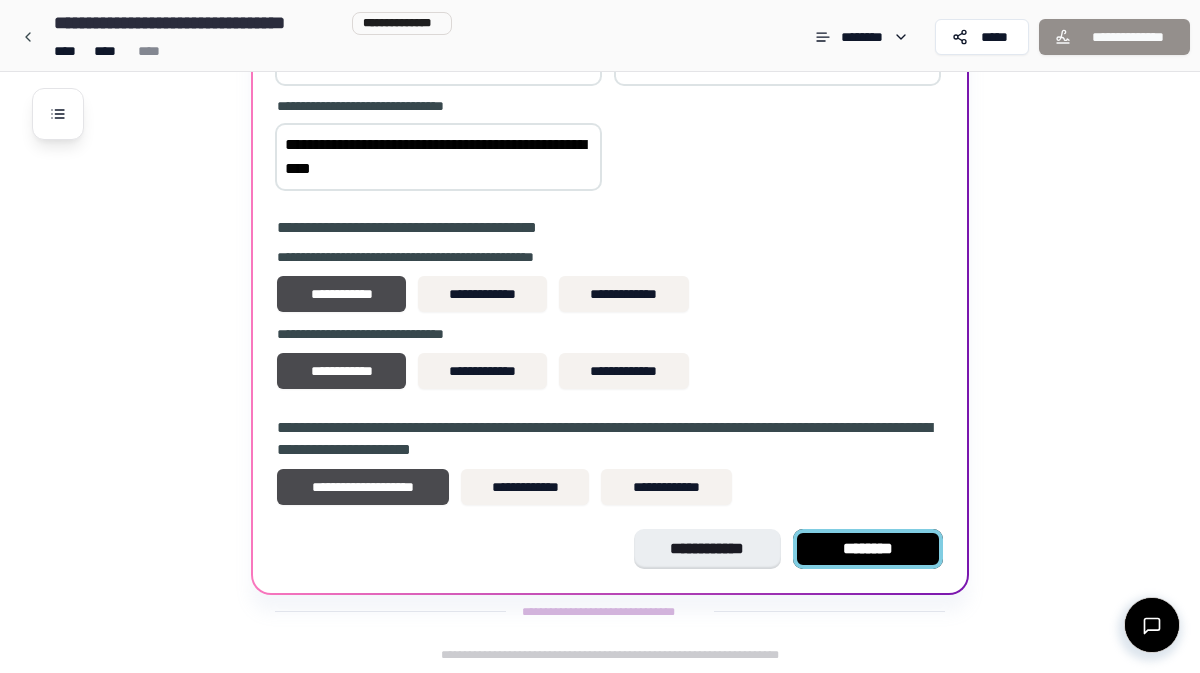 click on "********" at bounding box center (868, 549) 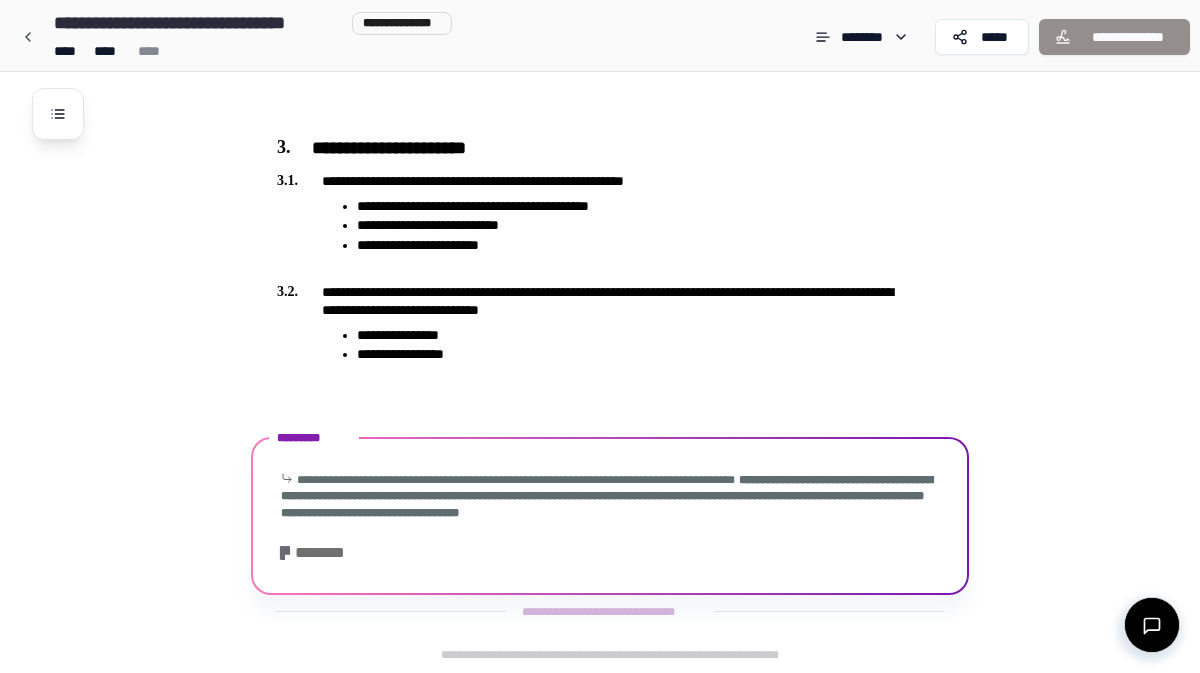 scroll, scrollTop: 1130, scrollLeft: 0, axis: vertical 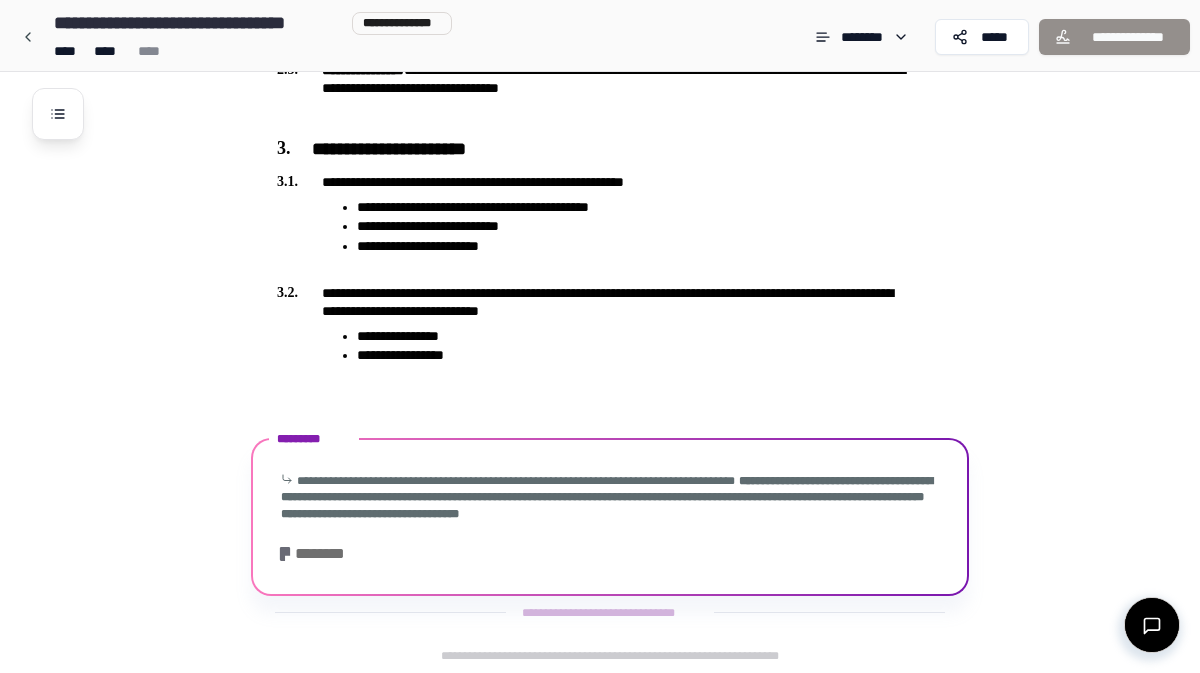 click at bounding box center [1152, 625] 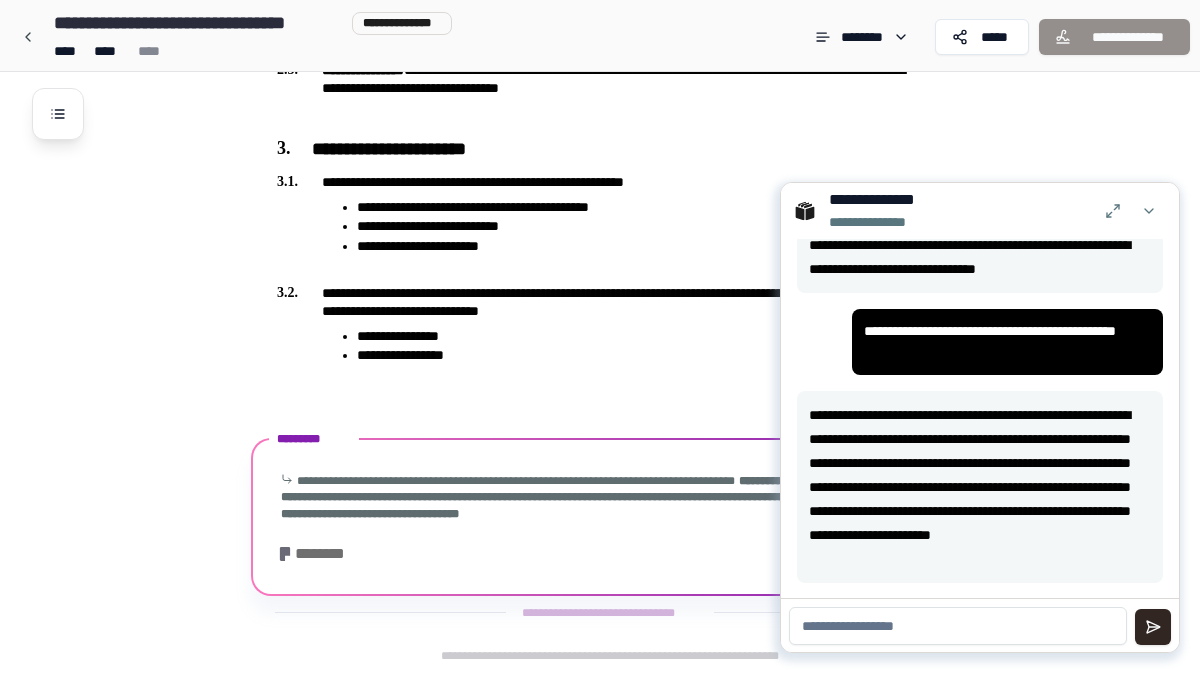 scroll, scrollTop: 18, scrollLeft: 0, axis: vertical 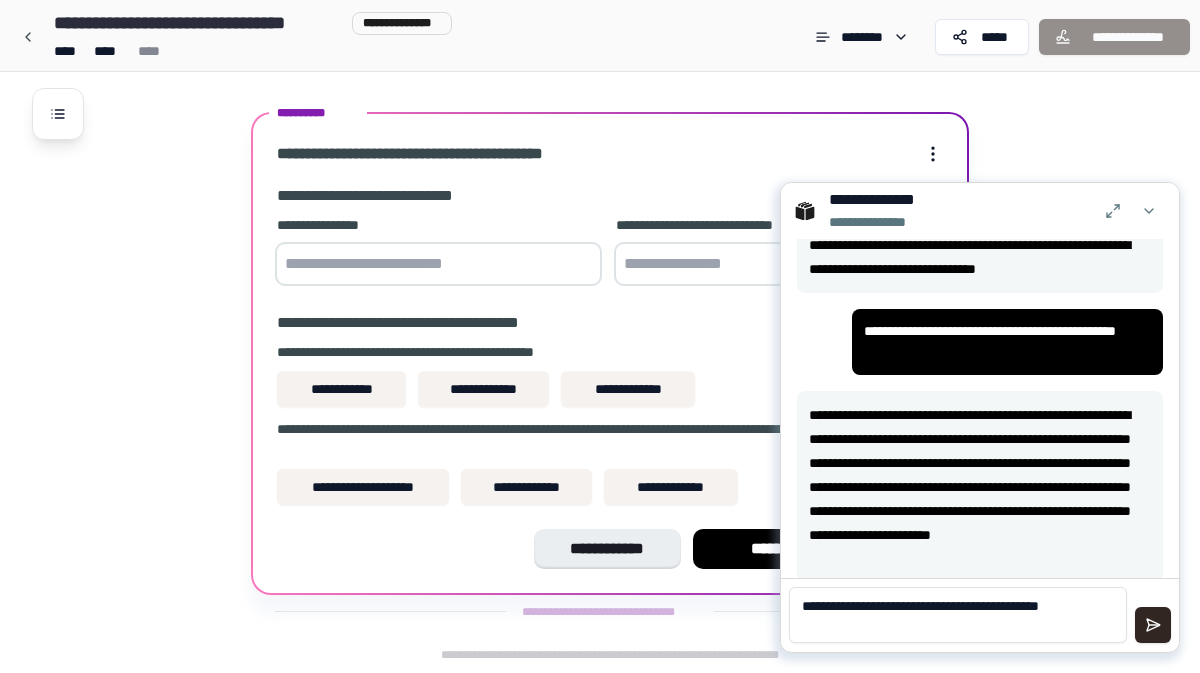 type on "**********" 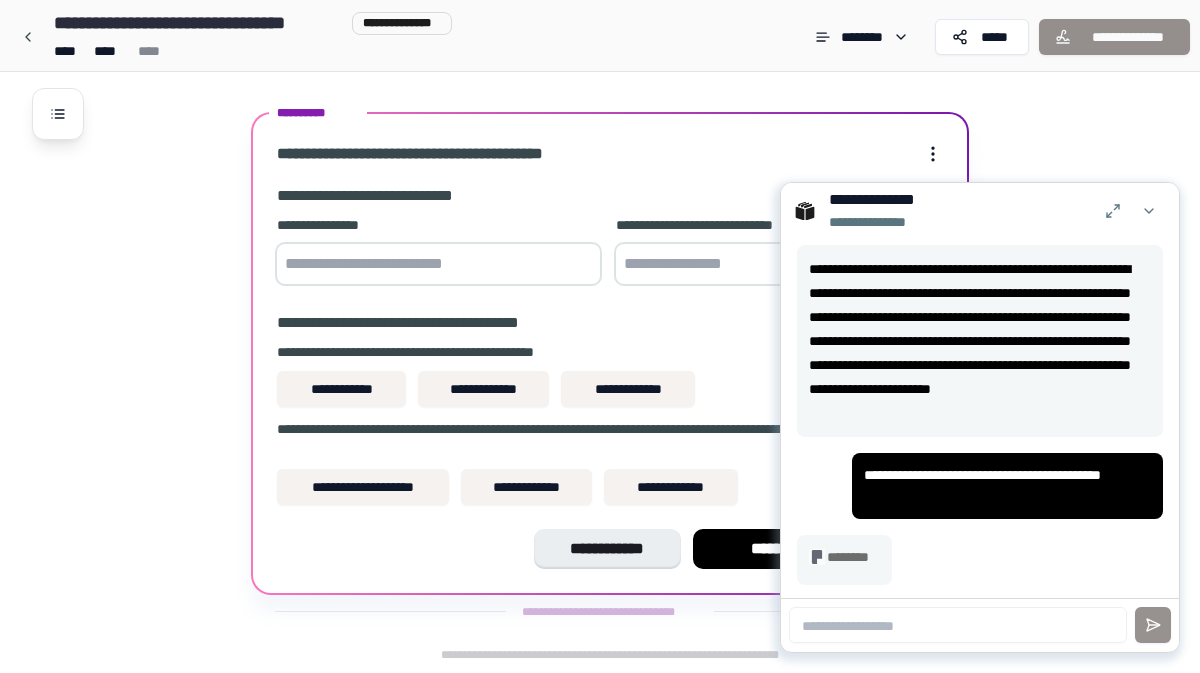 scroll, scrollTop: 165, scrollLeft: 0, axis: vertical 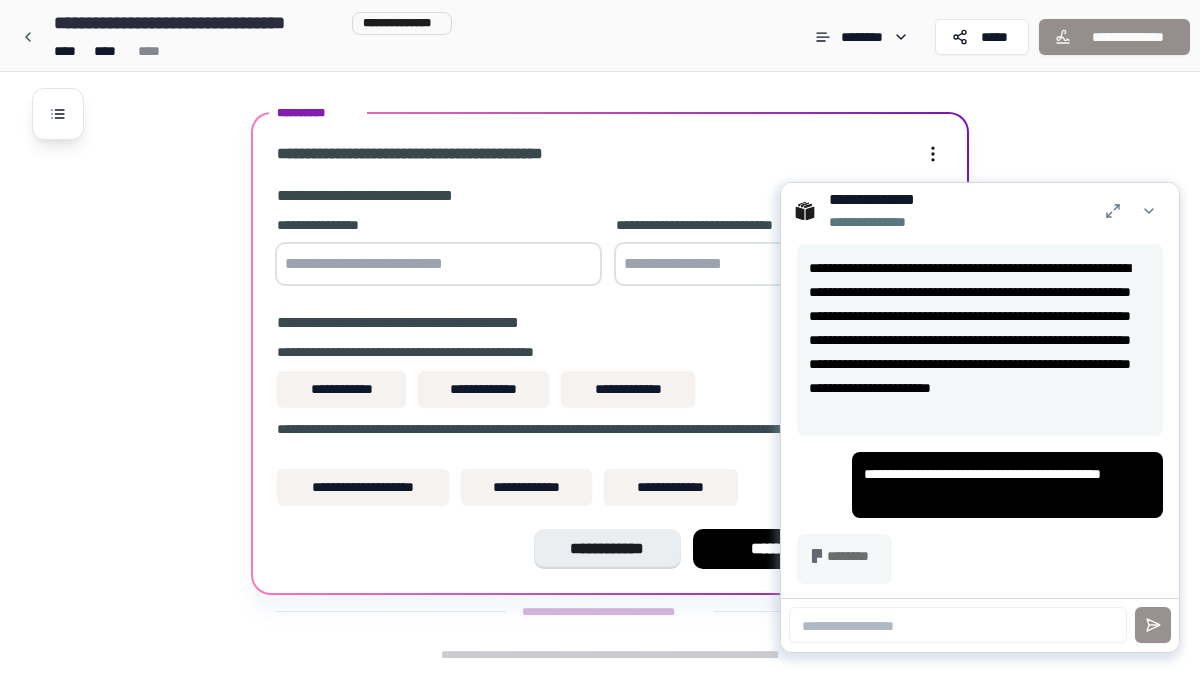 click at bounding box center [438, 264] 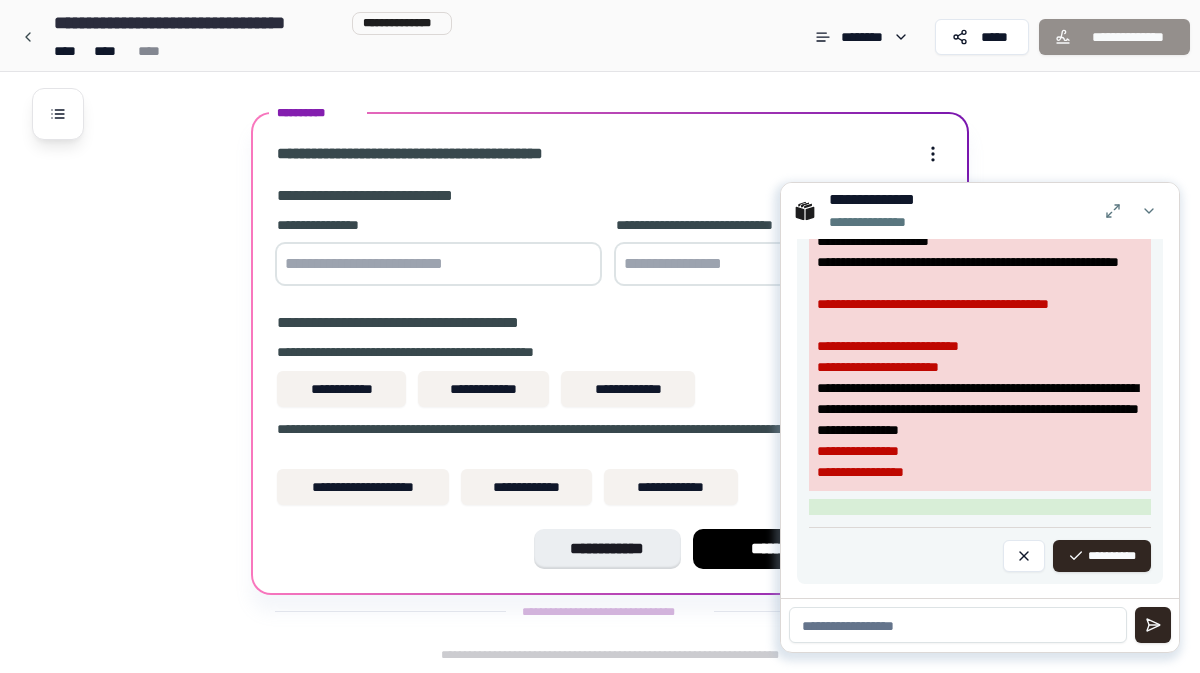 scroll, scrollTop: 631, scrollLeft: 0, axis: vertical 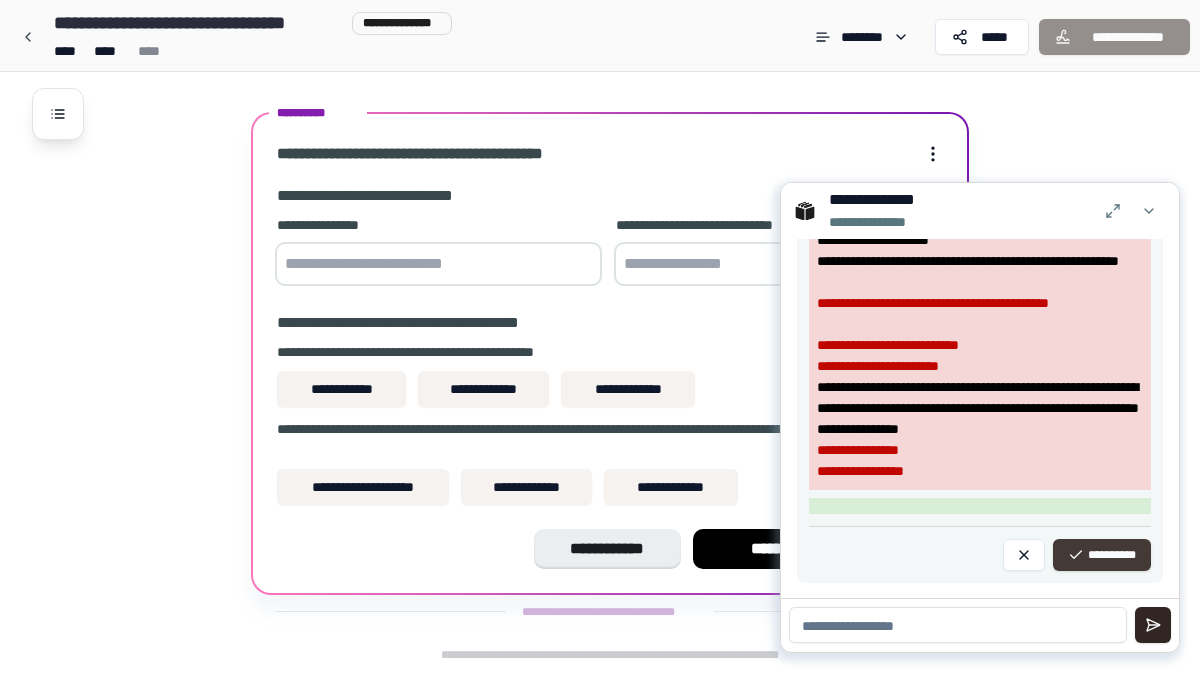 click on "**********" at bounding box center (1102, 555) 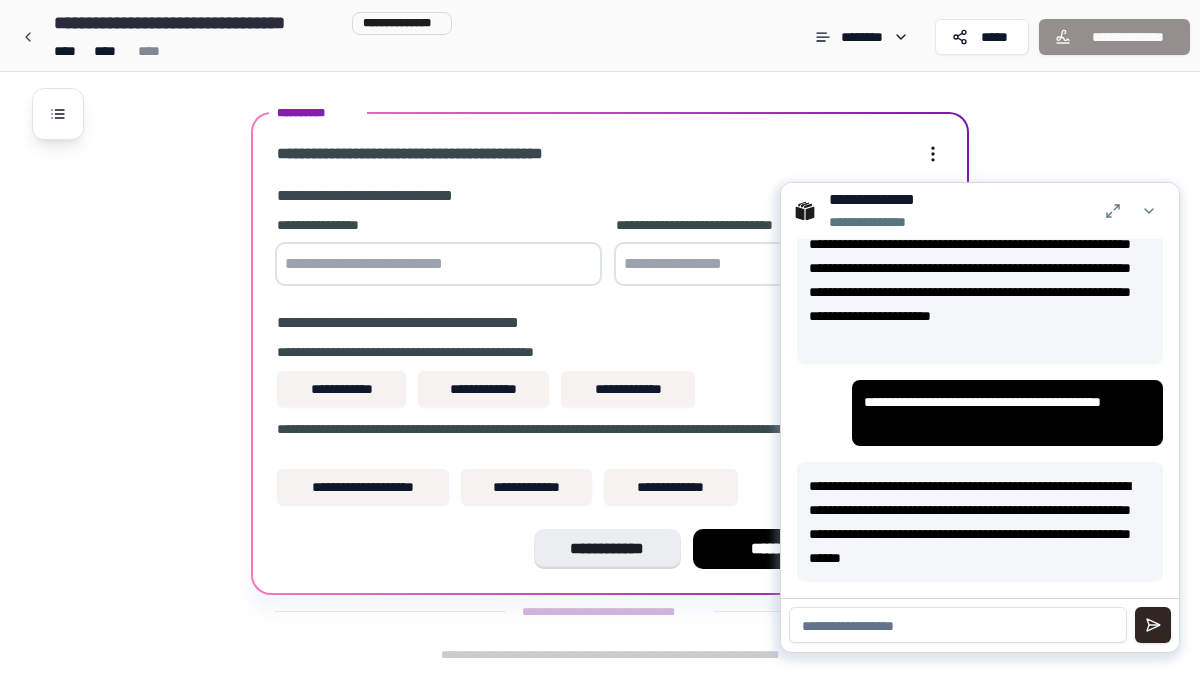 scroll, scrollTop: 236, scrollLeft: 0, axis: vertical 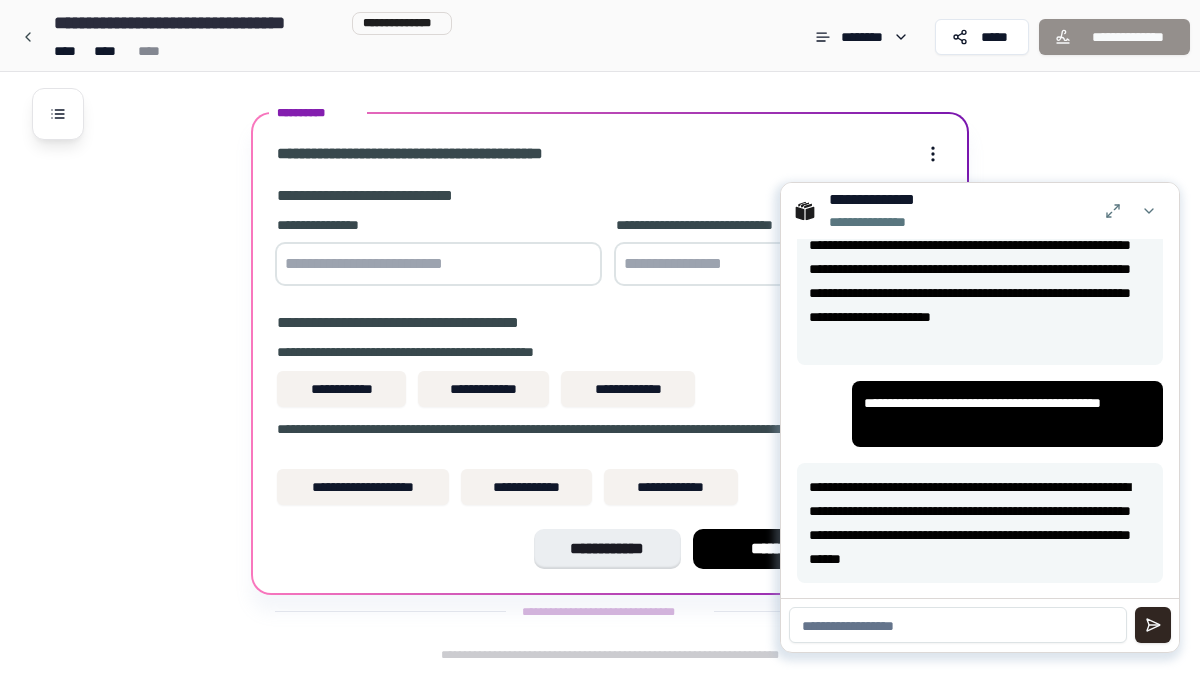 click at bounding box center [438, 264] 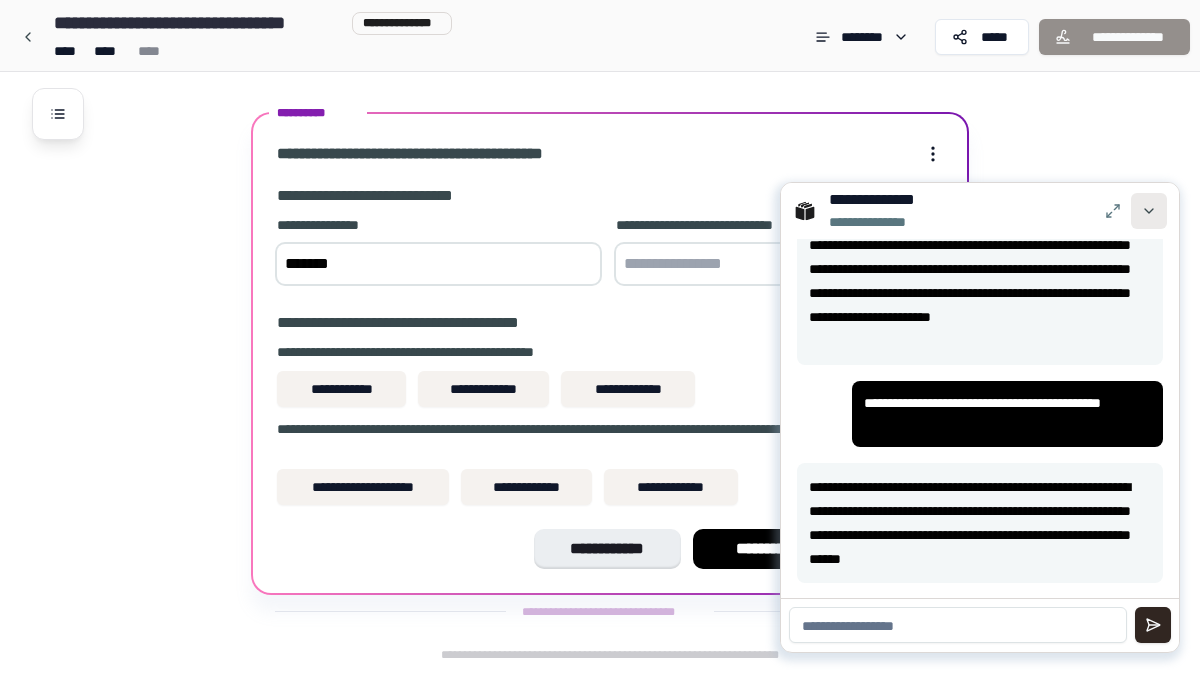 type on "*******" 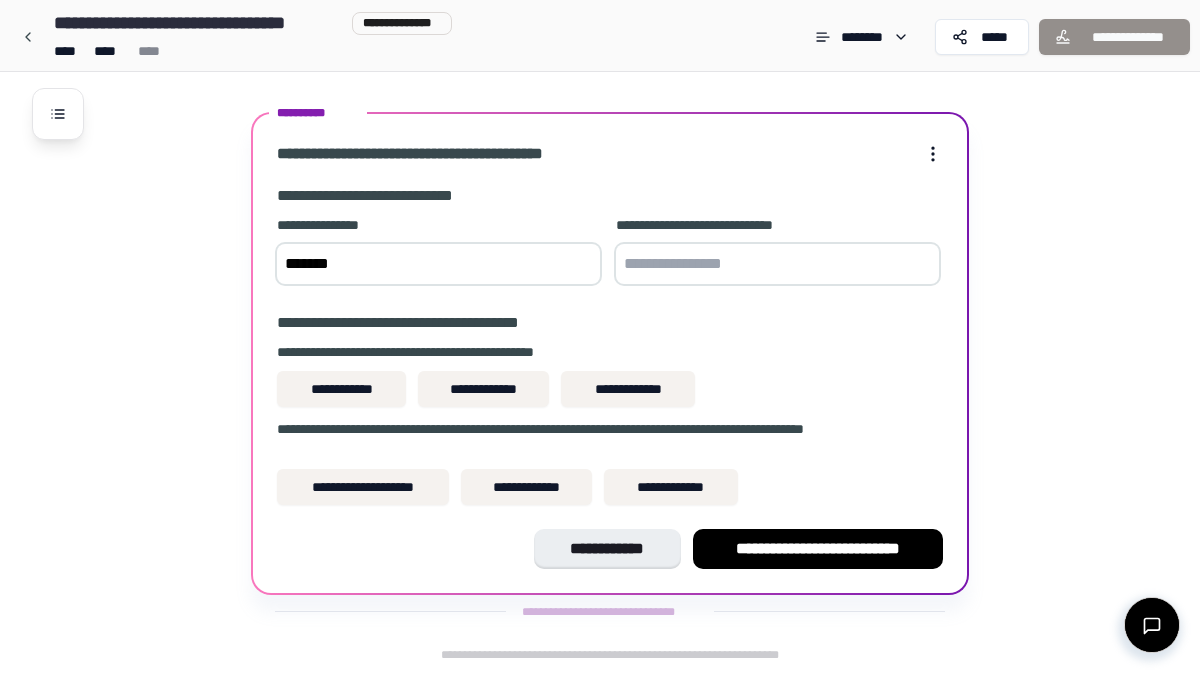 click on "*******" at bounding box center [438, 264] 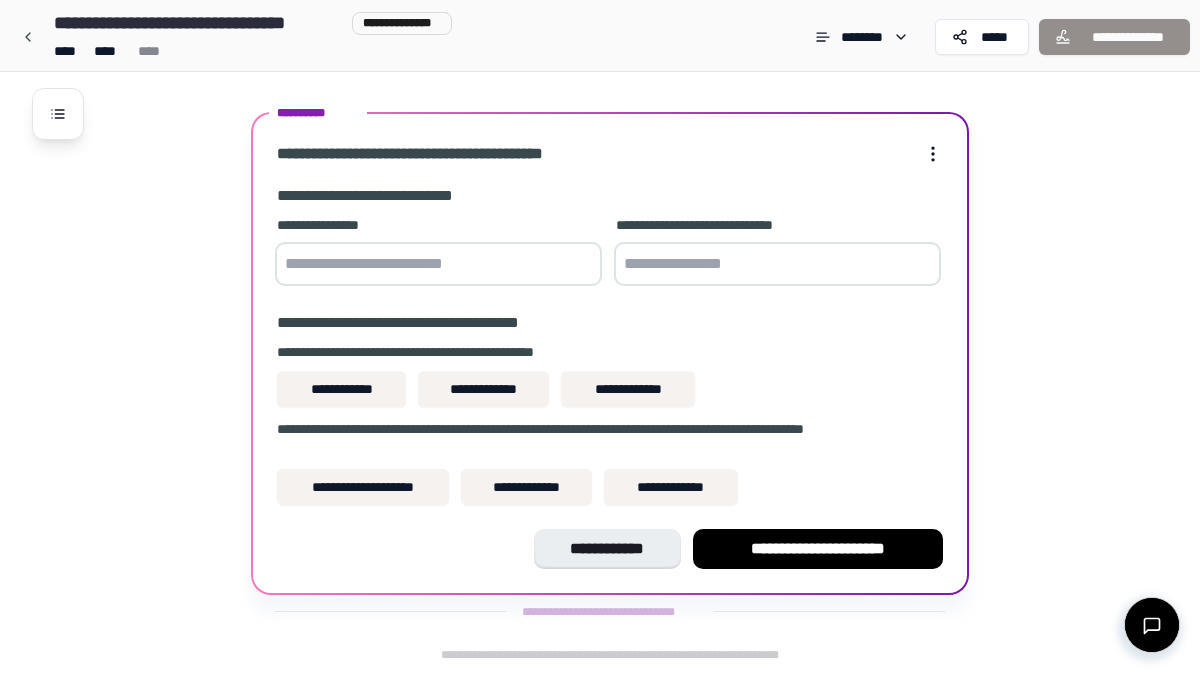 click at bounding box center (438, 264) 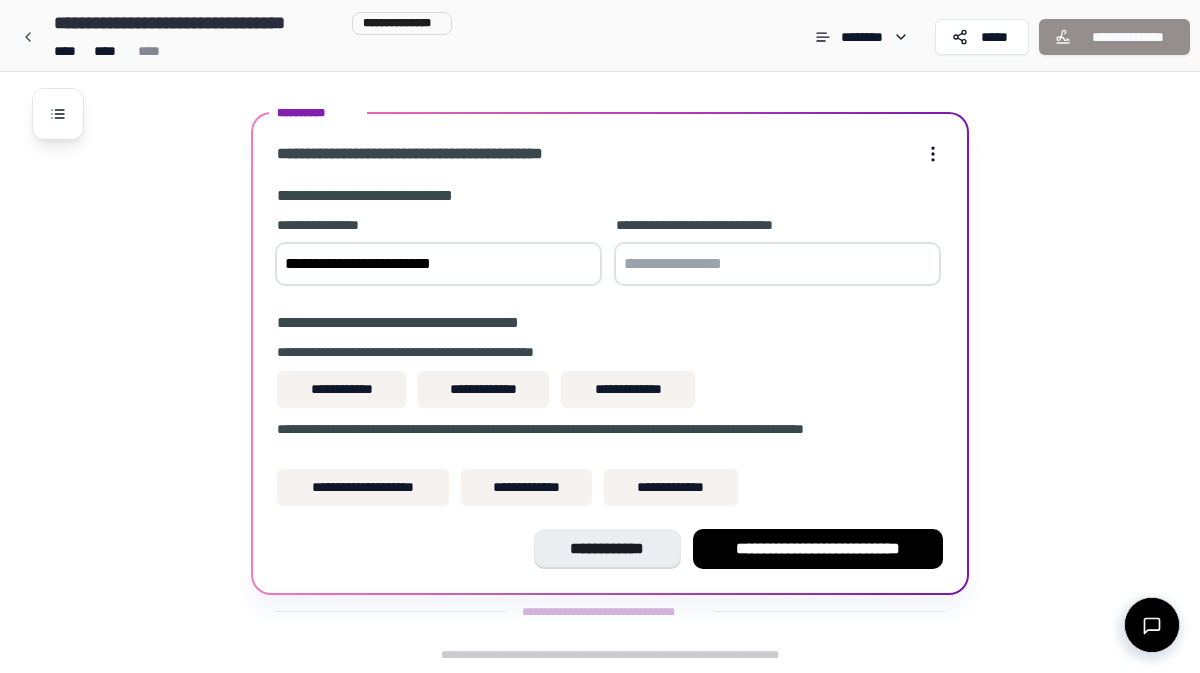 type on "**********" 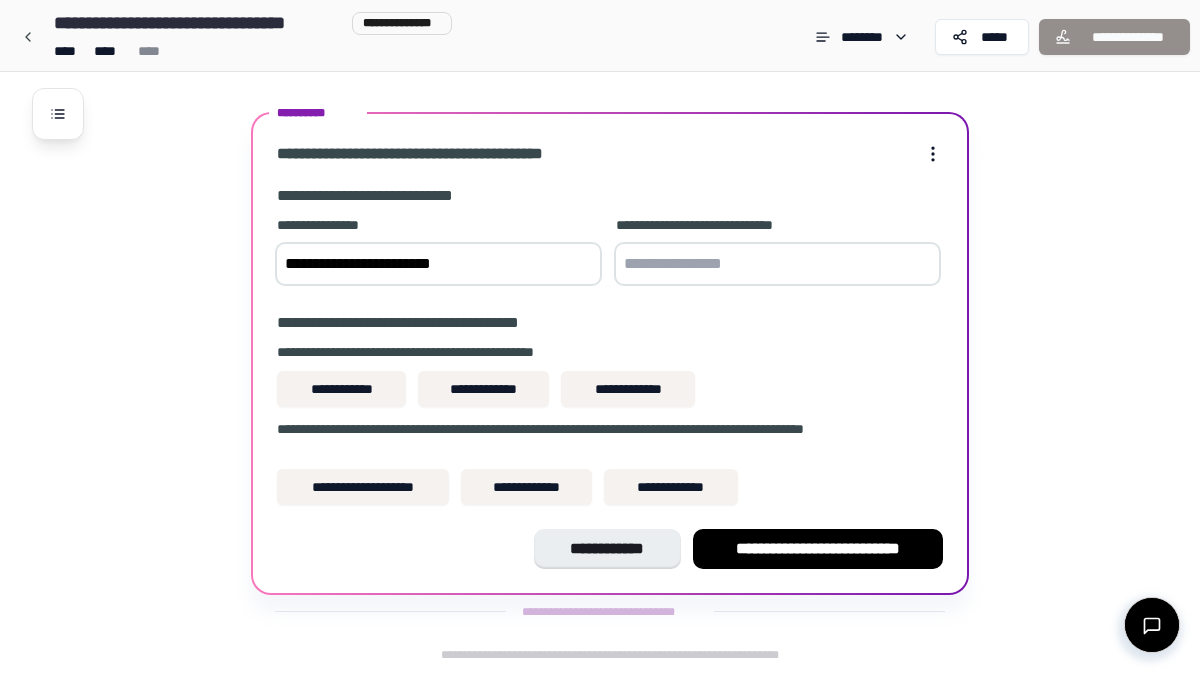 paste on "*******" 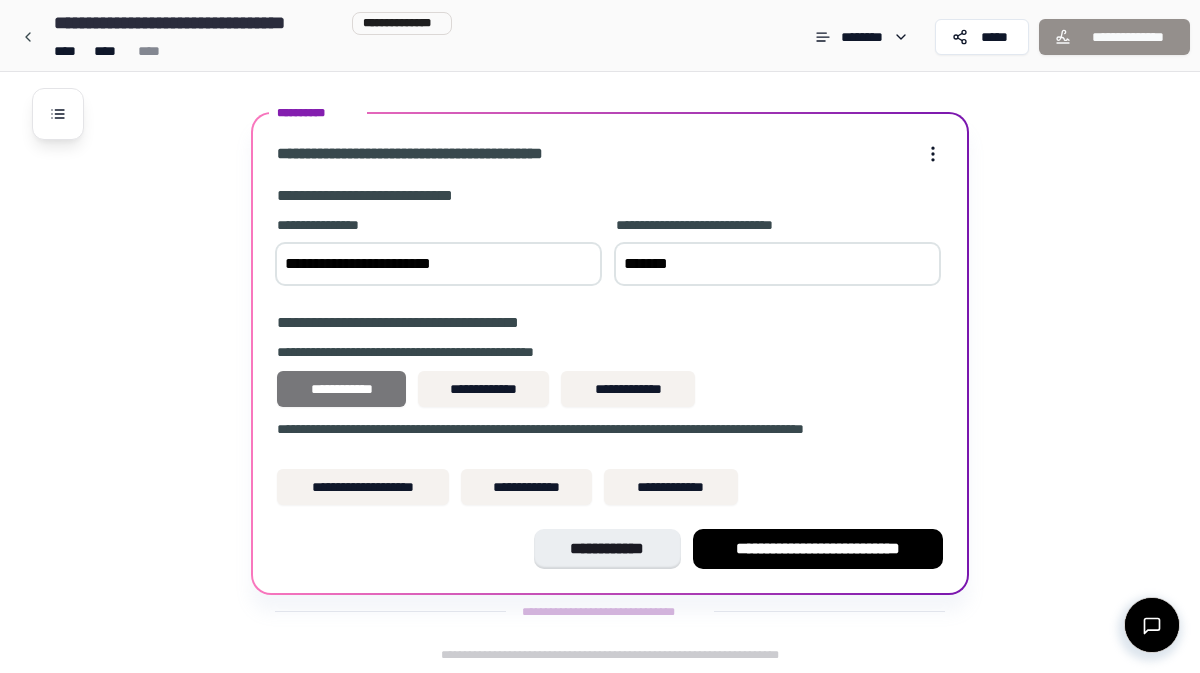 type on "*******" 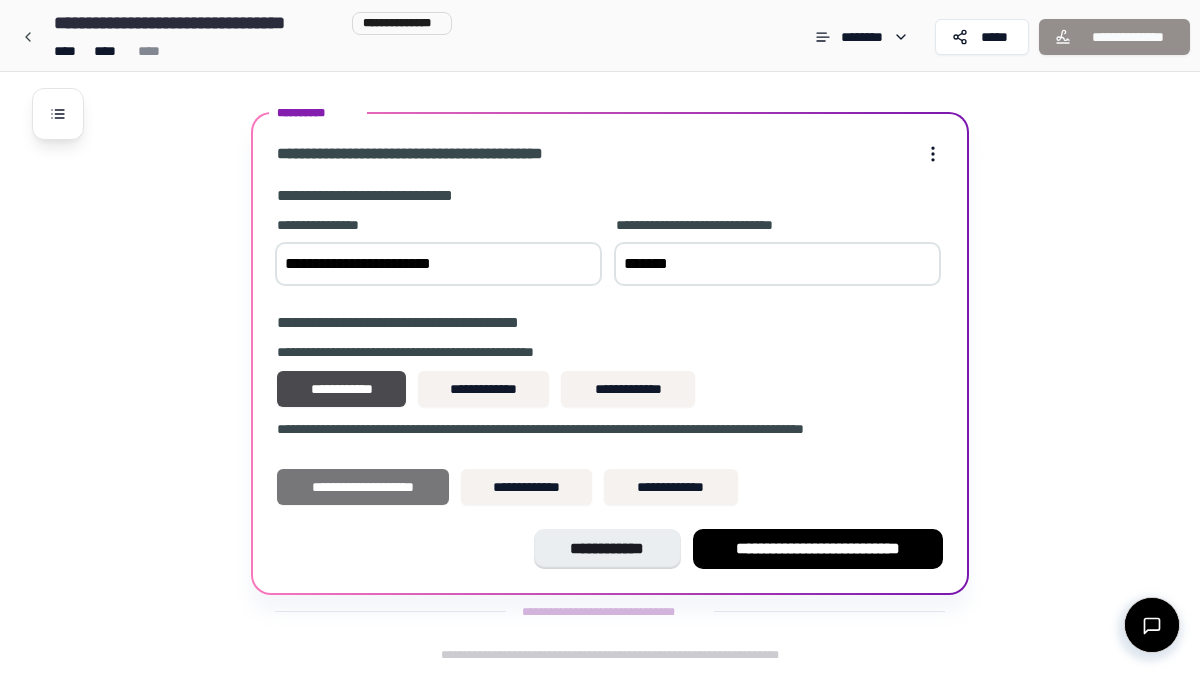click on "**********" at bounding box center [363, 487] 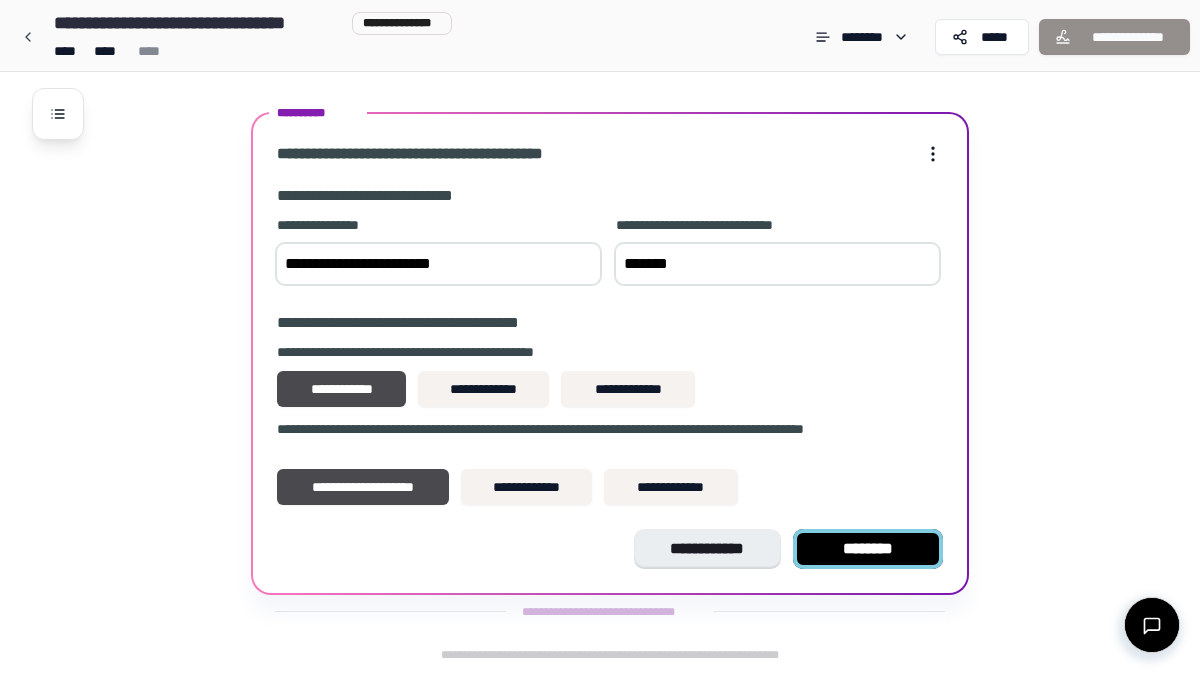 click on "********" at bounding box center (868, 549) 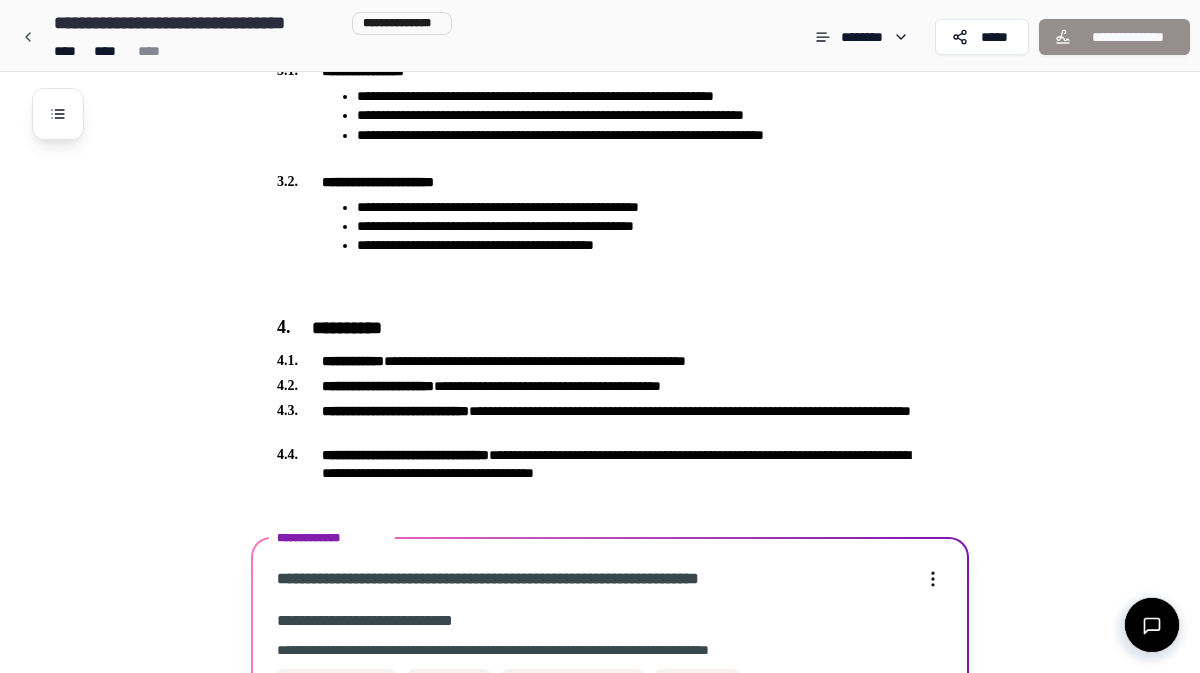 scroll, scrollTop: 1638, scrollLeft: 0, axis: vertical 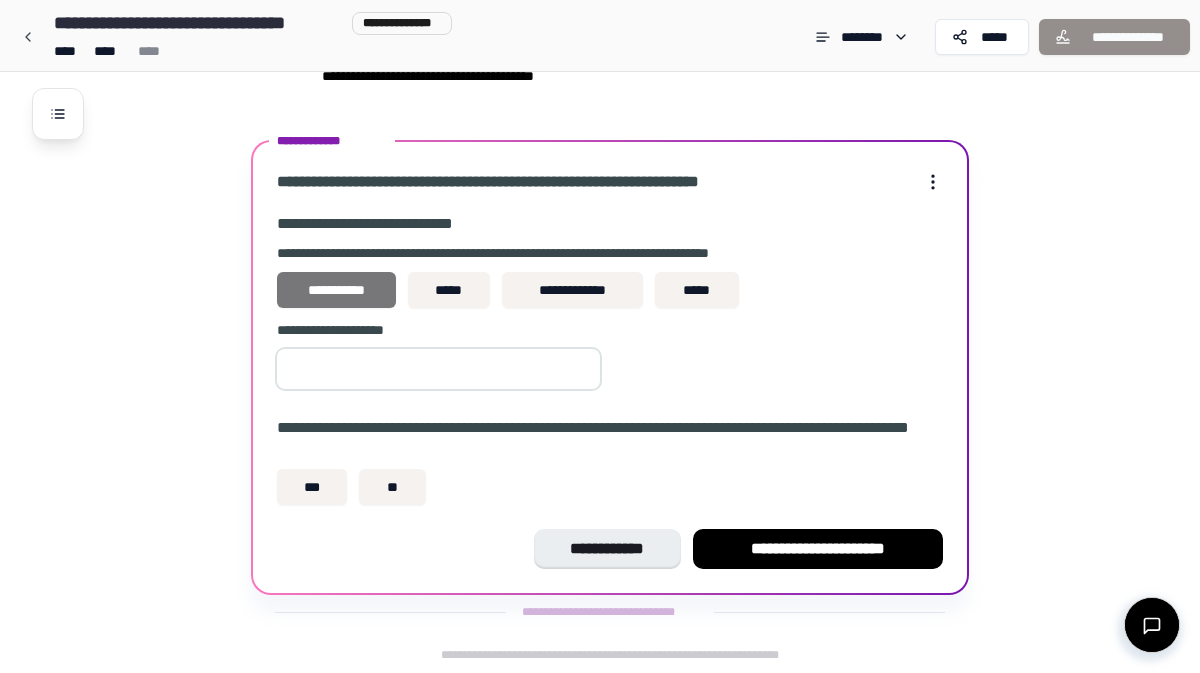 click on "**********" at bounding box center (336, 290) 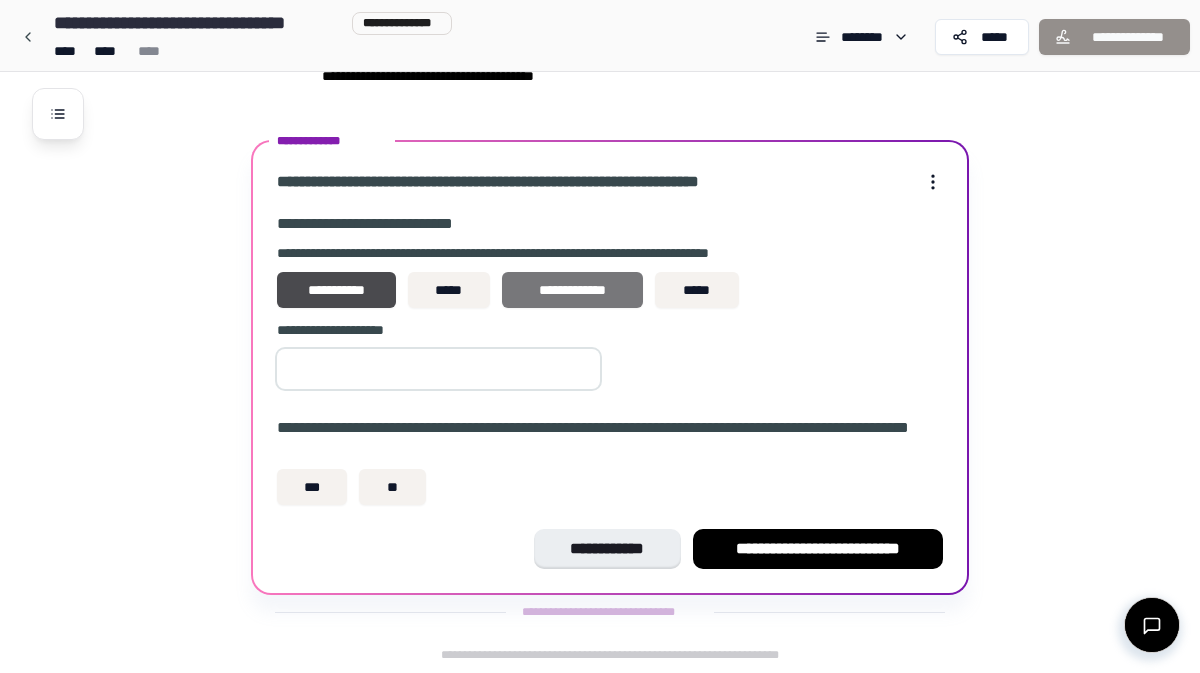 click on "**********" at bounding box center [572, 290] 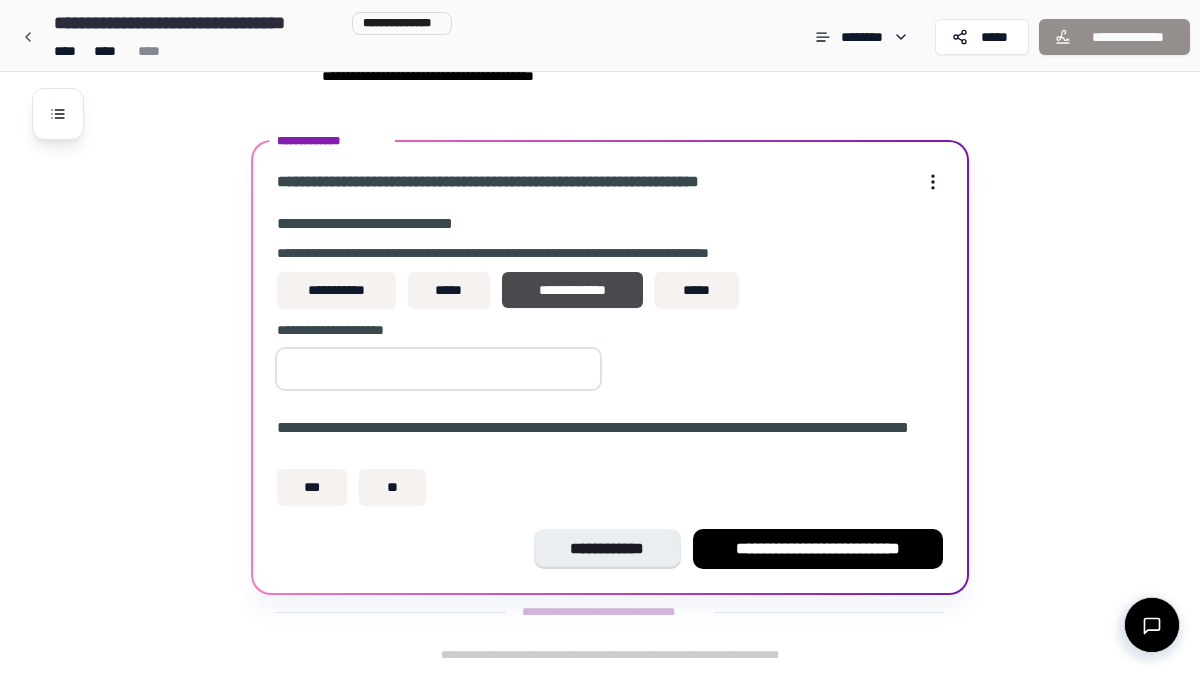click at bounding box center (438, 369) 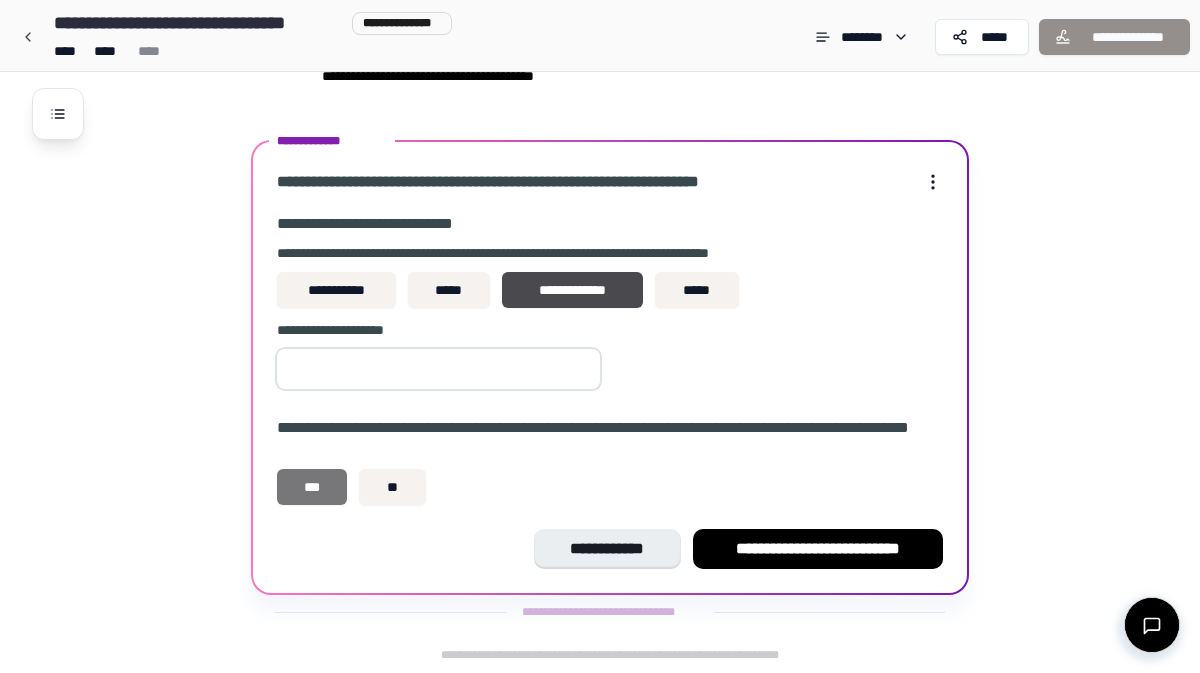 click on "***" at bounding box center (312, 487) 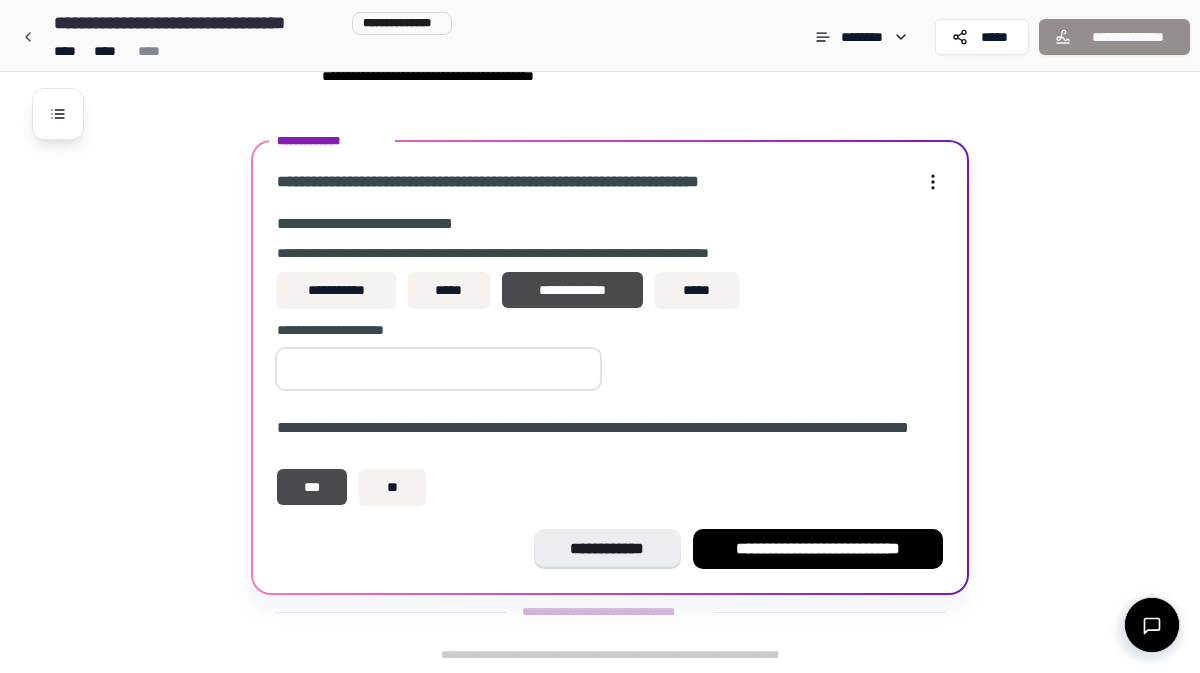 click at bounding box center (438, 369) 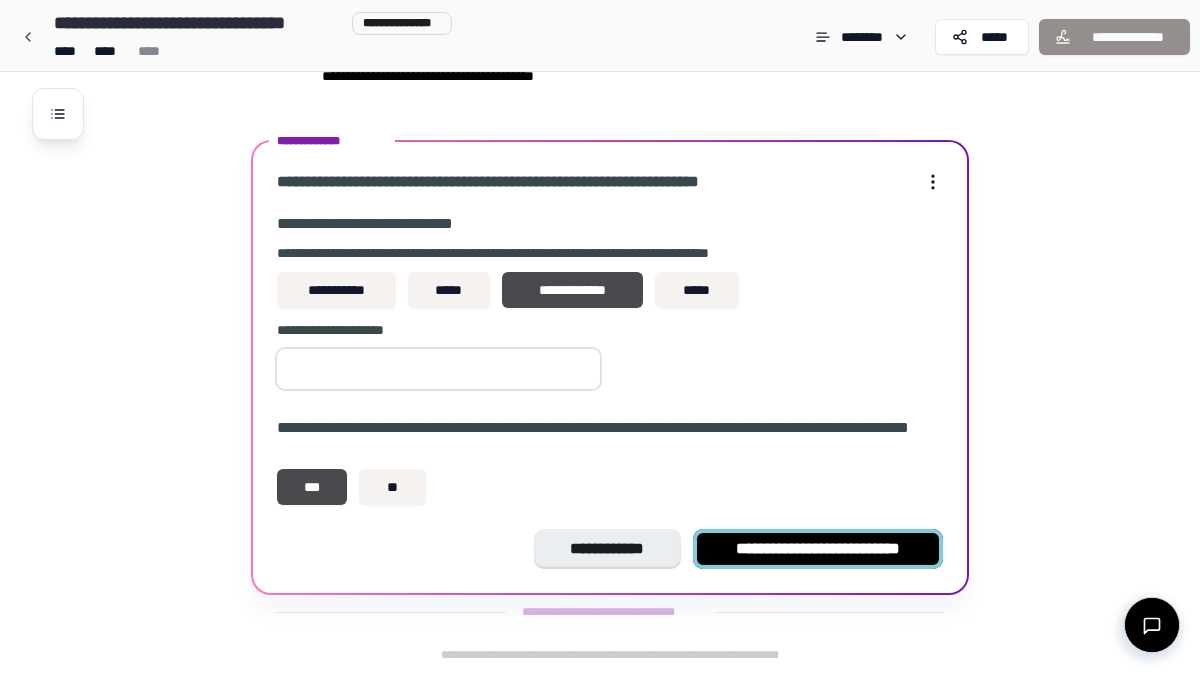 click on "**********" at bounding box center (818, 549) 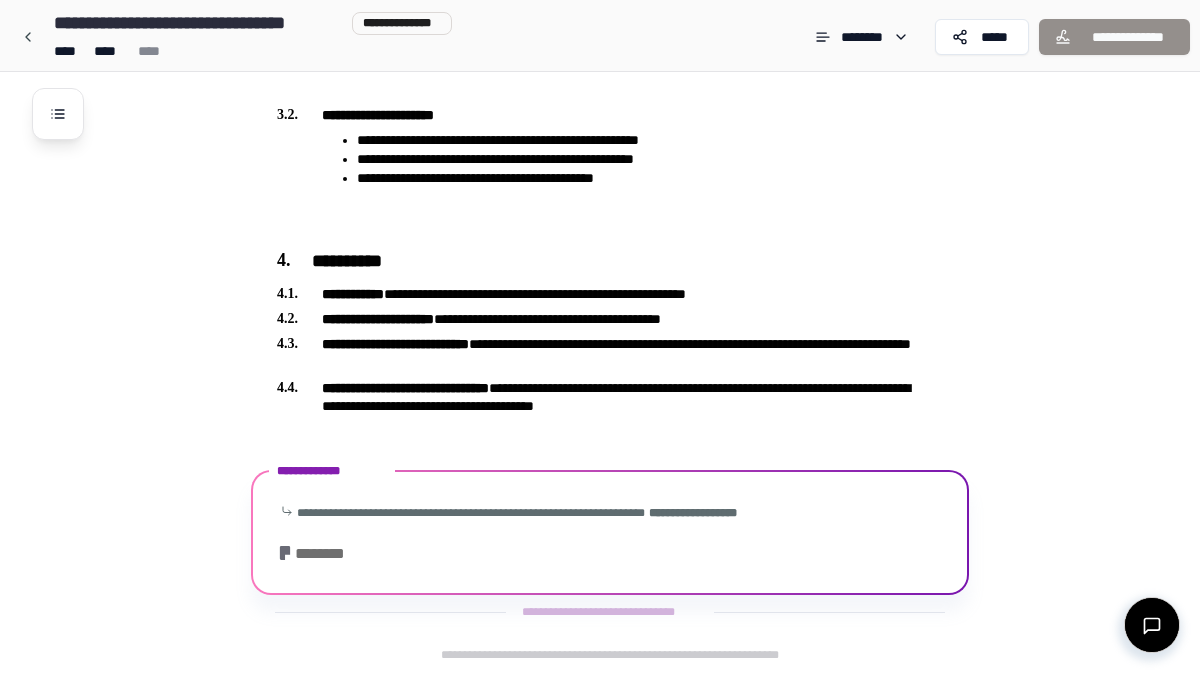 scroll, scrollTop: 1444, scrollLeft: 0, axis: vertical 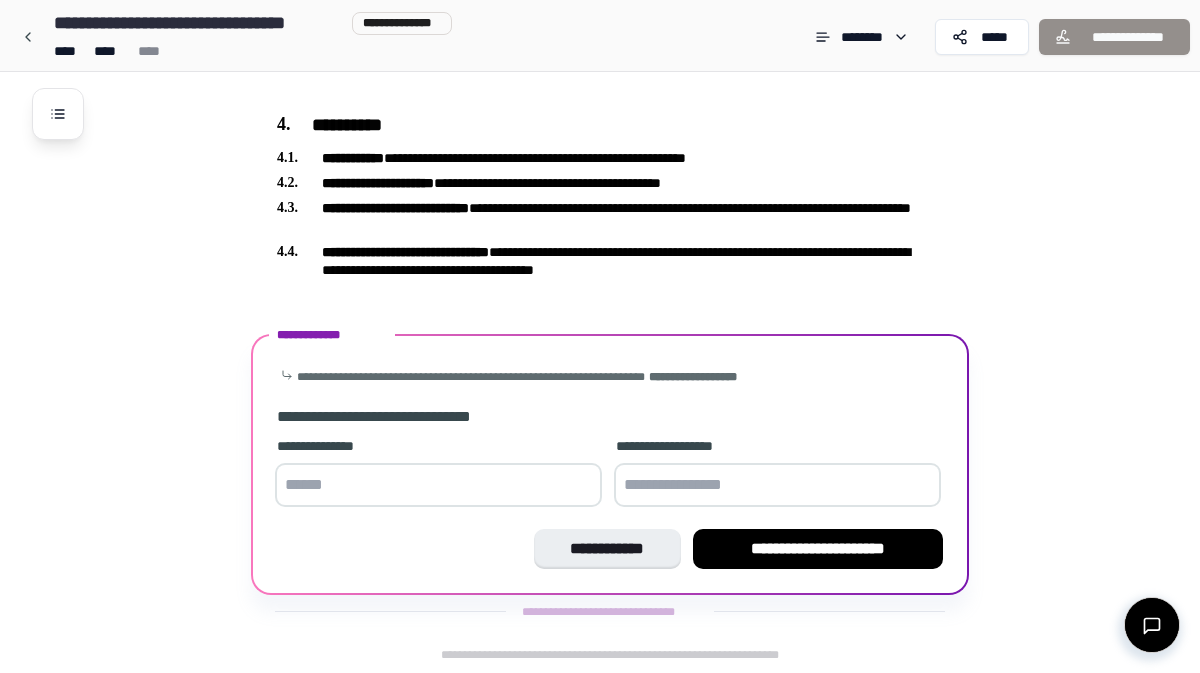 click on "**********" at bounding box center (818, 549) 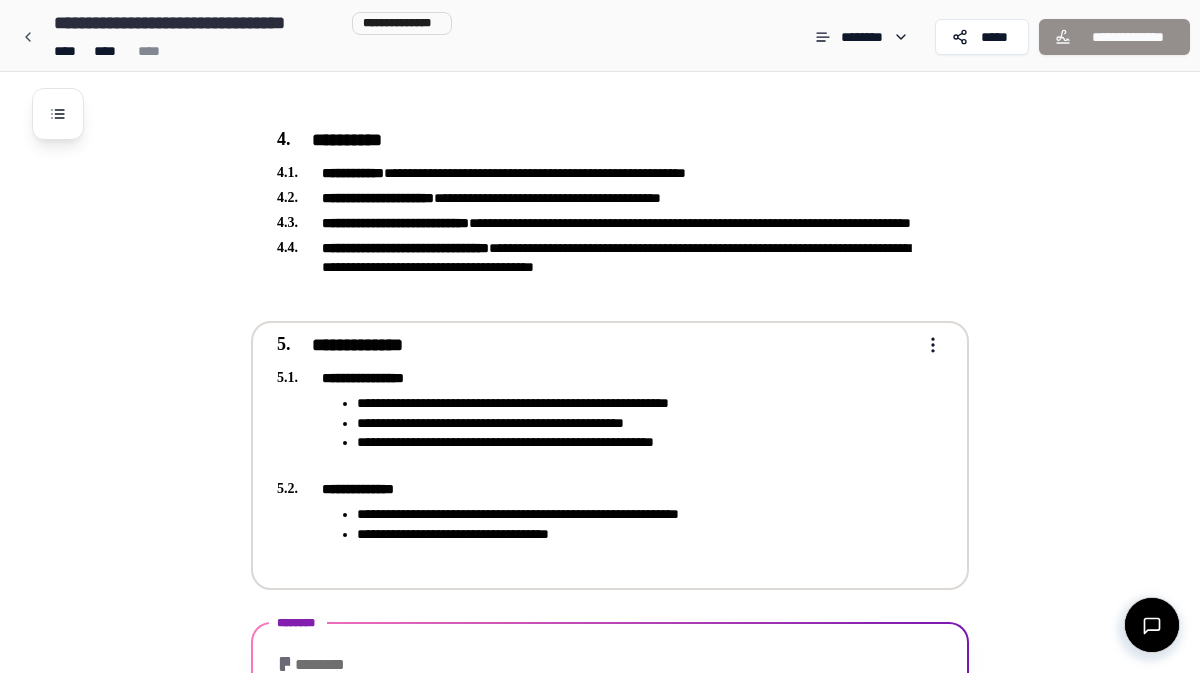 scroll, scrollTop: 1513, scrollLeft: 0, axis: vertical 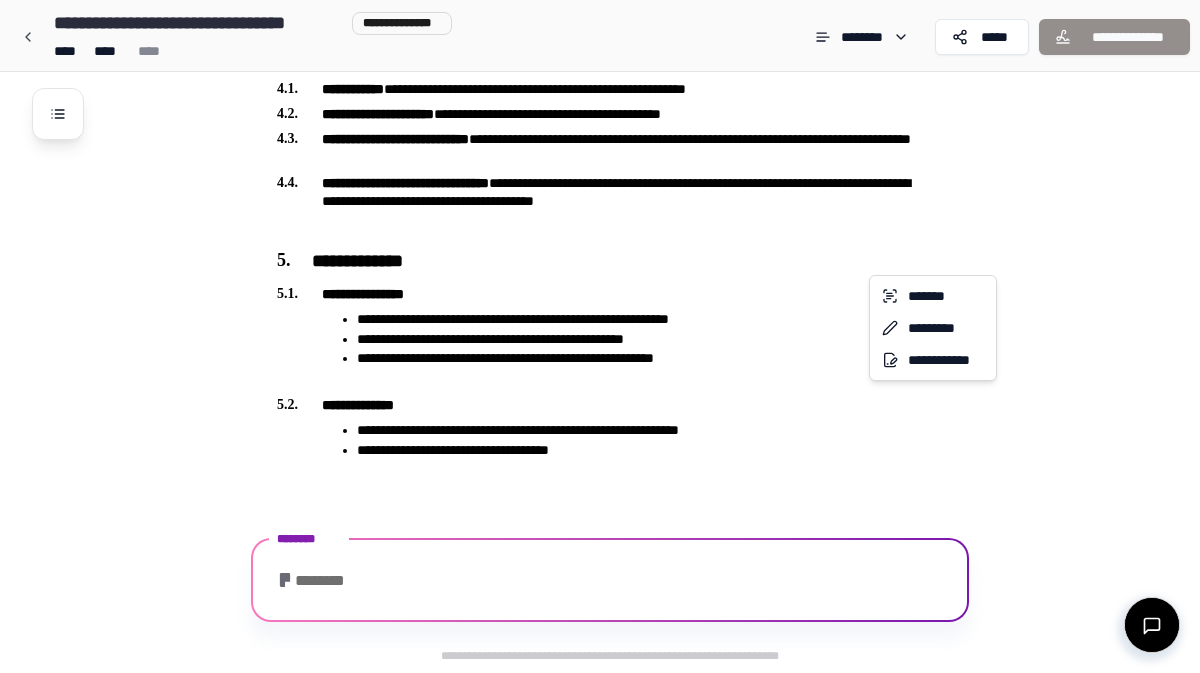 click on "**********" at bounding box center [600, -420] 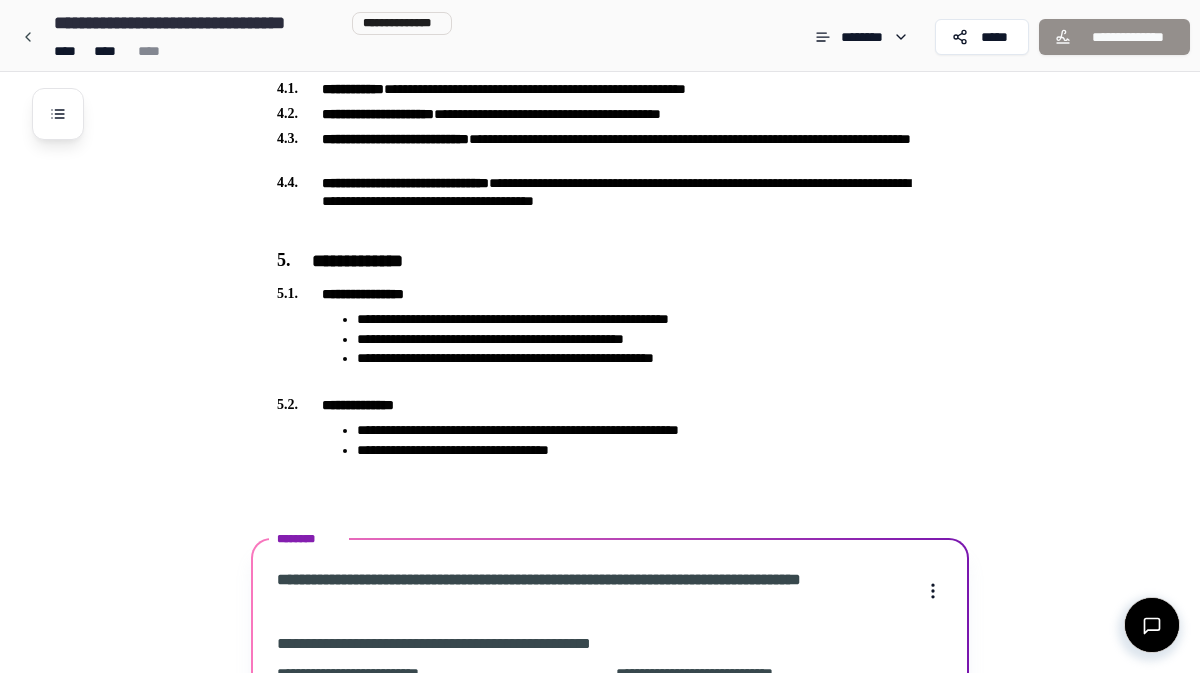 scroll, scrollTop: 2069, scrollLeft: 0, axis: vertical 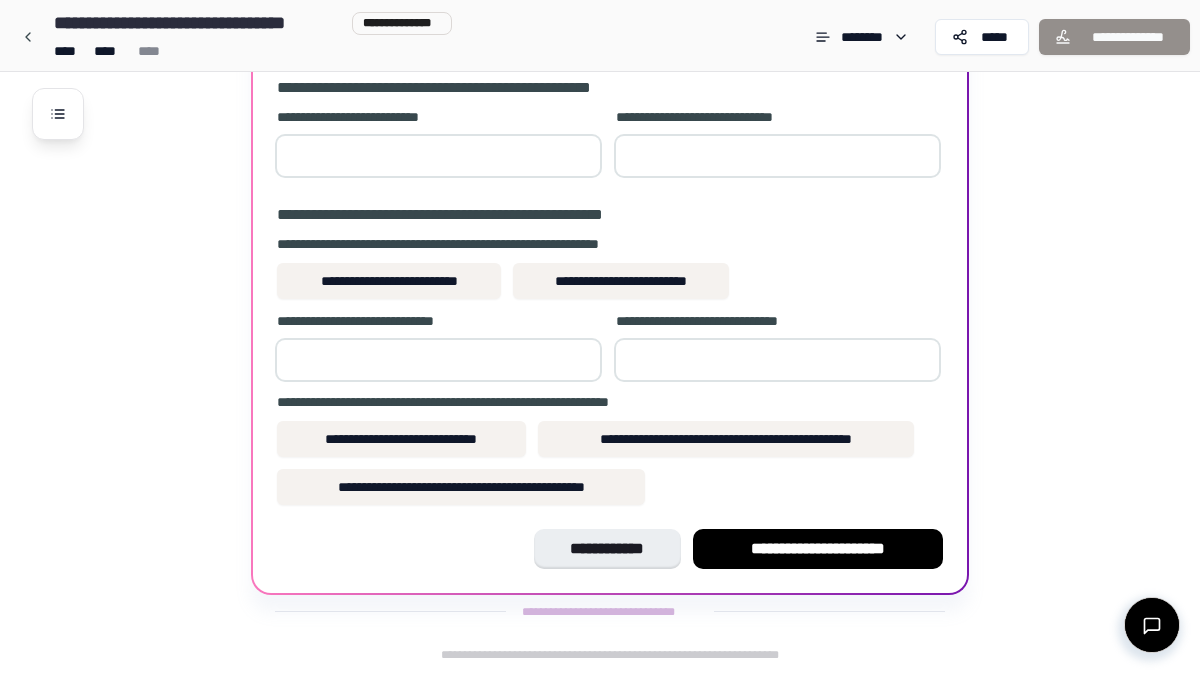 click on "**********" at bounding box center (600, -698) 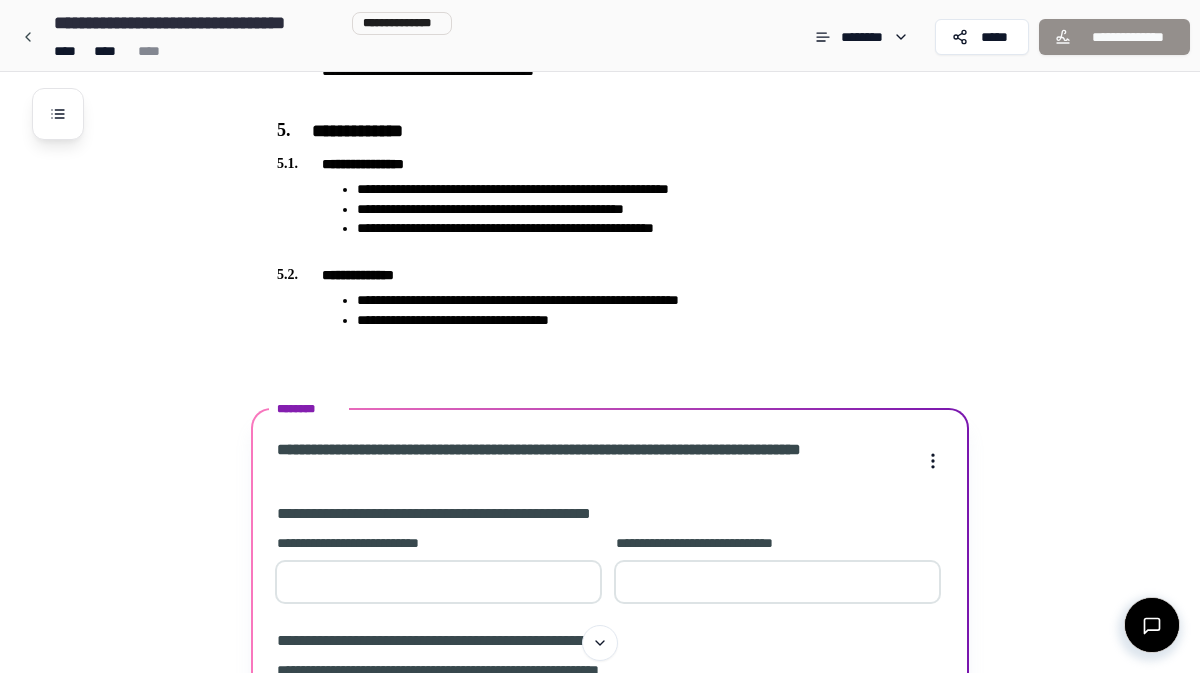 scroll, scrollTop: 1634, scrollLeft: 0, axis: vertical 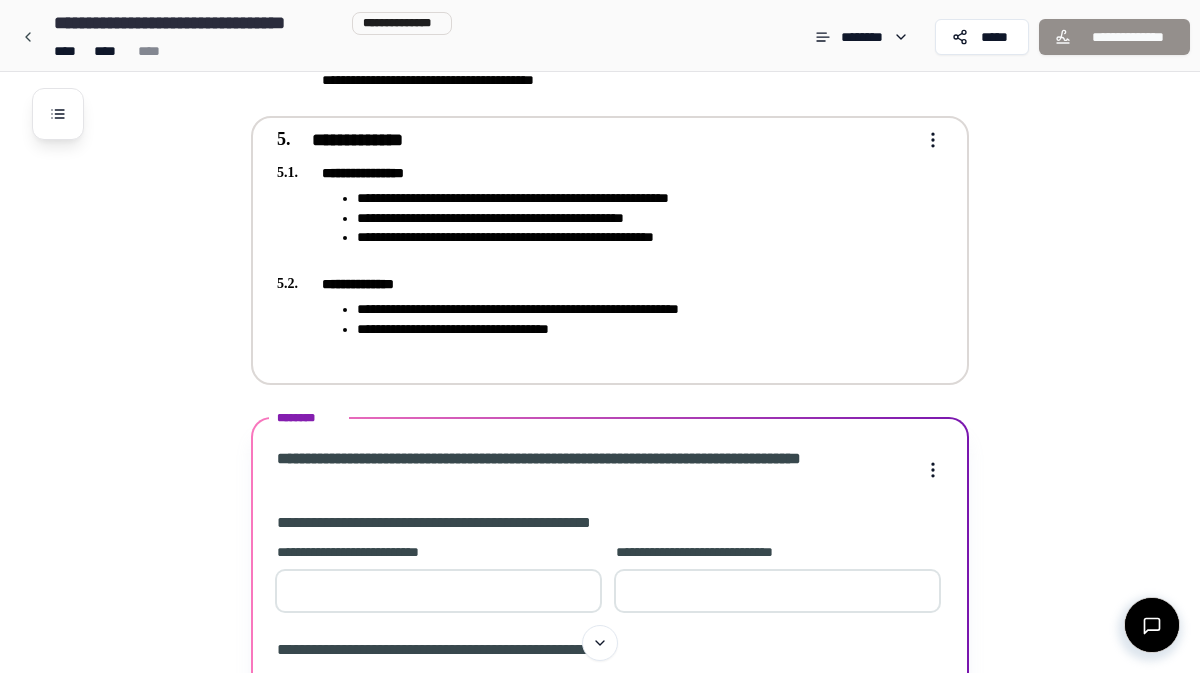 click on "**********" at bounding box center [600, -263] 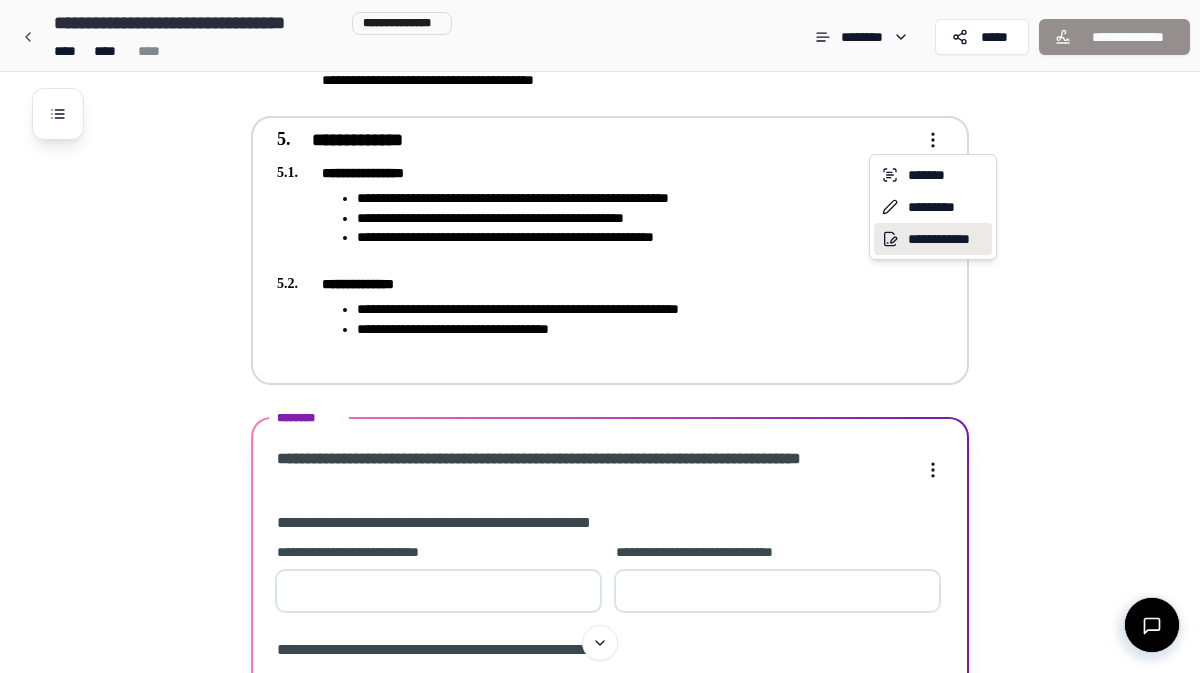 click on "**********" at bounding box center [933, 239] 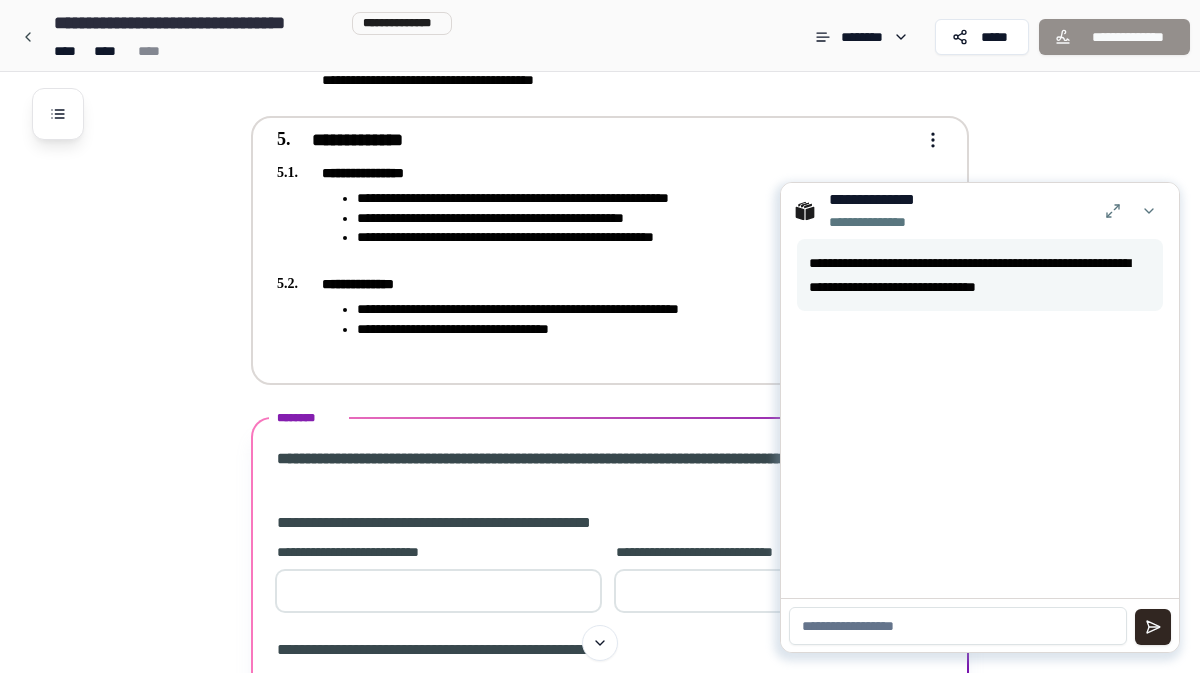 click at bounding box center [958, 626] 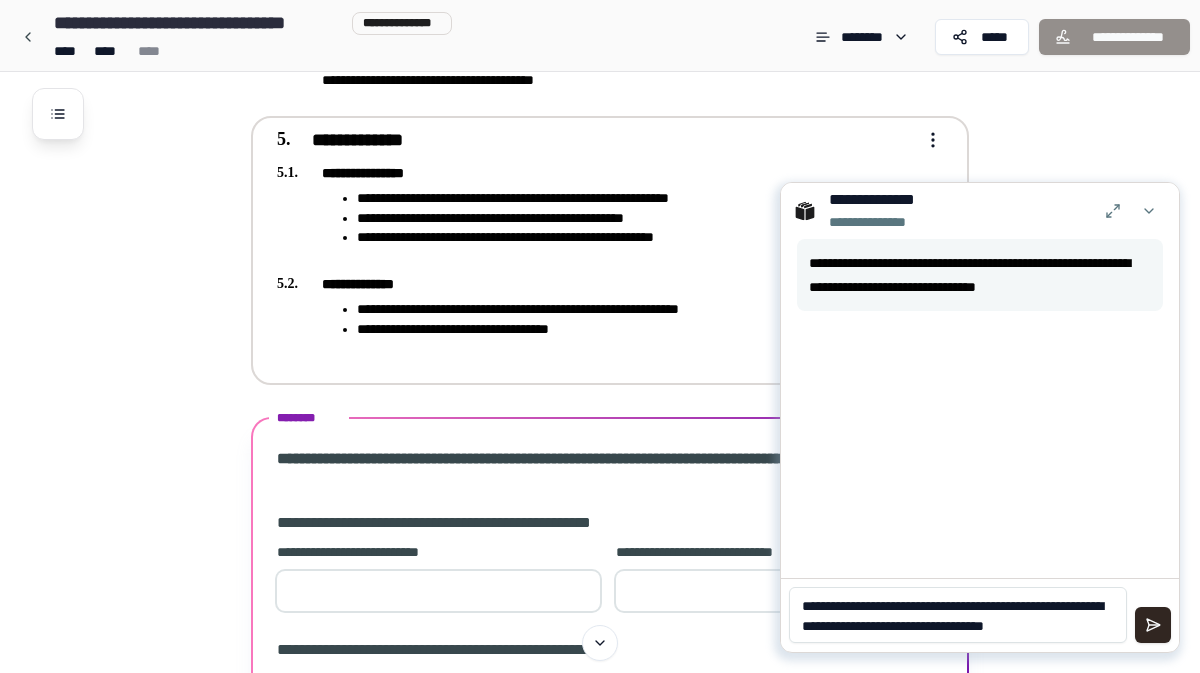 scroll, scrollTop: 0, scrollLeft: 0, axis: both 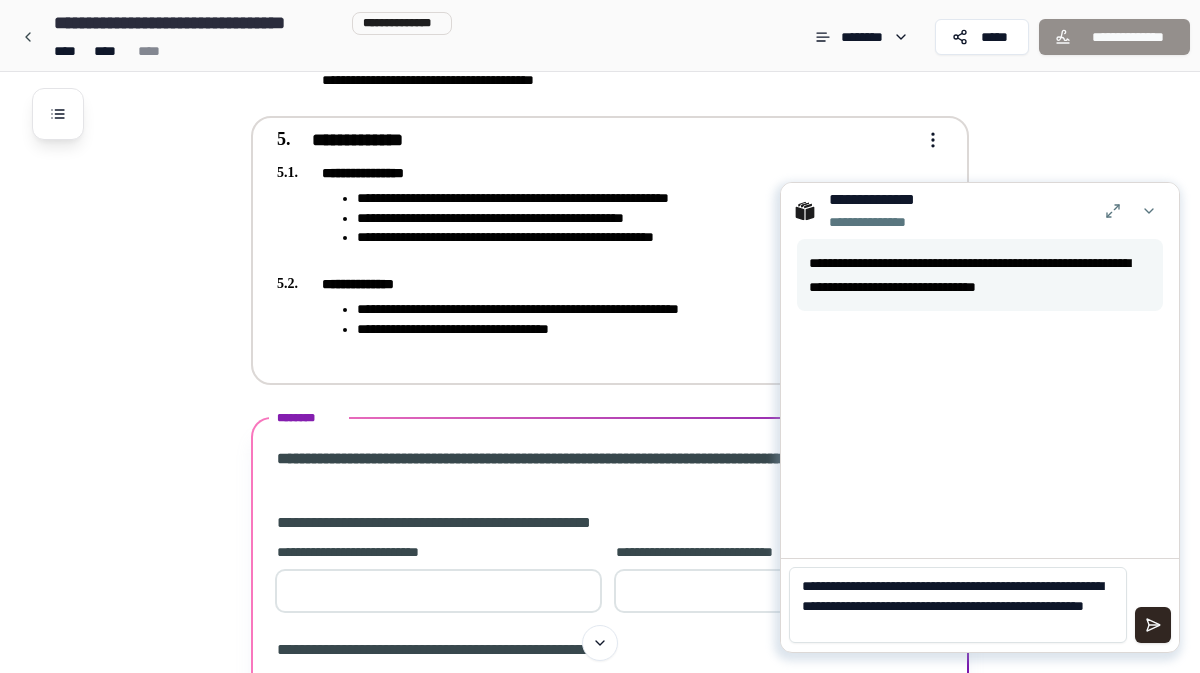 type on "**********" 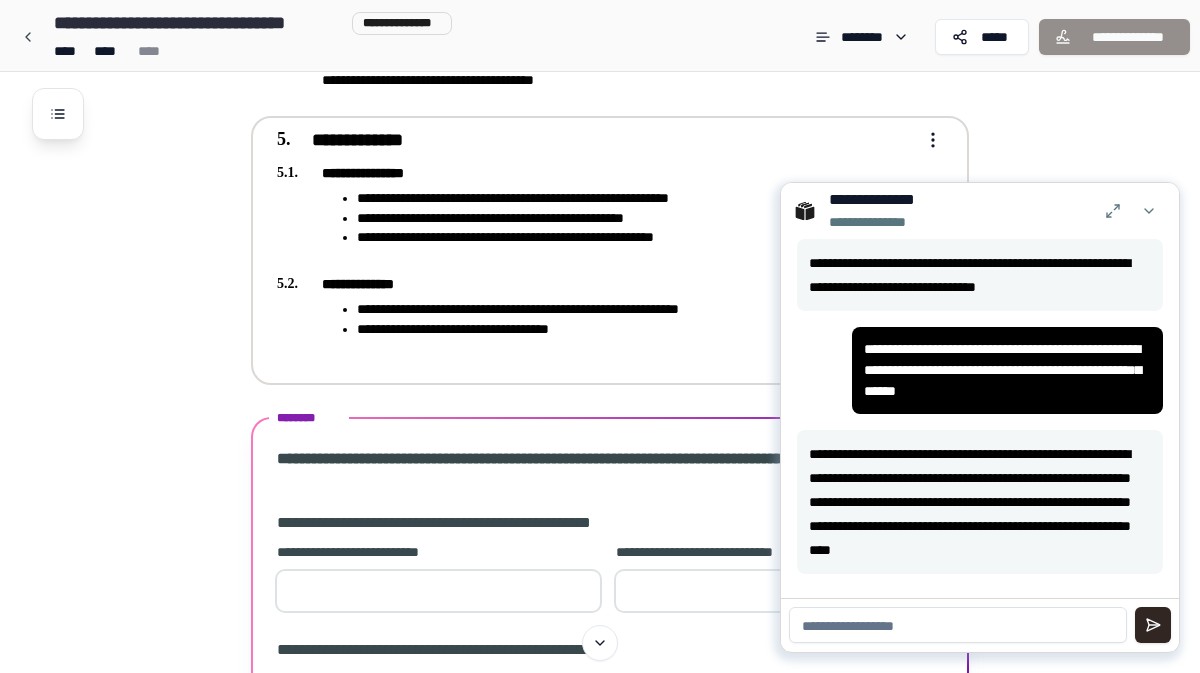 click at bounding box center [958, 625] 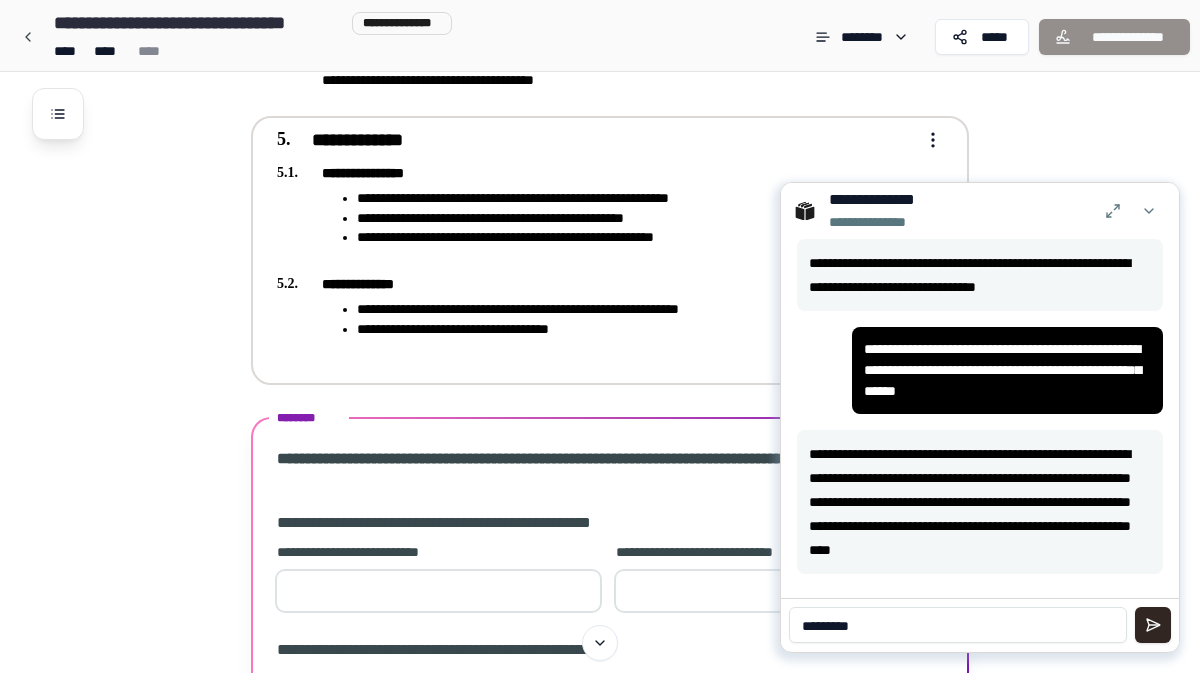 type on "*********" 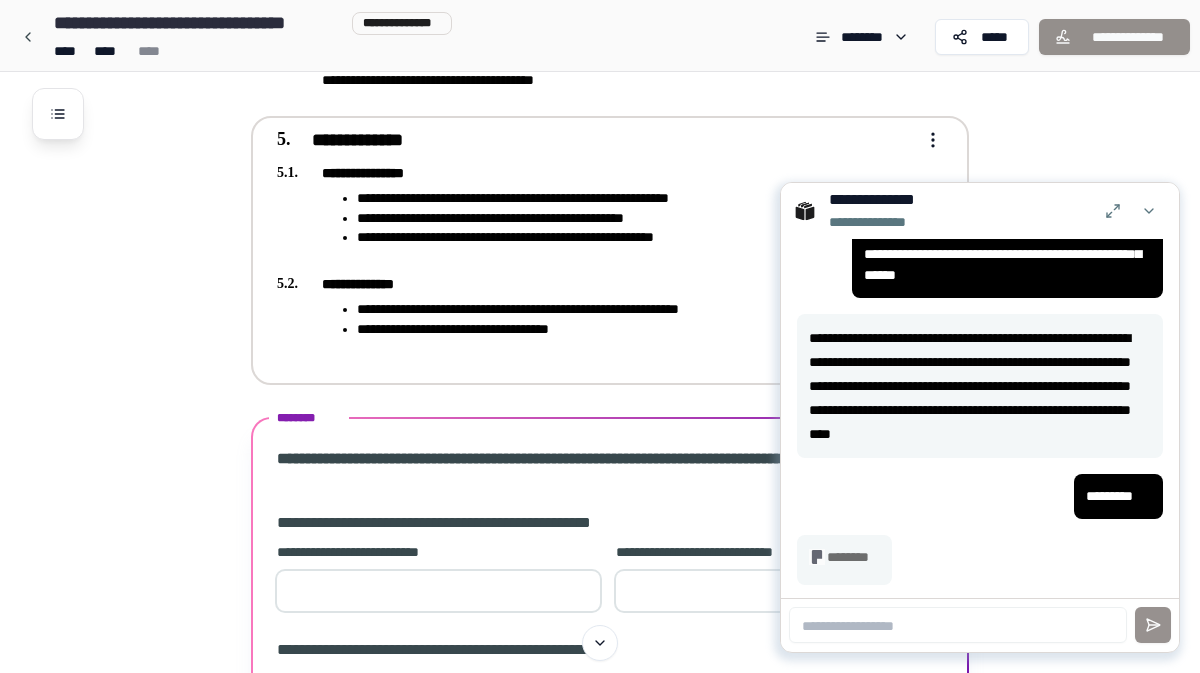 scroll, scrollTop: 117, scrollLeft: 0, axis: vertical 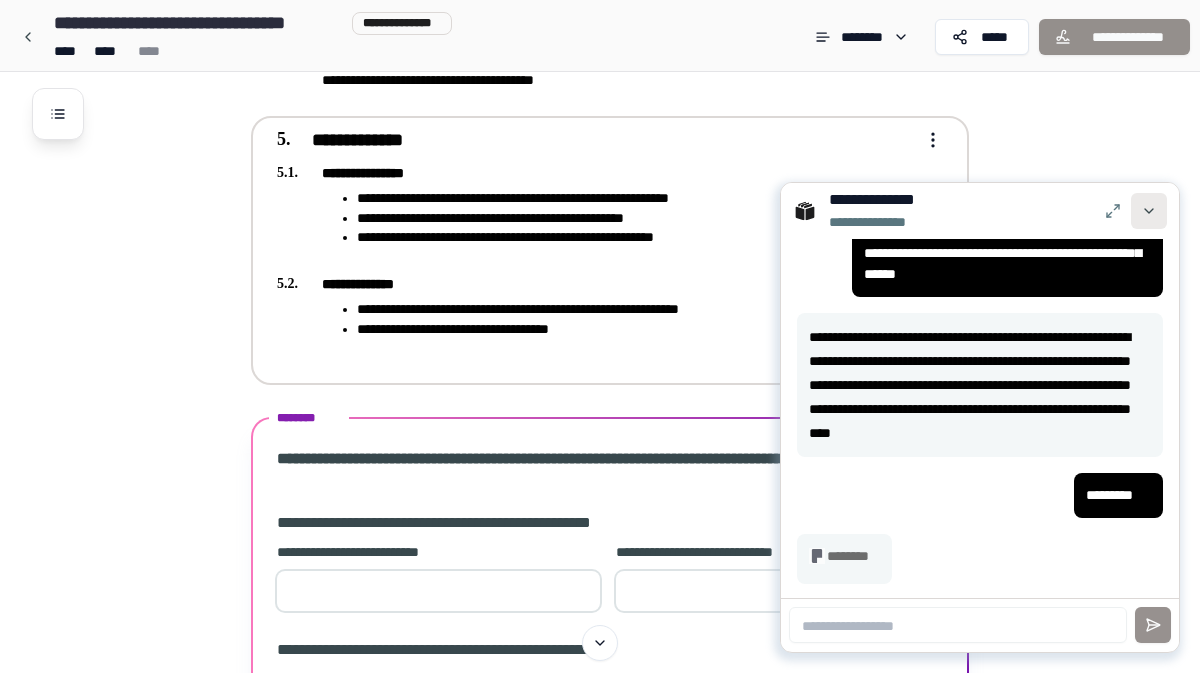 click at bounding box center [1149, 211] 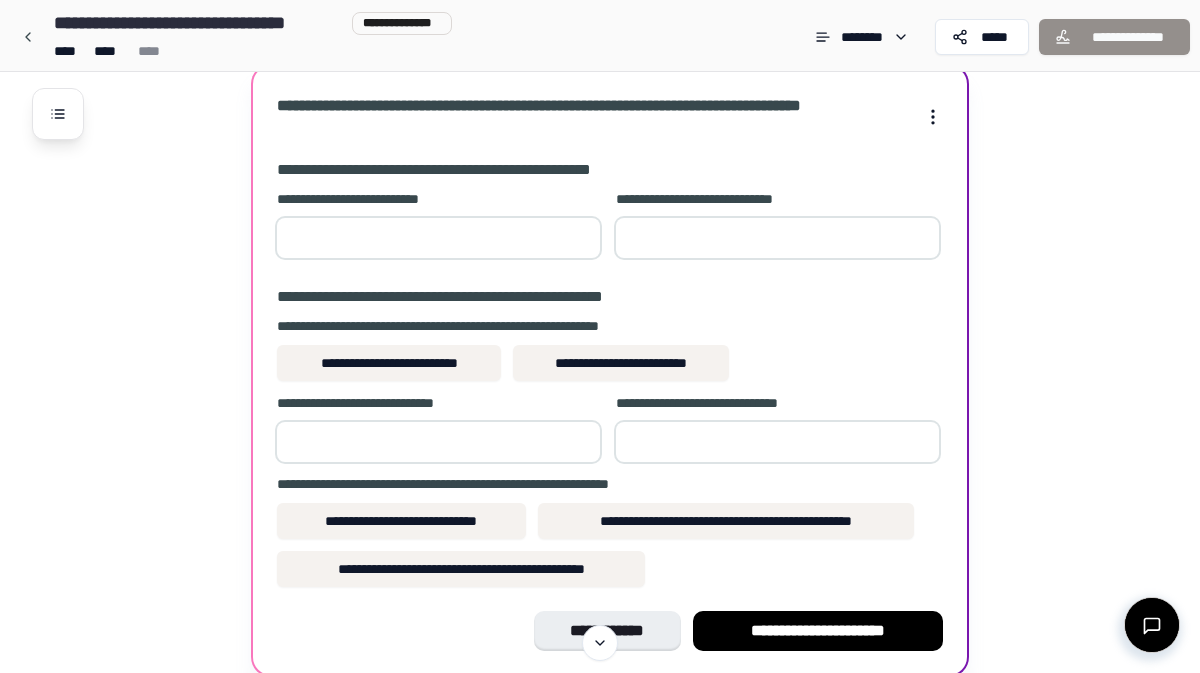 scroll, scrollTop: 2001, scrollLeft: 0, axis: vertical 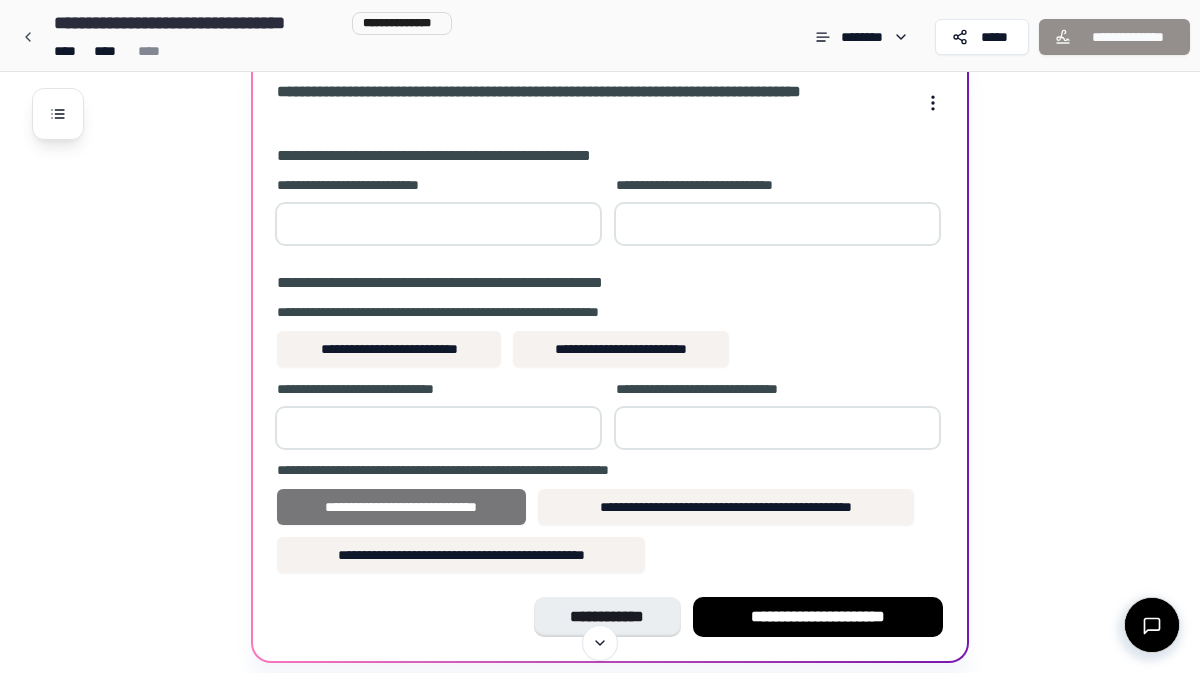click on "**********" at bounding box center (401, 507) 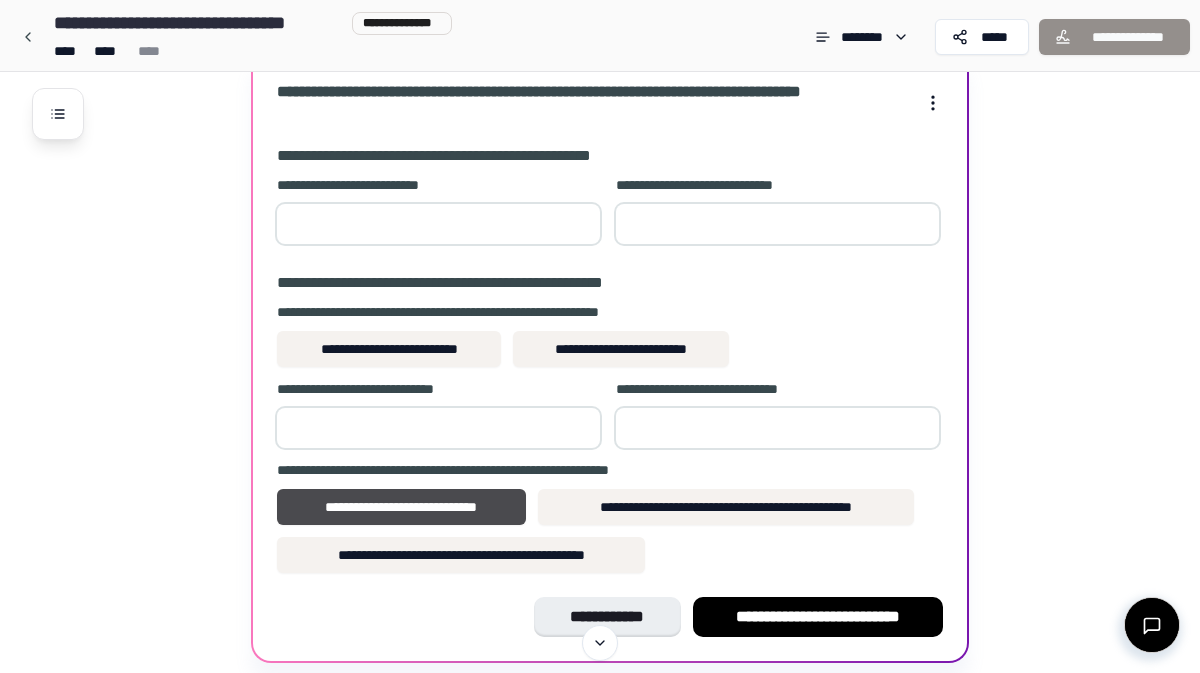 click on "*" at bounding box center (438, 428) 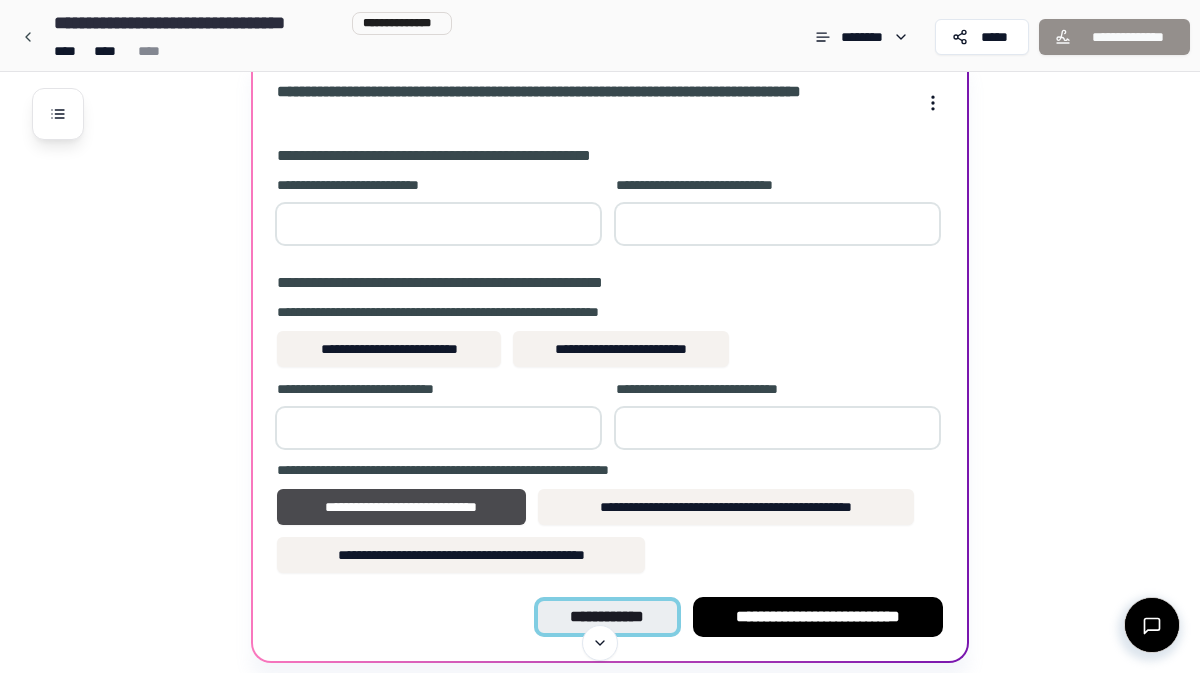 click on "**********" at bounding box center [607, 617] 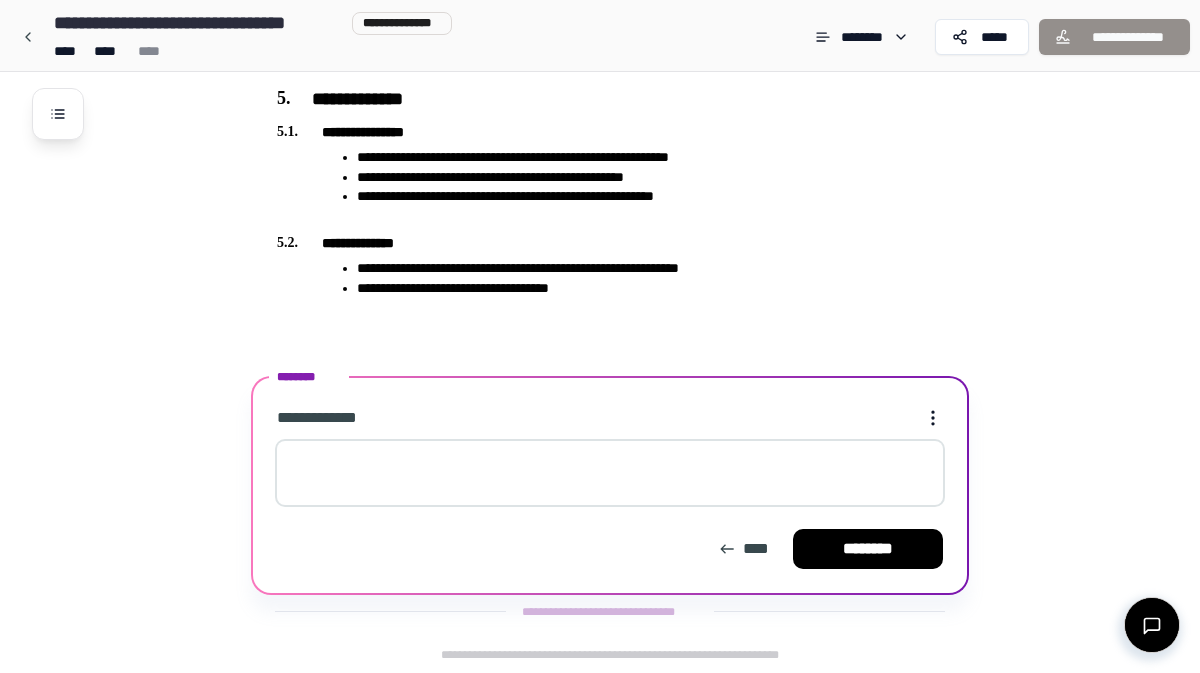 click at bounding box center (610, 473) 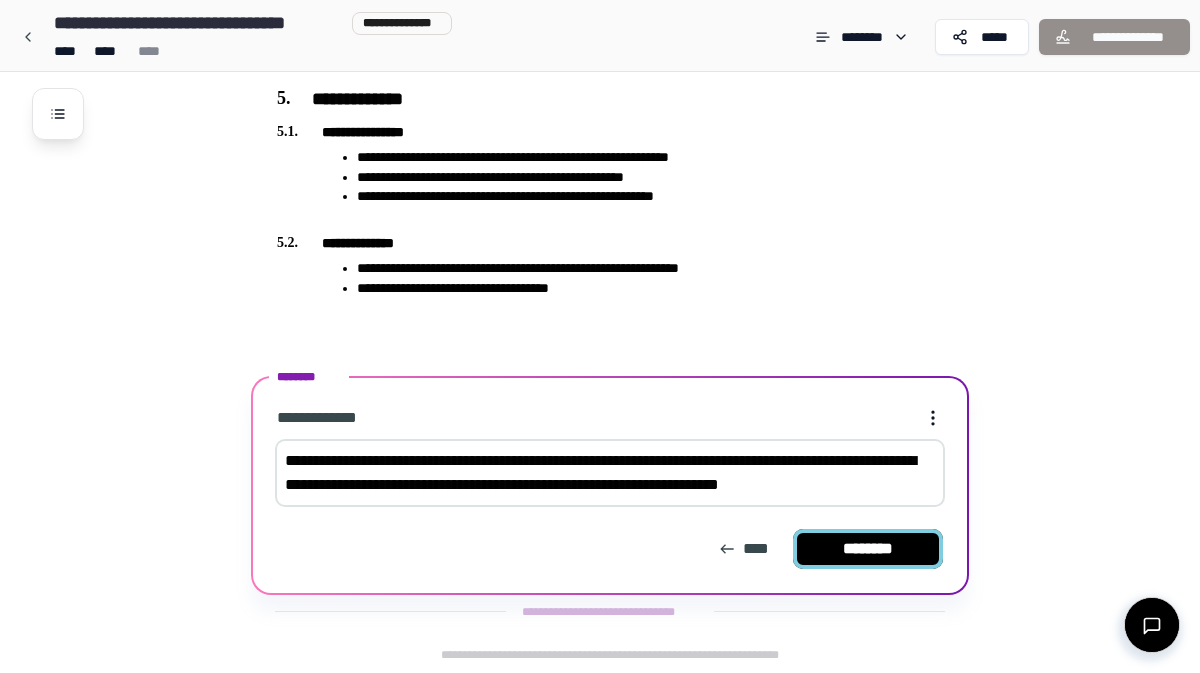 type on "**********" 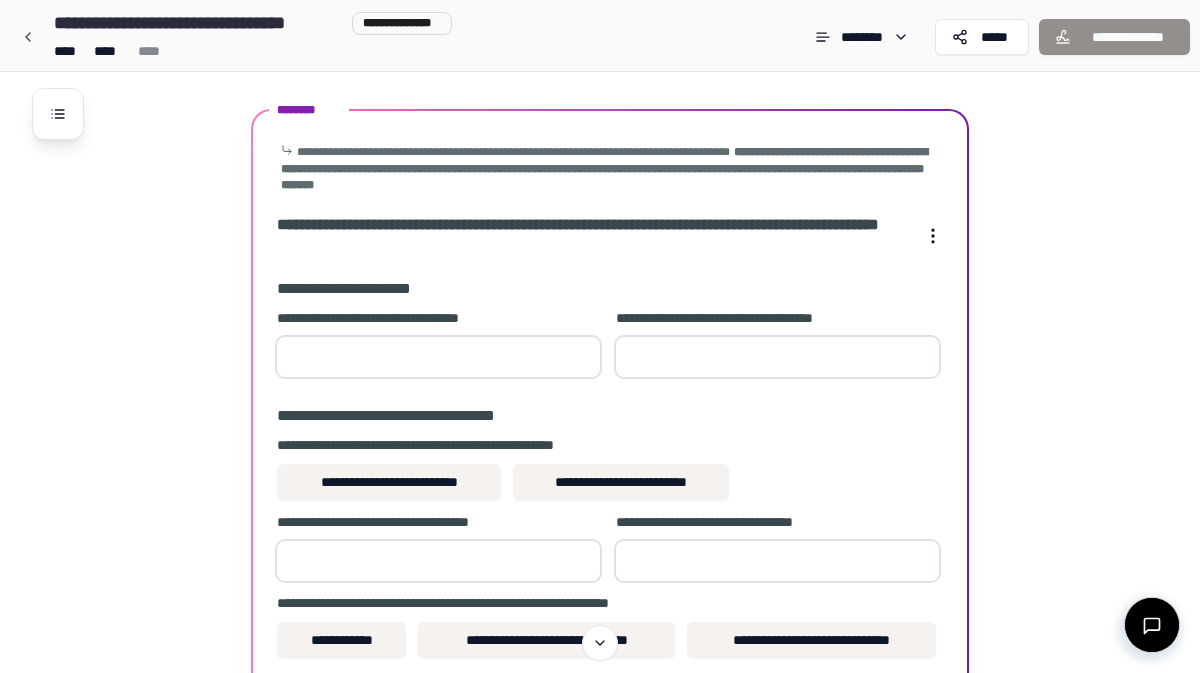 scroll, scrollTop: 2095, scrollLeft: 0, axis: vertical 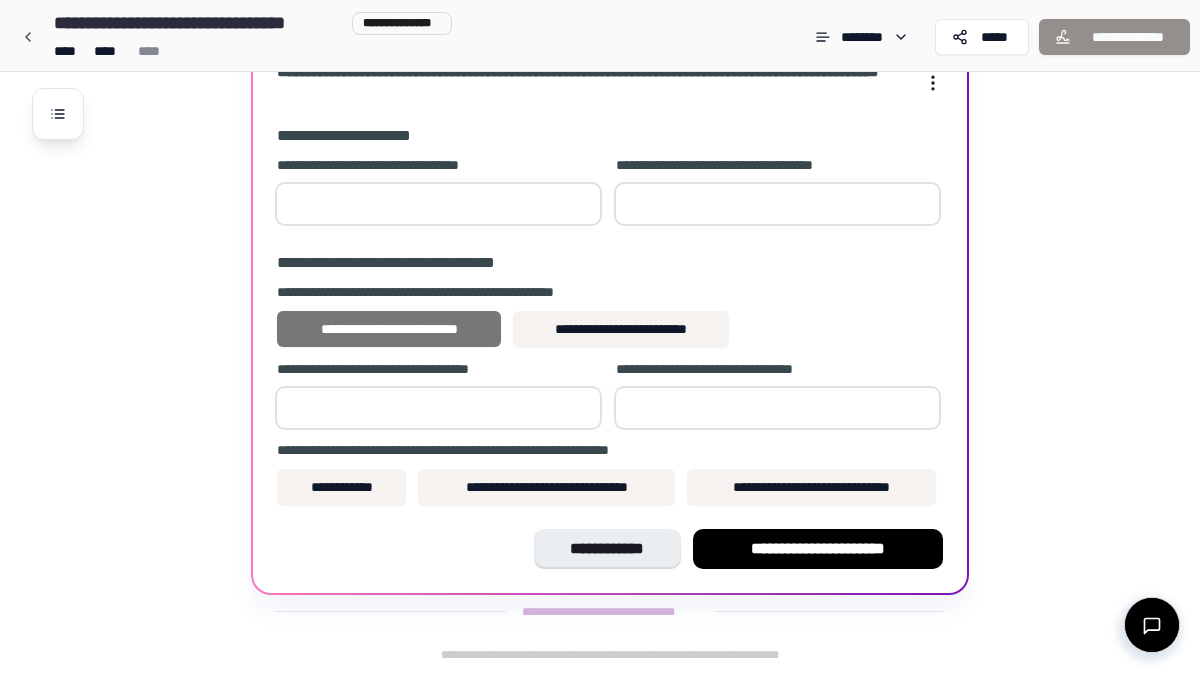 click on "**********" at bounding box center (389, 329) 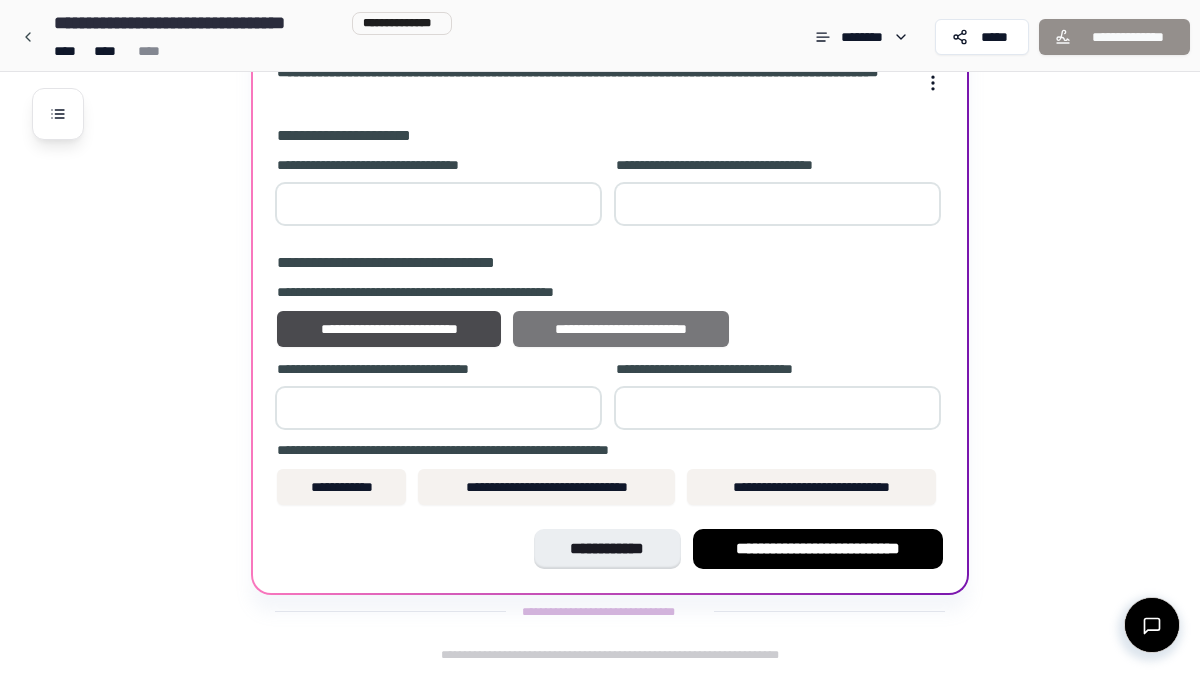 click on "**********" at bounding box center (621, 329) 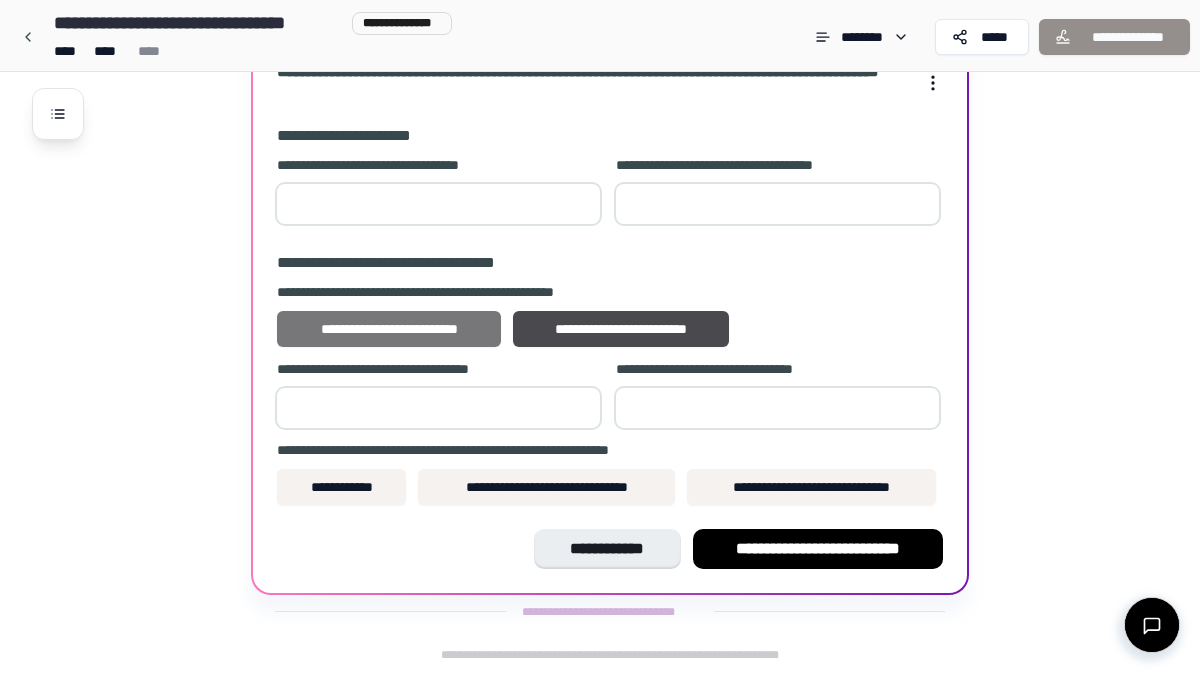 click on "**********" at bounding box center [389, 329] 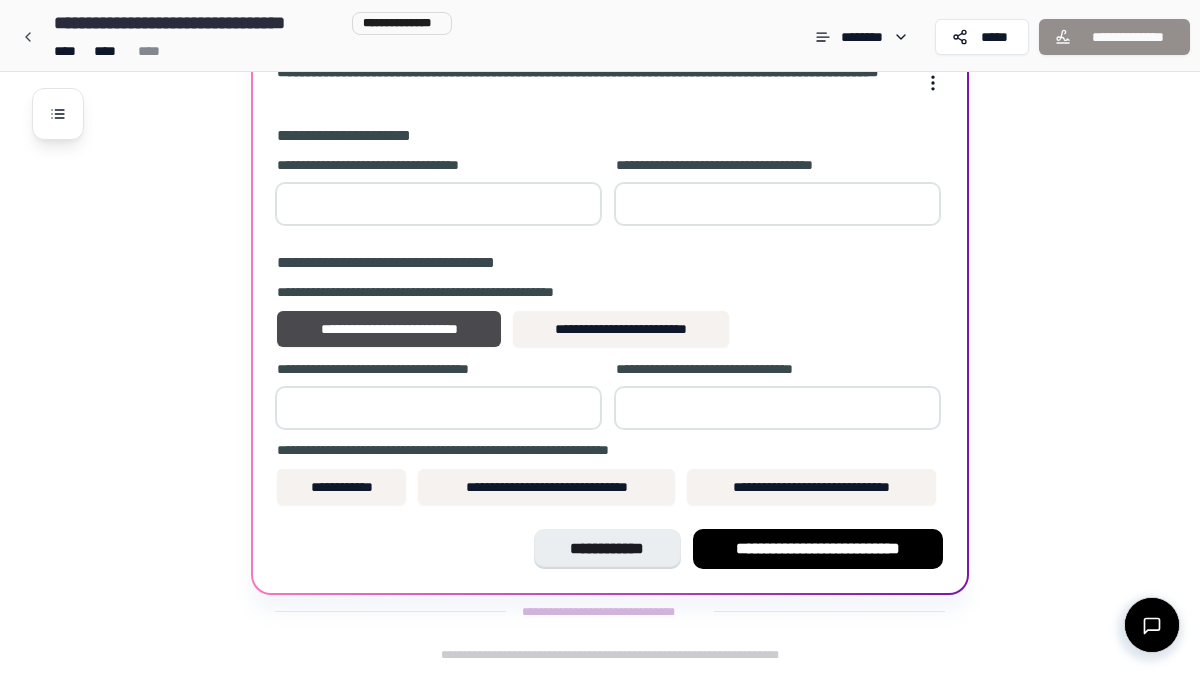 click on "**********" at bounding box center [610, 382] 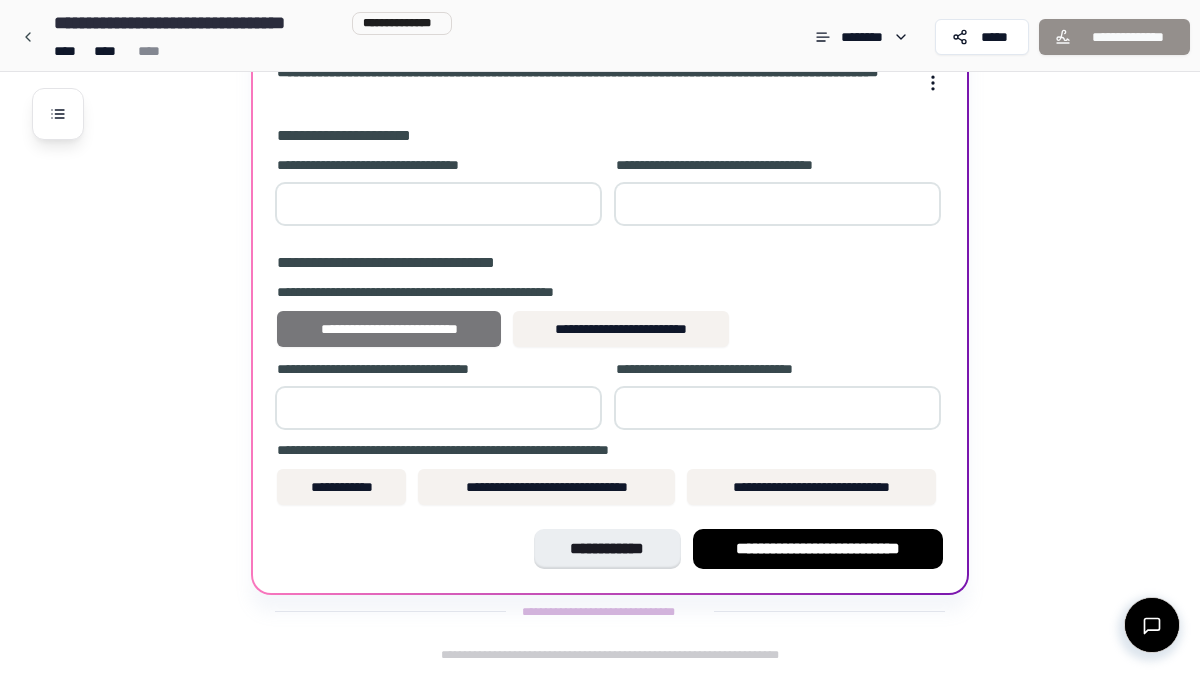 click on "**********" at bounding box center [389, 329] 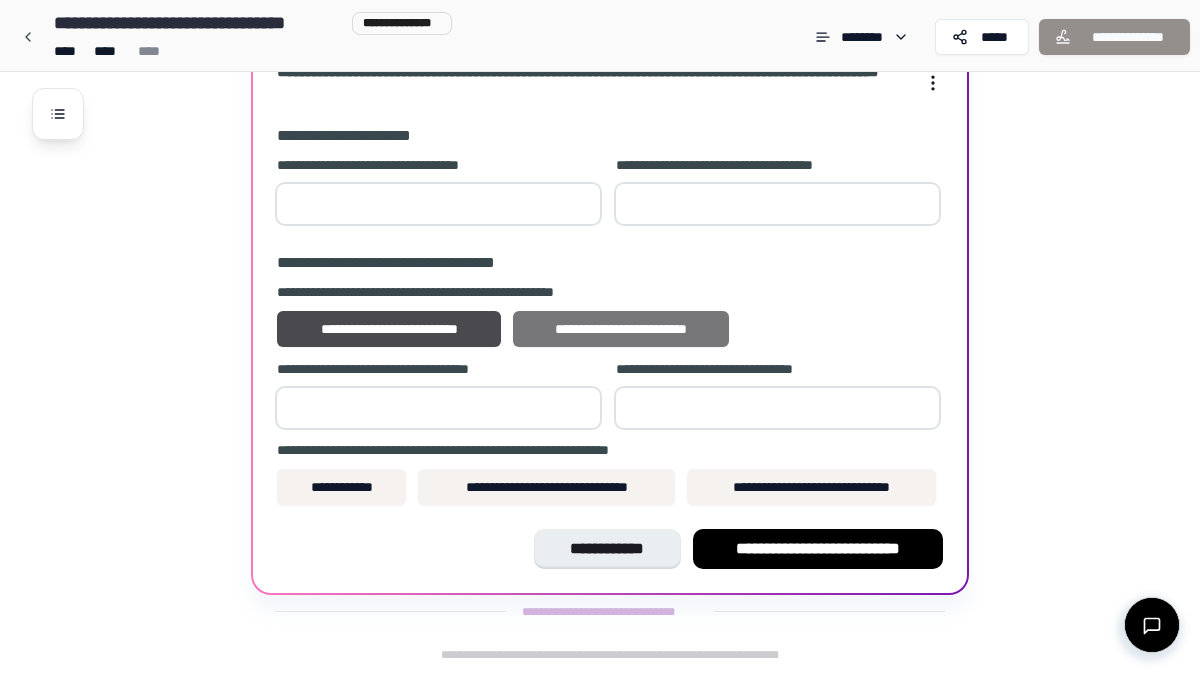 click on "**********" at bounding box center [621, 329] 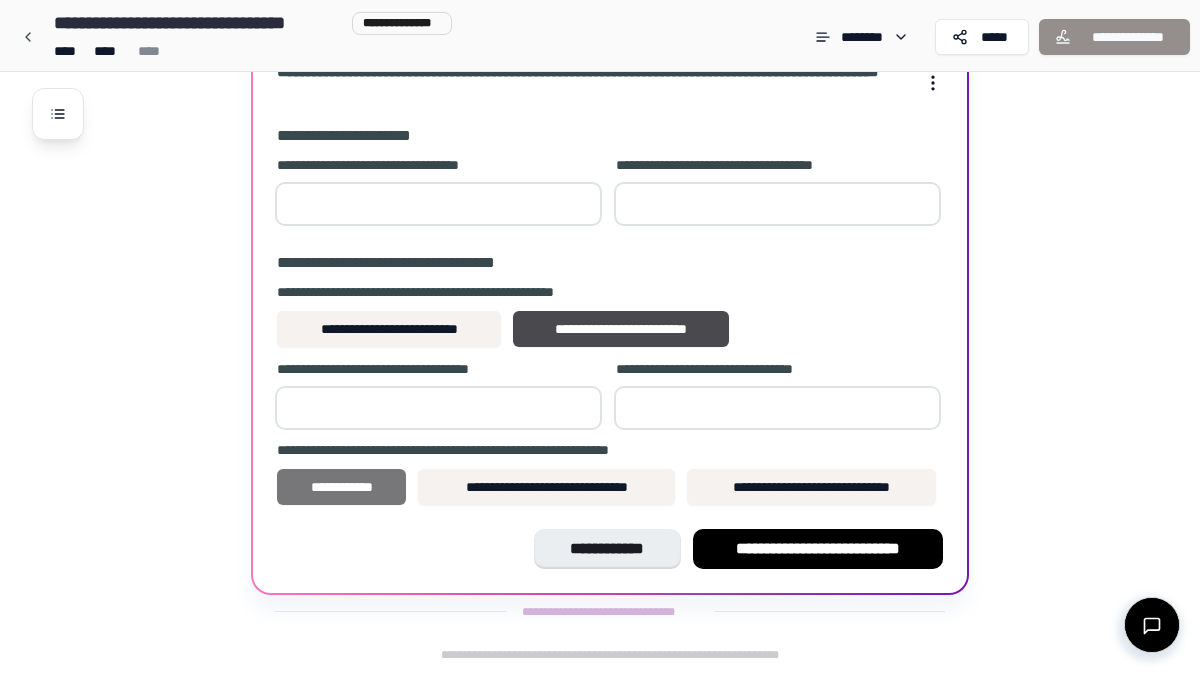 click on "**********" at bounding box center [341, 487] 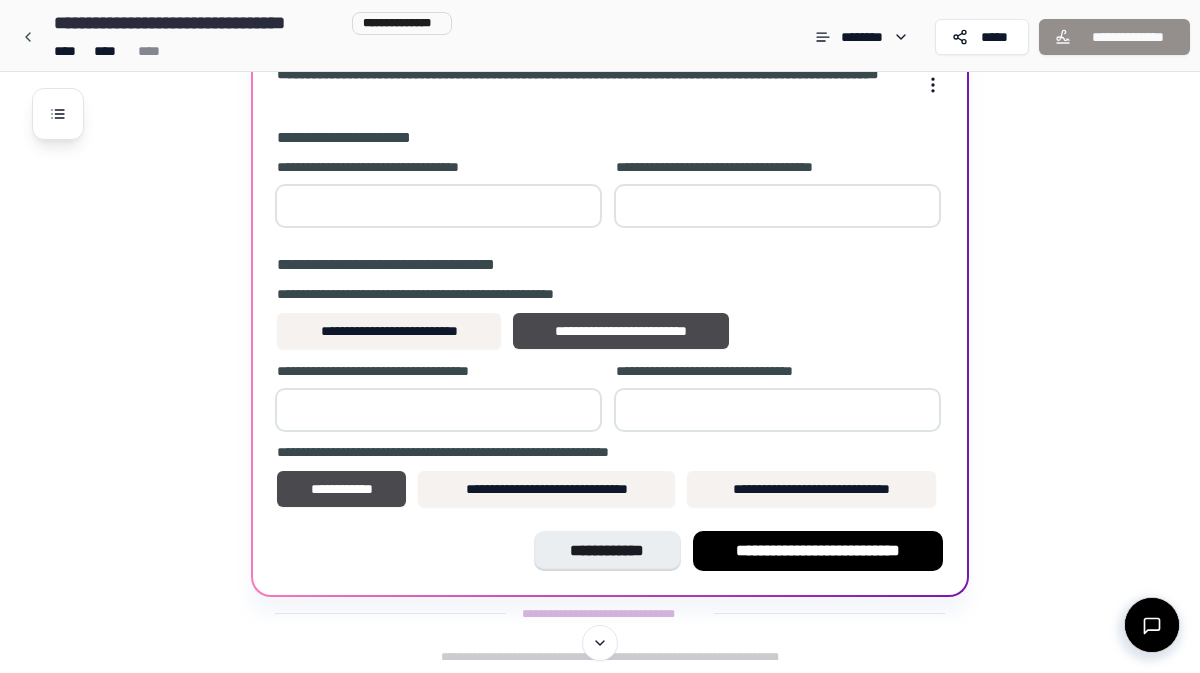 scroll, scrollTop: 2095, scrollLeft: 0, axis: vertical 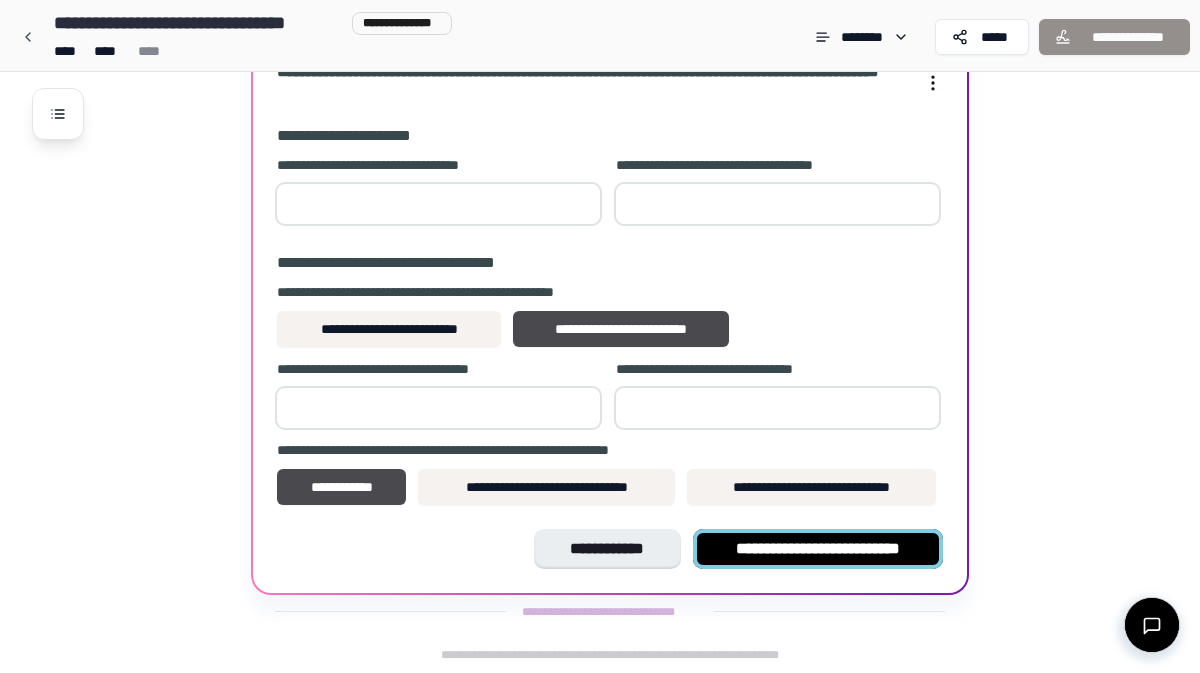 click on "**********" at bounding box center [818, 549] 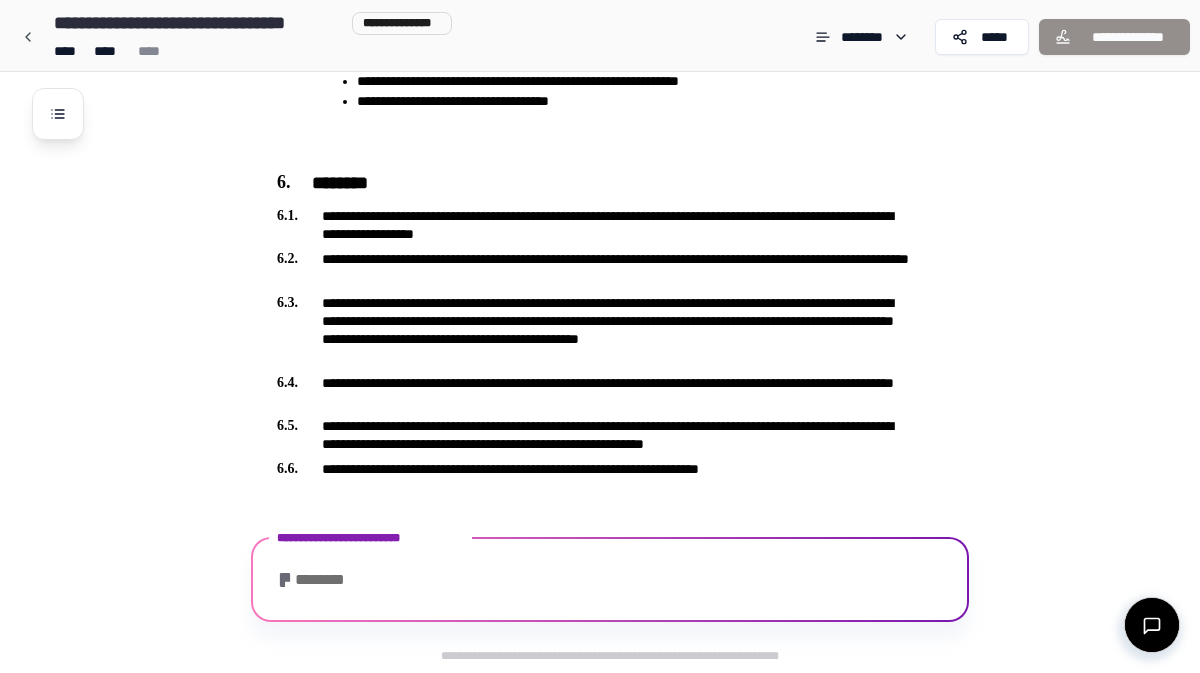 scroll, scrollTop: 2041, scrollLeft: 0, axis: vertical 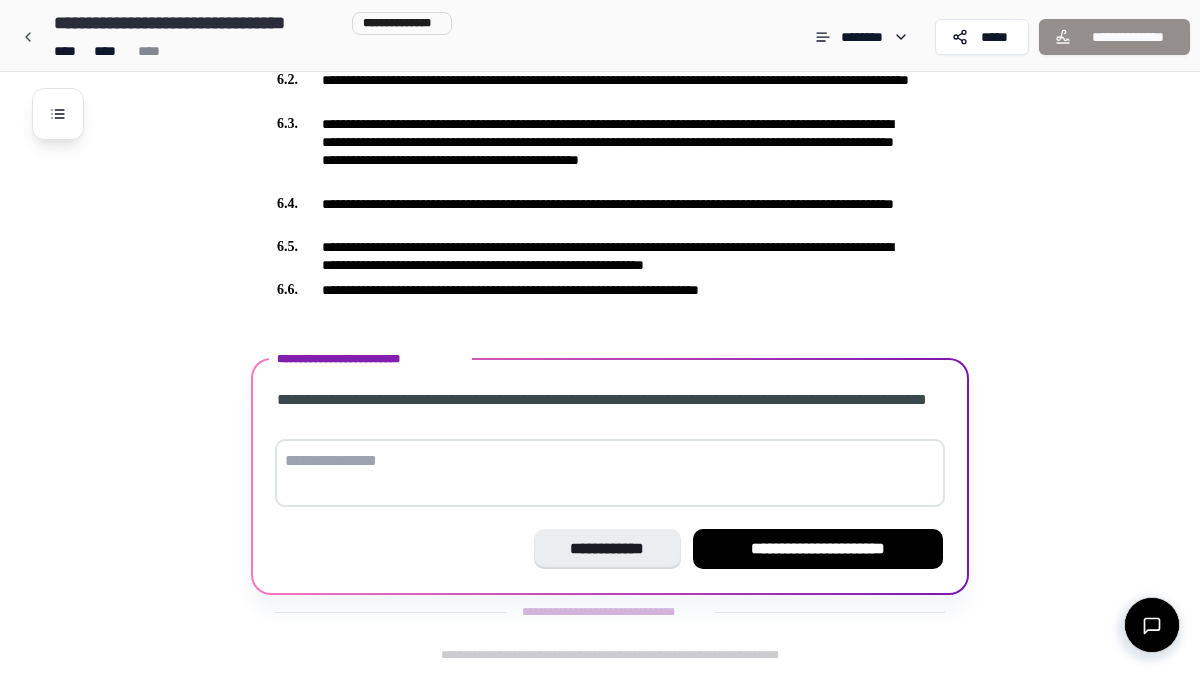 click at bounding box center (610, 473) 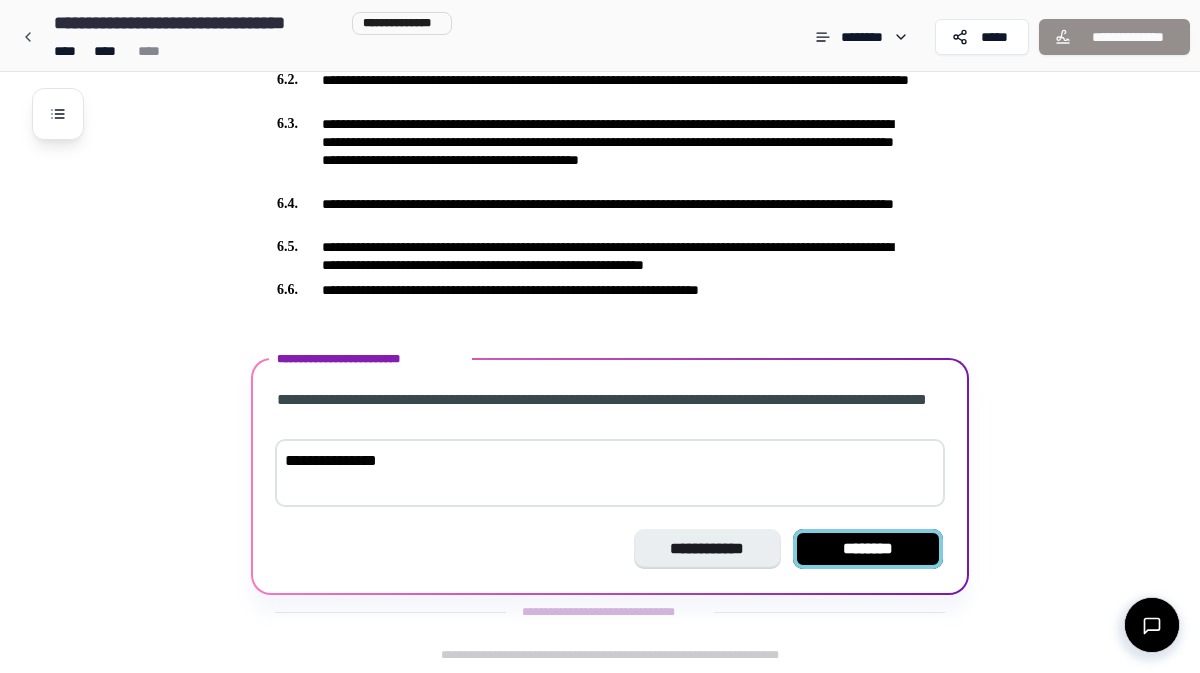 type on "**********" 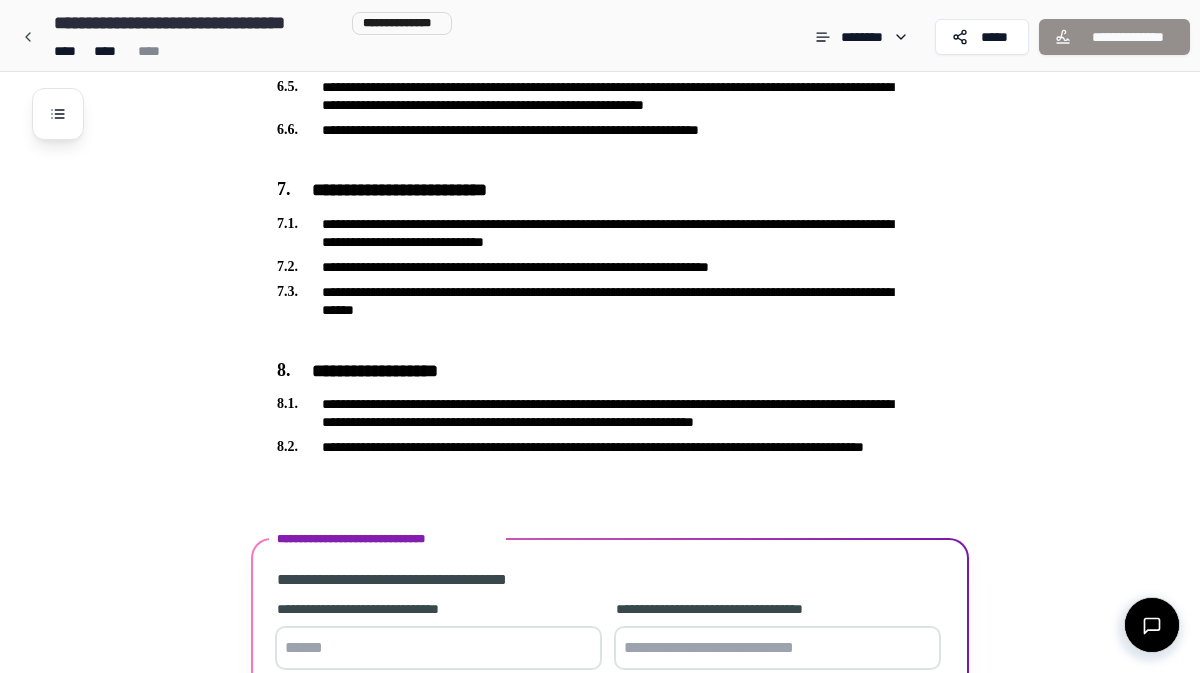 scroll, scrollTop: 2364, scrollLeft: 0, axis: vertical 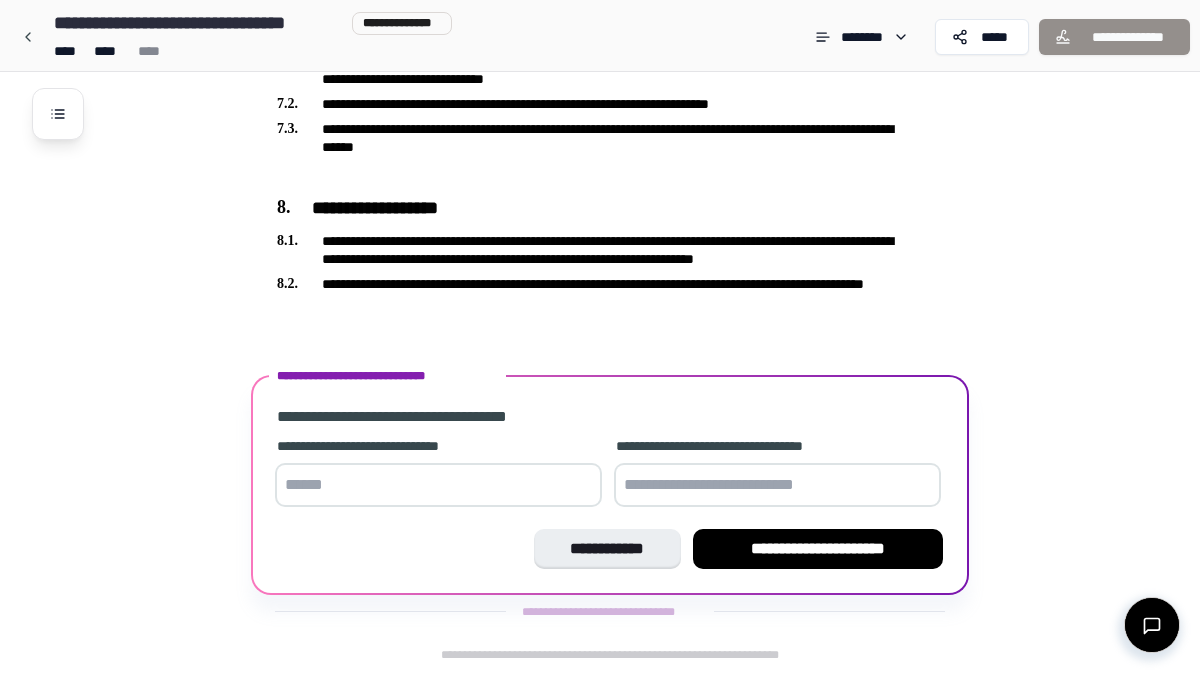 click at bounding box center (777, 485) 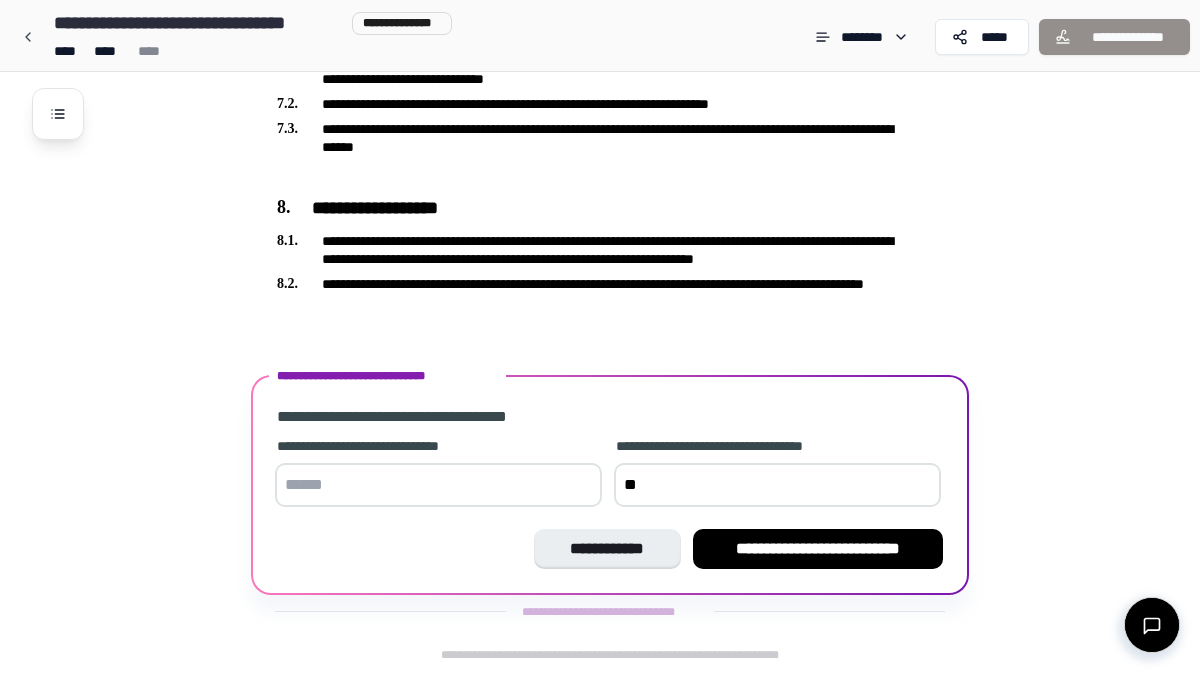 type on "*" 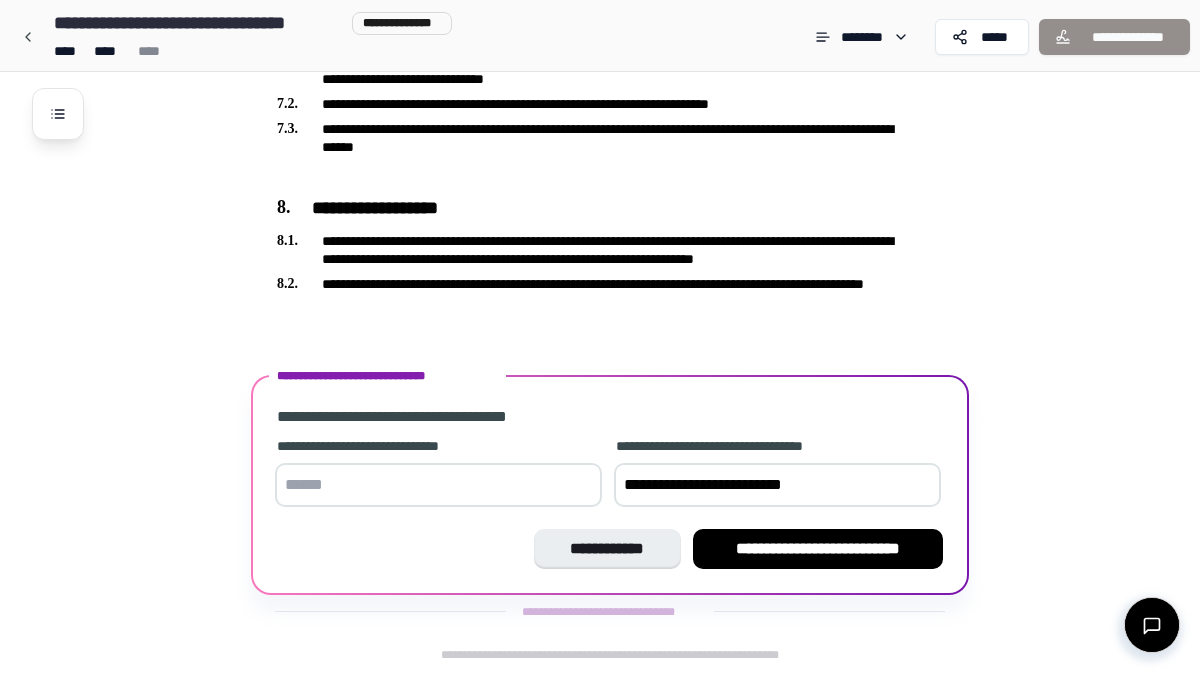 type on "**********" 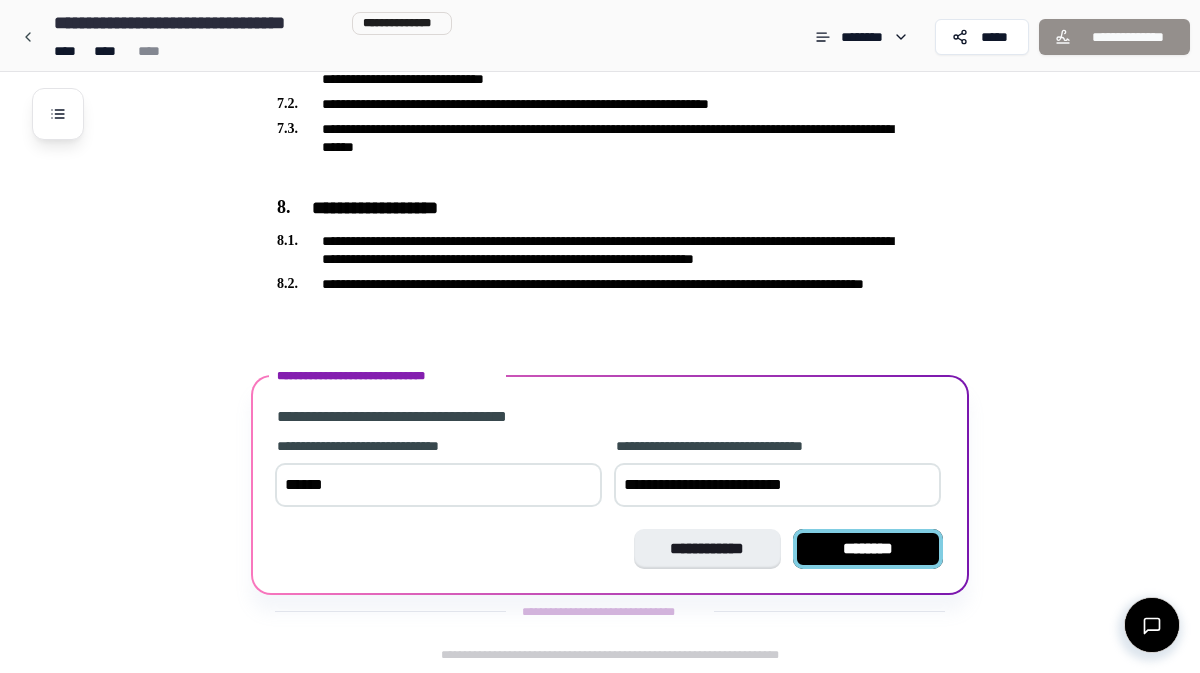 type on "******" 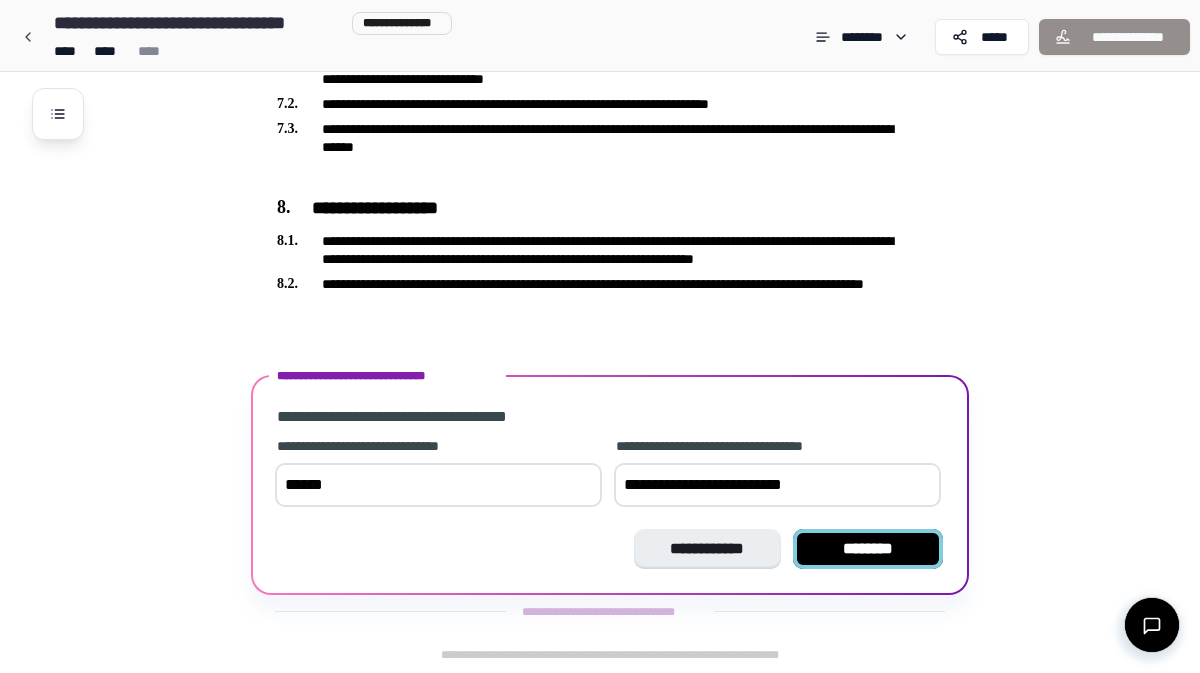click on "********" at bounding box center [868, 549] 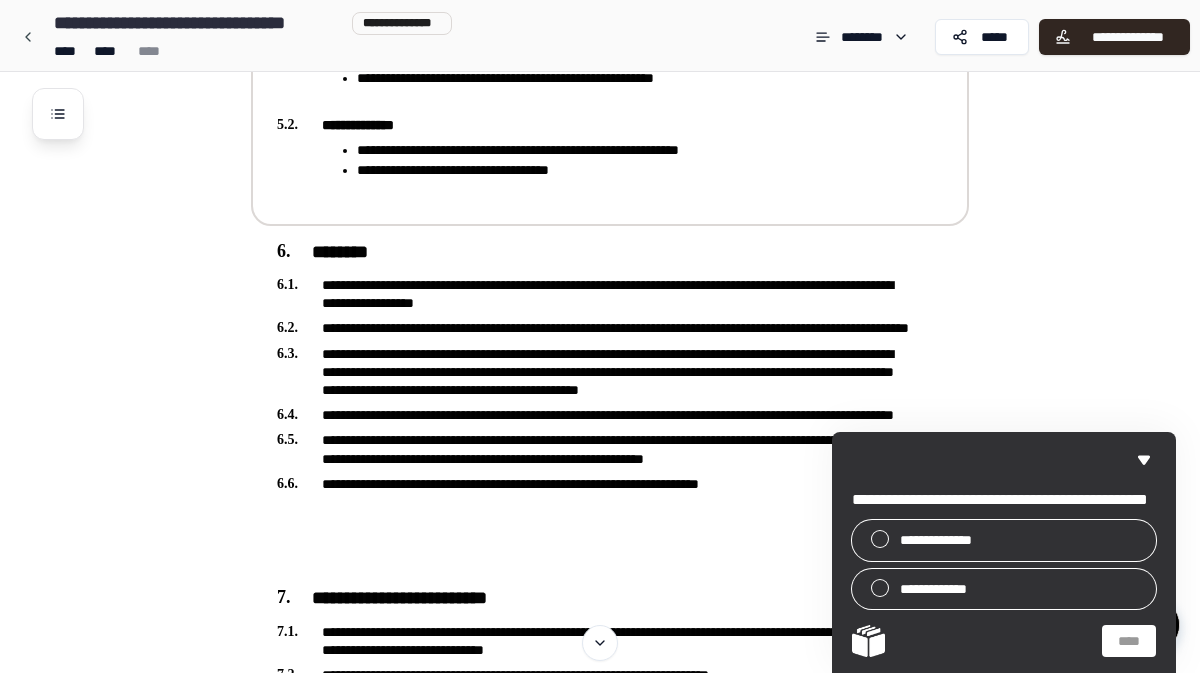 scroll, scrollTop: 1453, scrollLeft: 0, axis: vertical 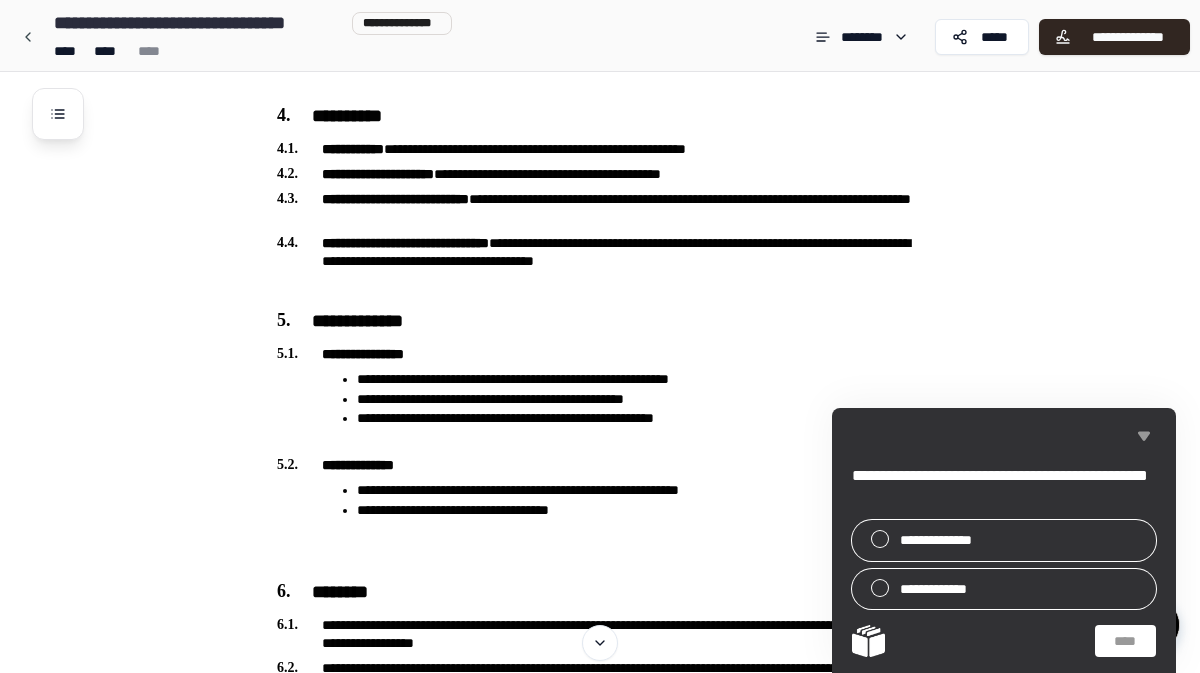 click 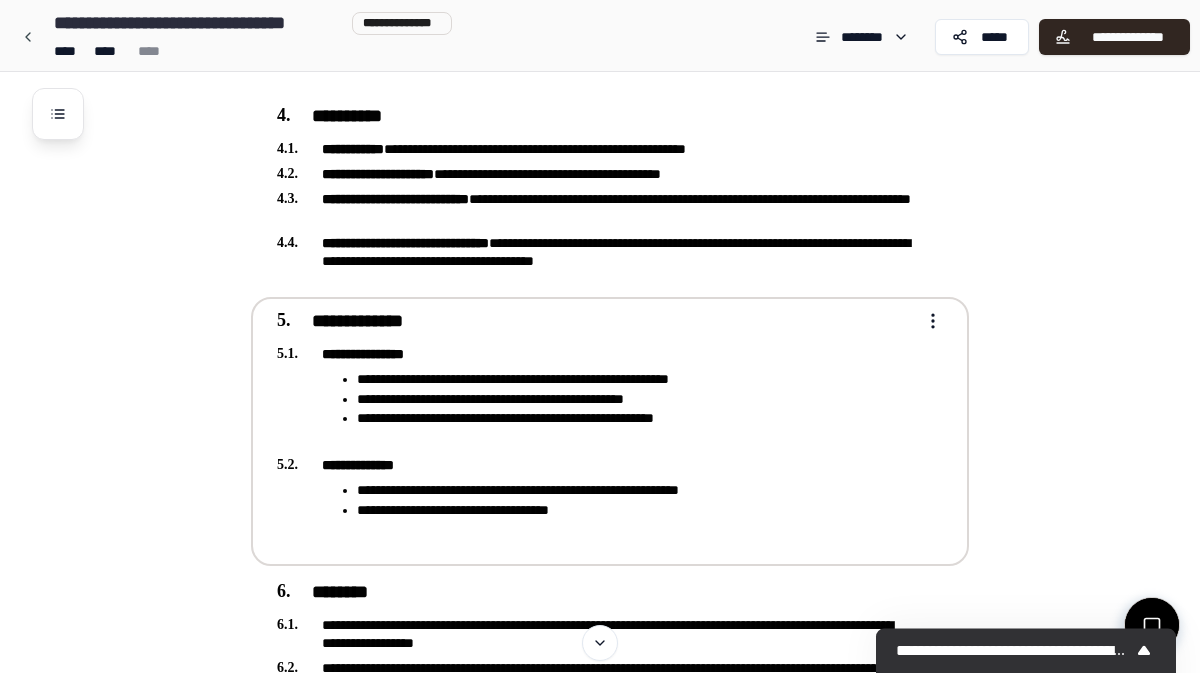 click on "**********" at bounding box center (600, 139) 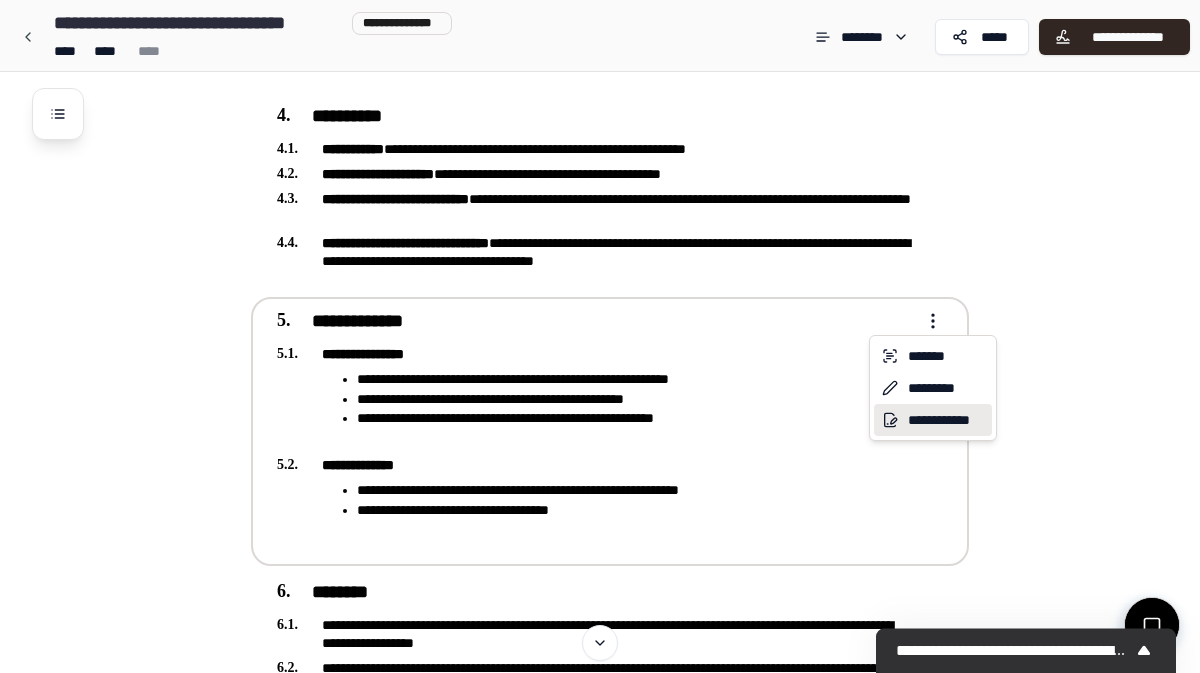 click on "**********" at bounding box center (933, 420) 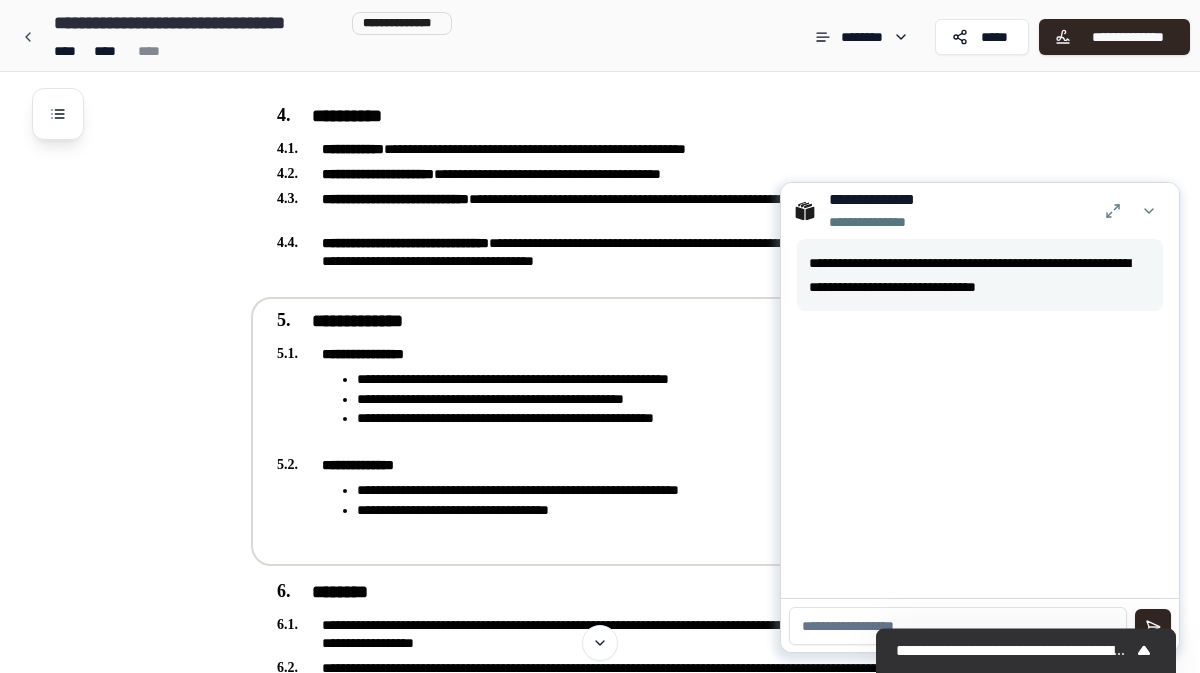 click at bounding box center (958, 626) 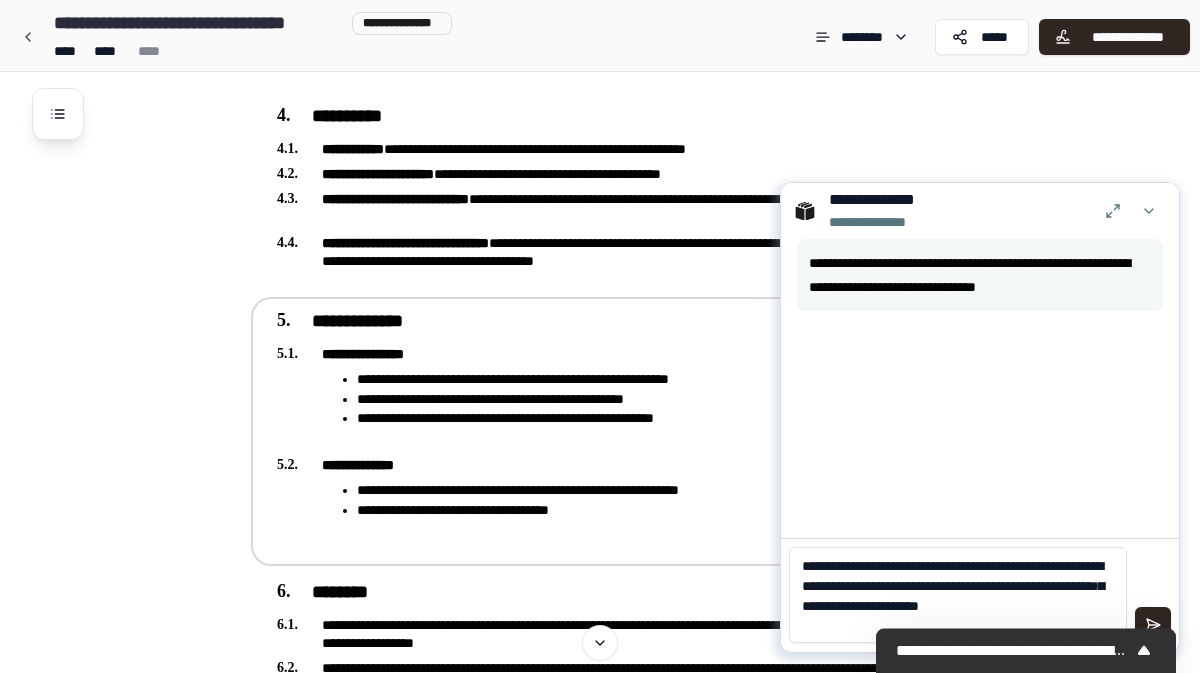 scroll, scrollTop: 0, scrollLeft: 0, axis: both 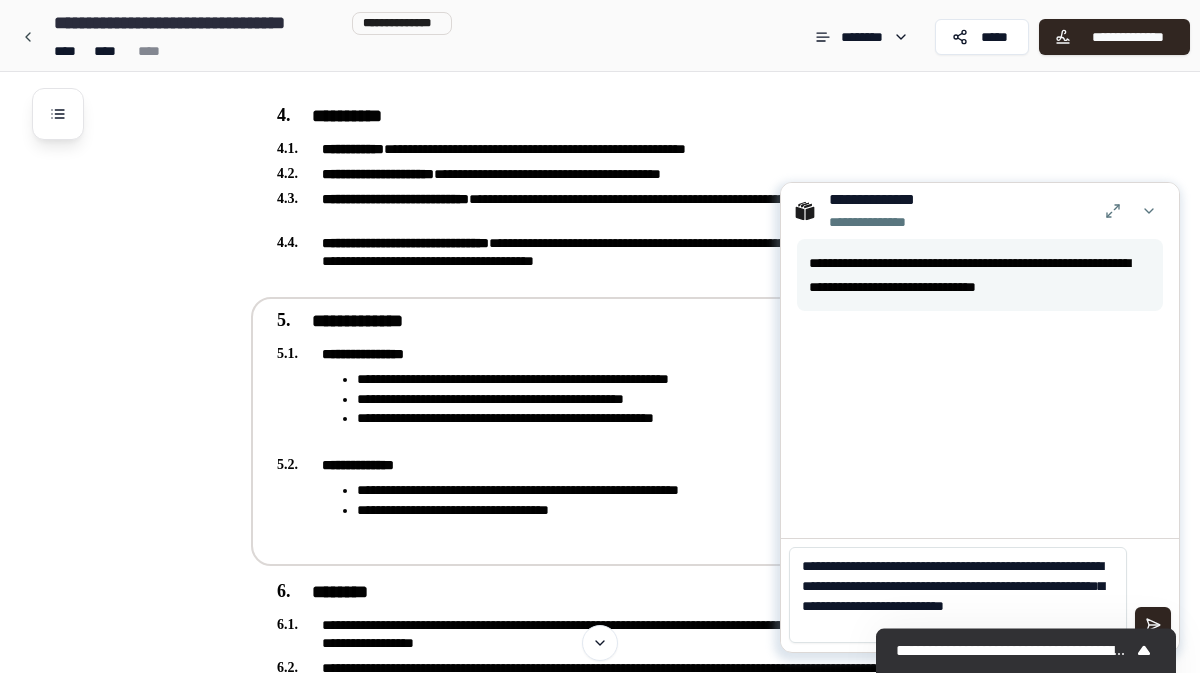 type on "**********" 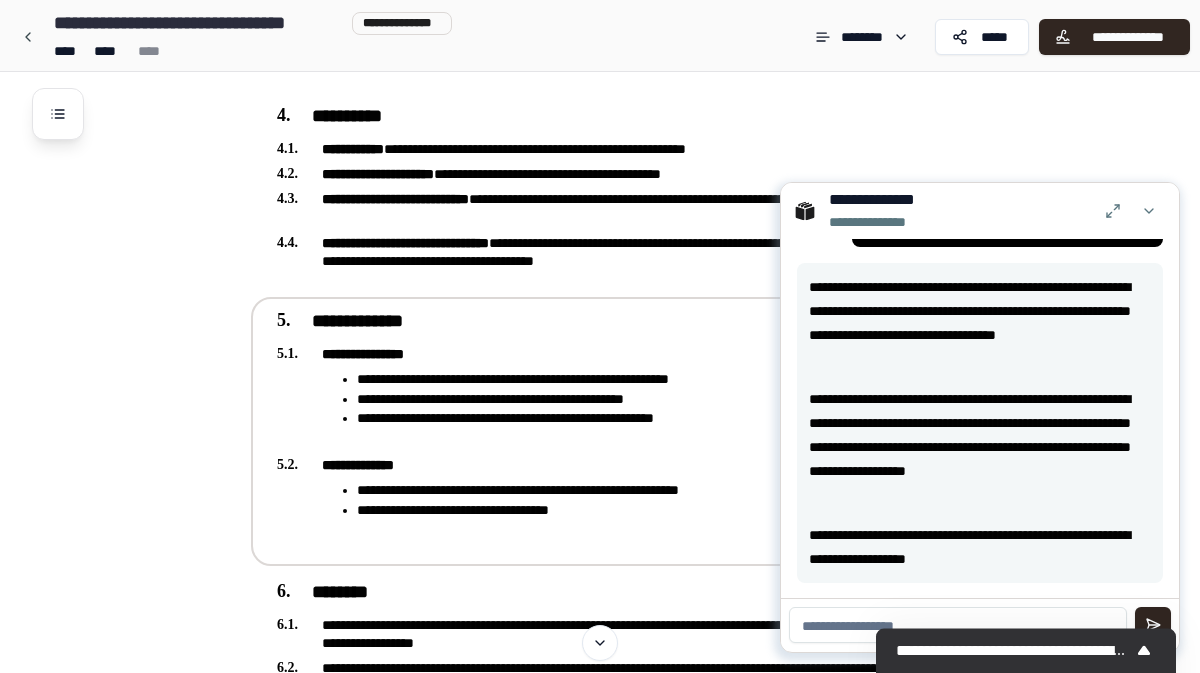scroll, scrollTop: 188, scrollLeft: 0, axis: vertical 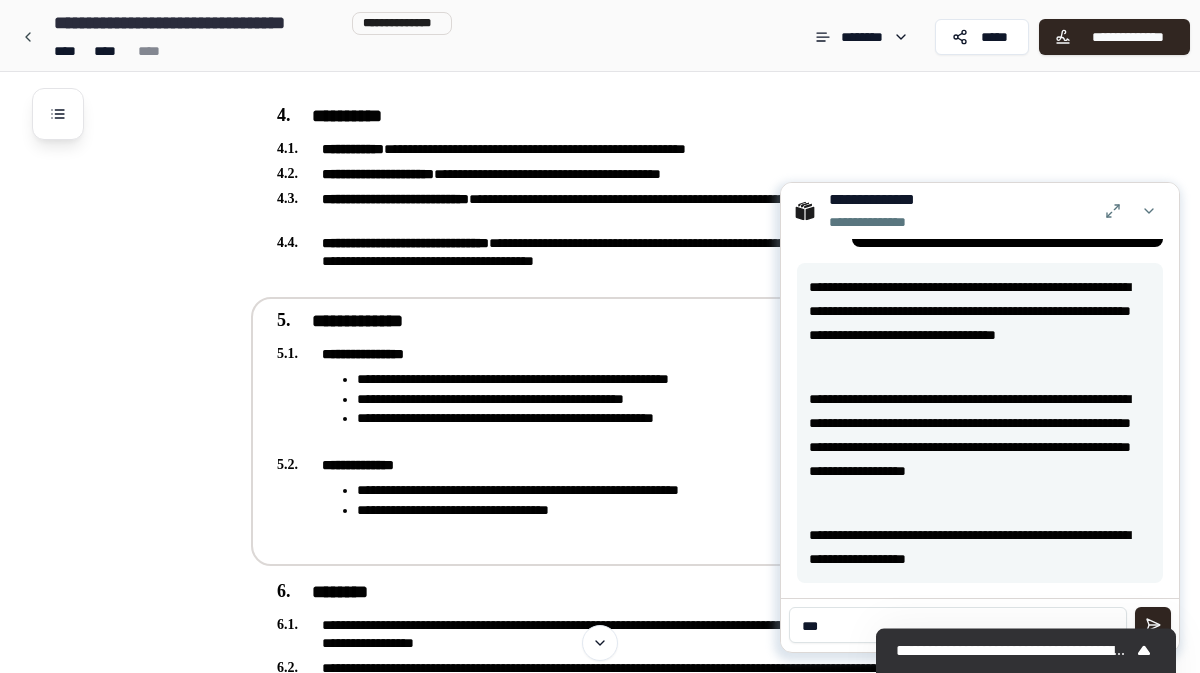 type on "***" 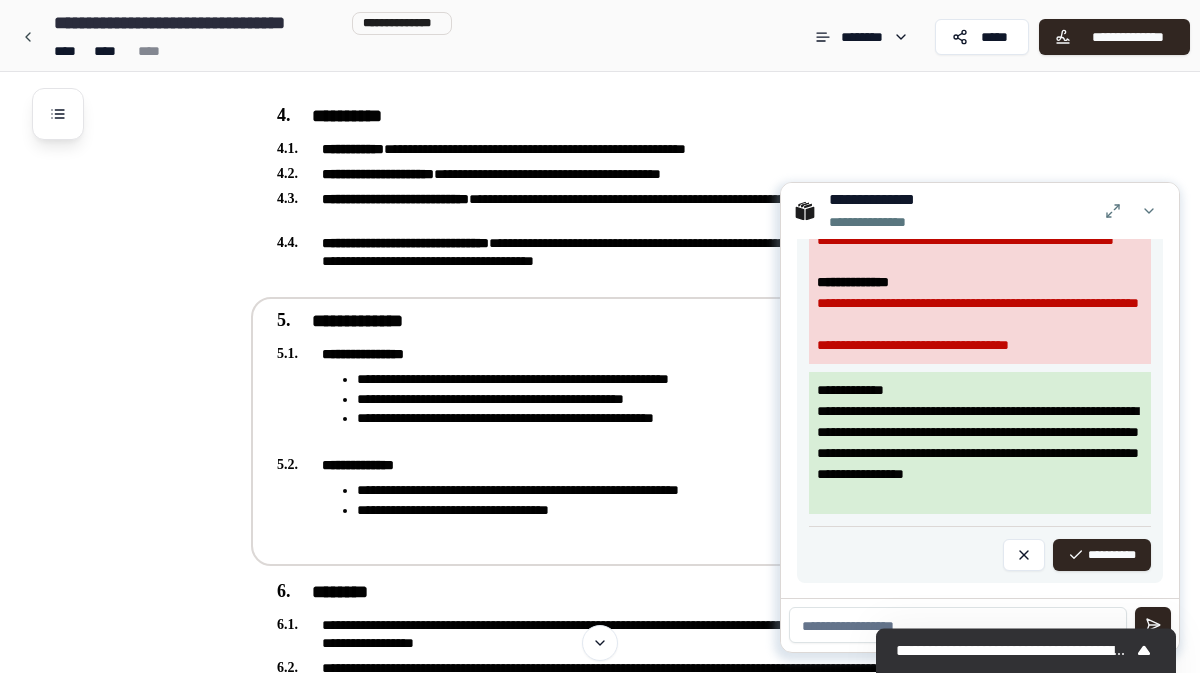 scroll, scrollTop: 1034, scrollLeft: 0, axis: vertical 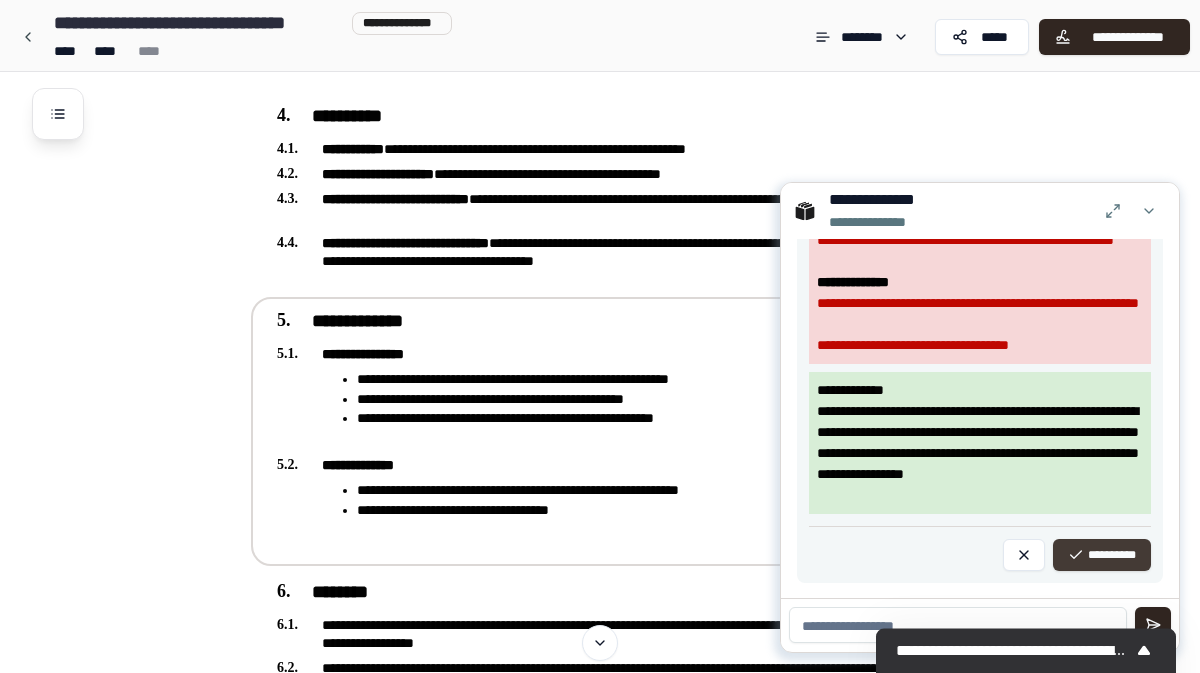 click on "**********" at bounding box center (1102, 555) 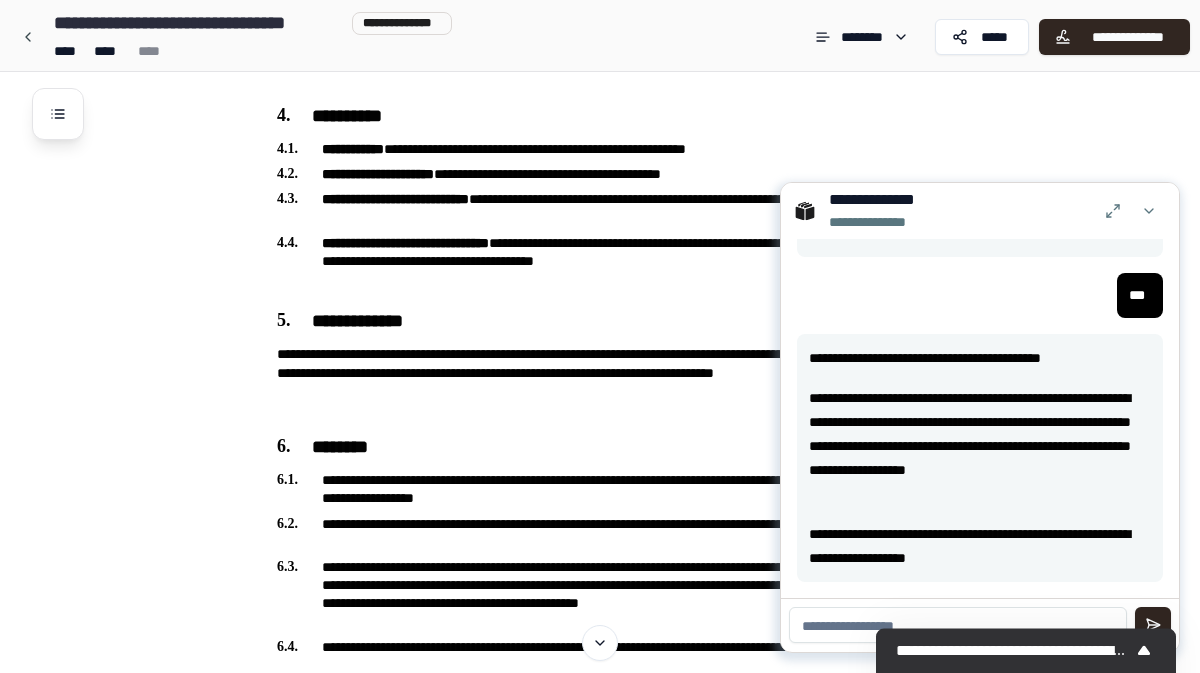 scroll, scrollTop: 513, scrollLeft: 0, axis: vertical 